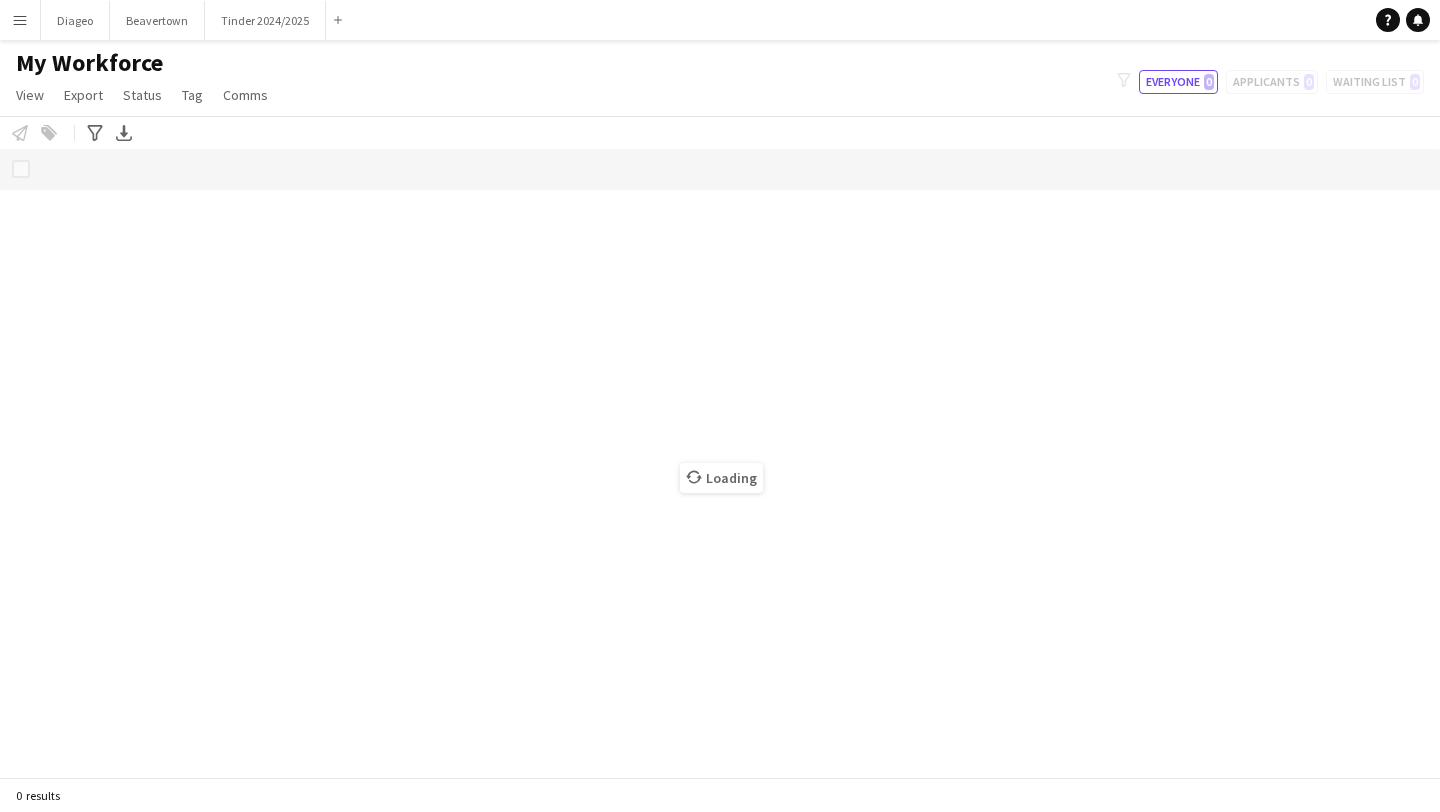 scroll, scrollTop: 0, scrollLeft: 0, axis: both 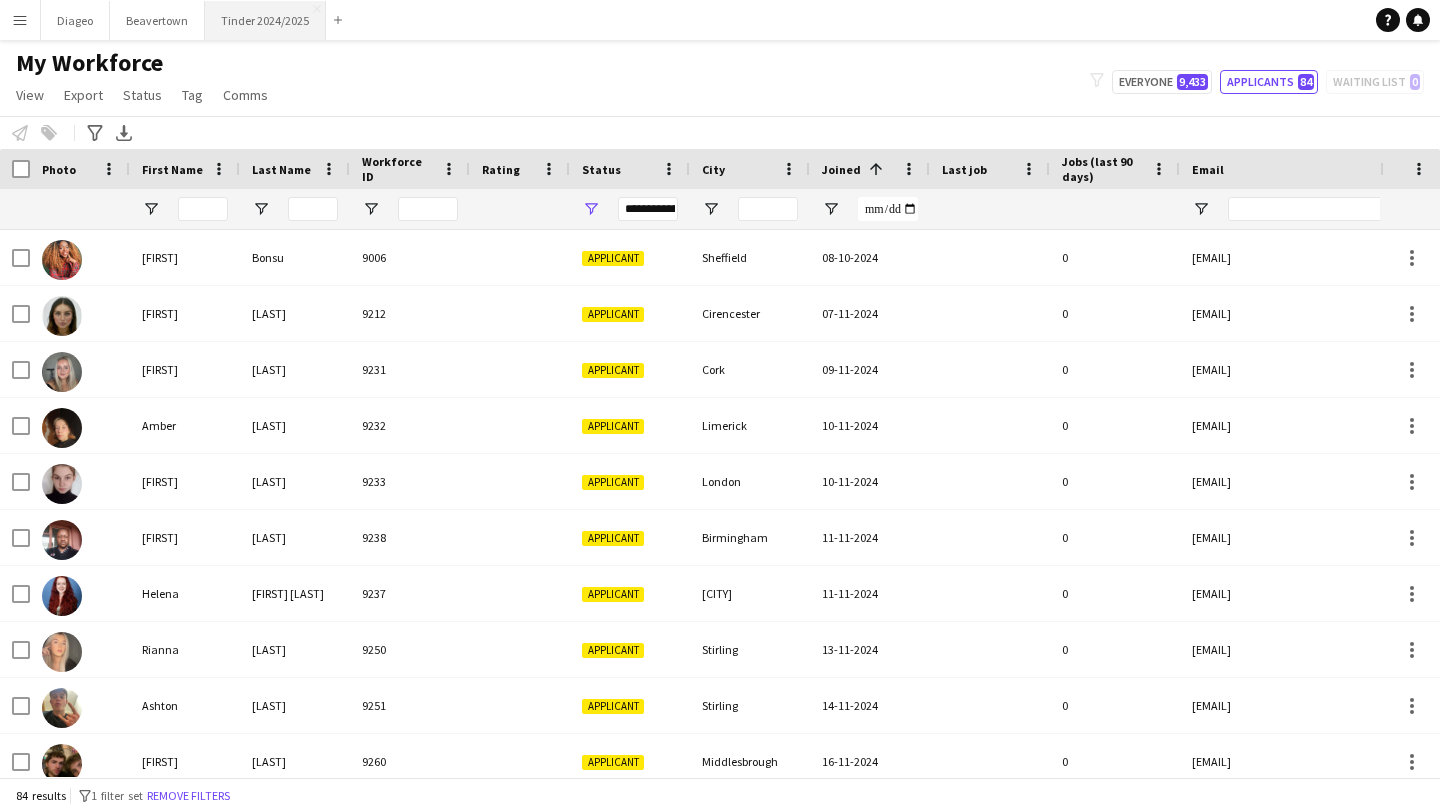 click on "Tinder 2024/2025
Close" at bounding box center [265, 20] 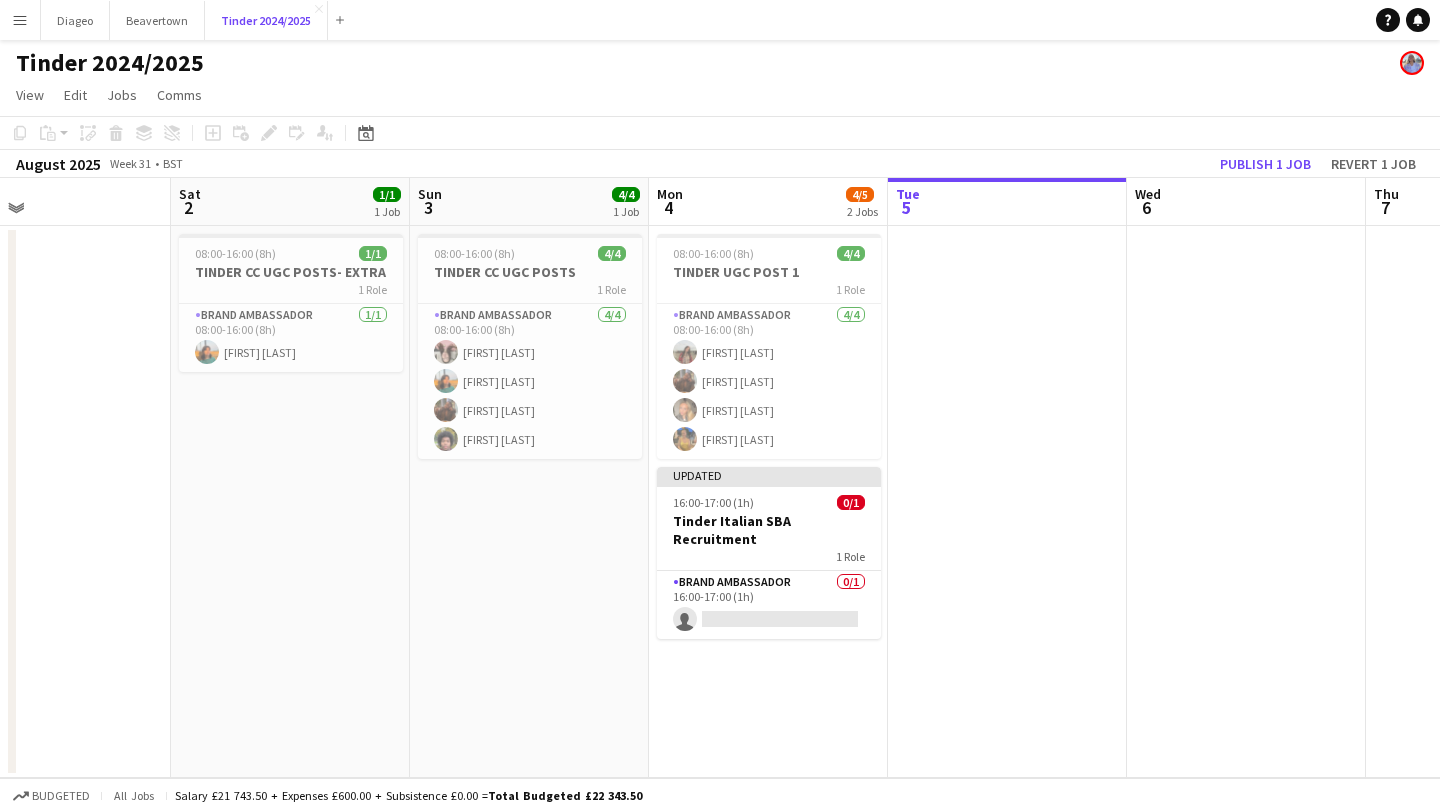 scroll, scrollTop: 0, scrollLeft: 556, axis: horizontal 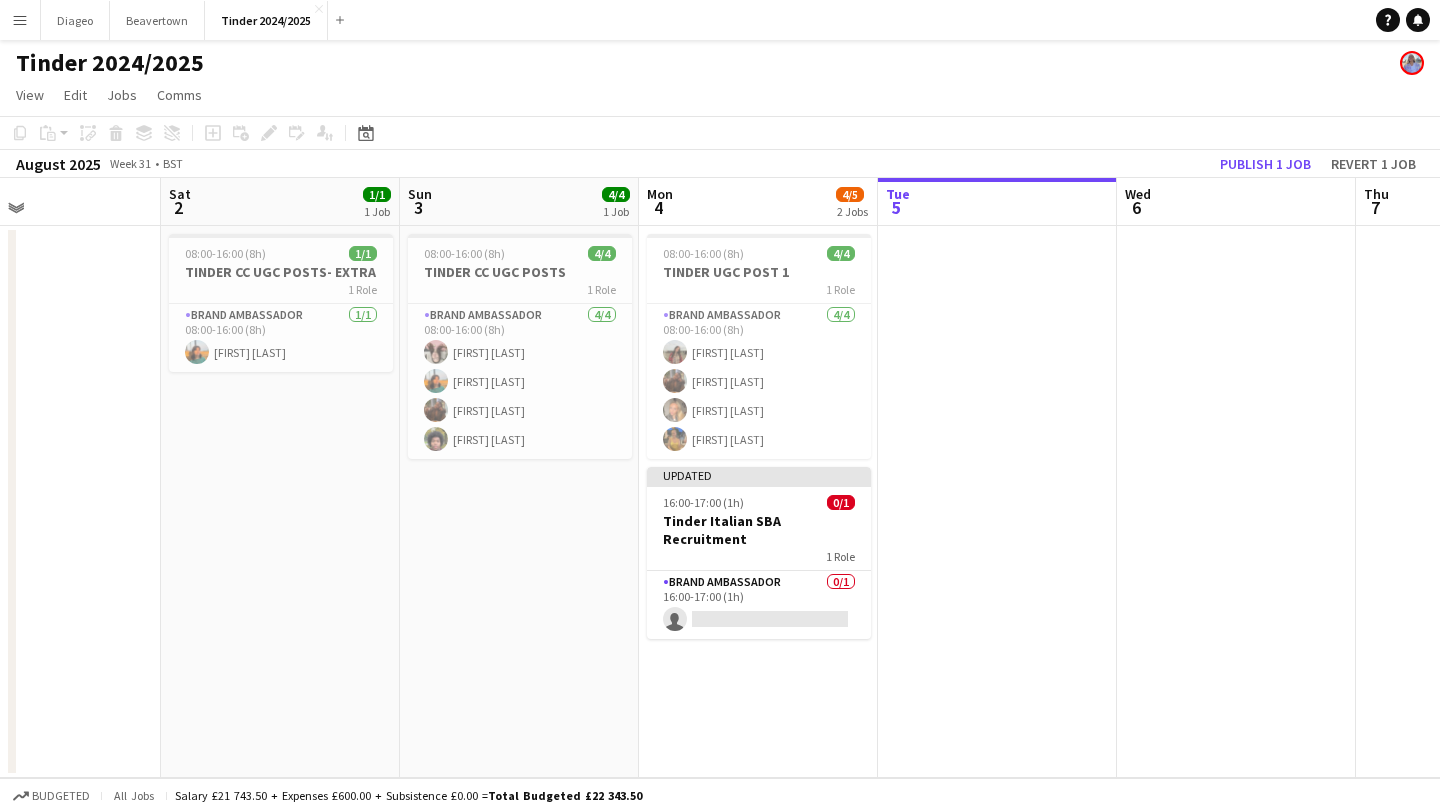 click on "08:00-16:00 (8h) 4/4 Tinder UGC POST 1 1 Role Brand Ambassador 4/4 08:00-16:00 (8h)
[FIRST] [LAST] [FIRST] [LAST] [FIRST] [LAST] Updated 16:00-17:00 (1h) 0/1 Tinder Italian SBA Recruitment 1 Role Brand Ambassador 0/1 16:00-17:00 (1h)
single-neutral-actions" at bounding box center (758, 502) 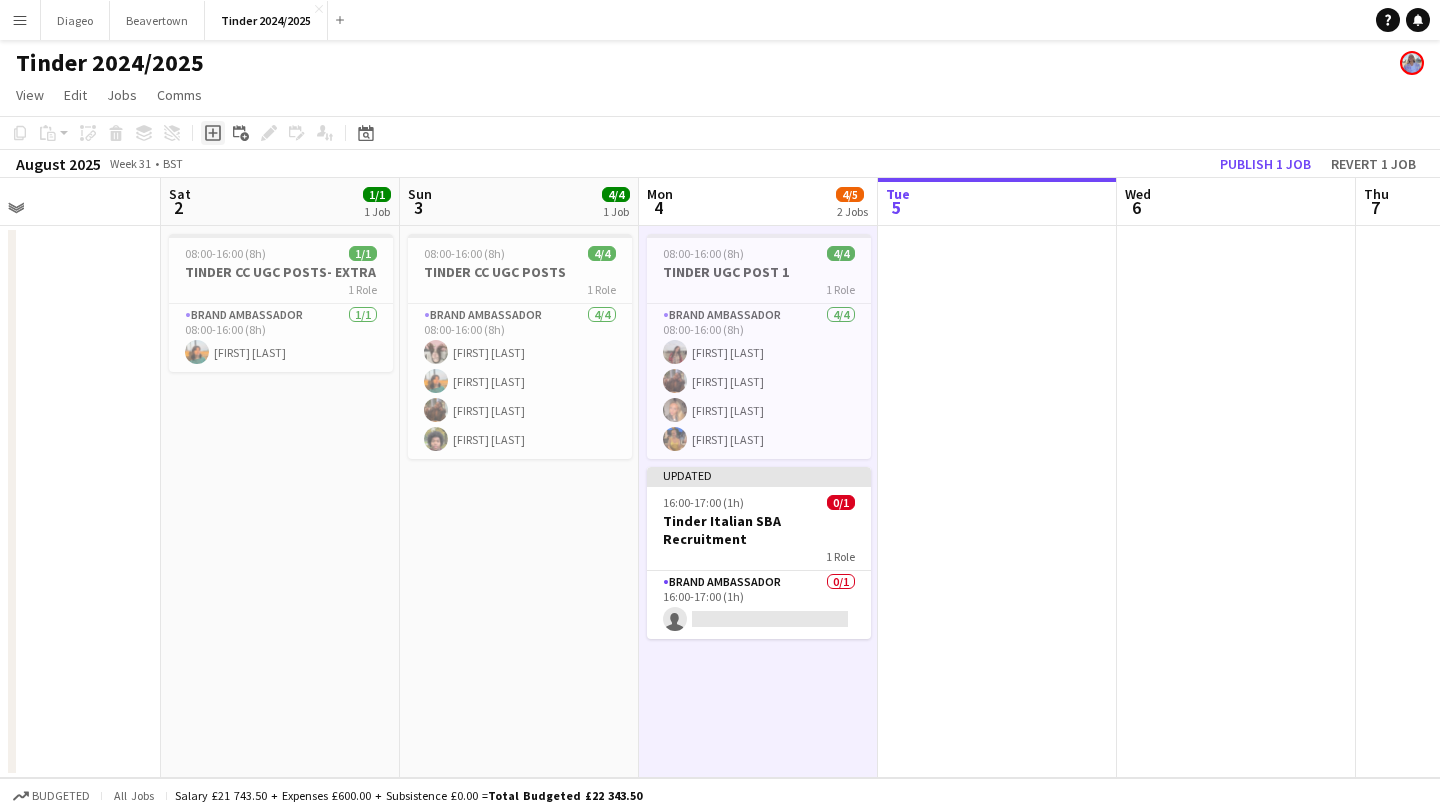 click on "Add job" at bounding box center (213, 133) 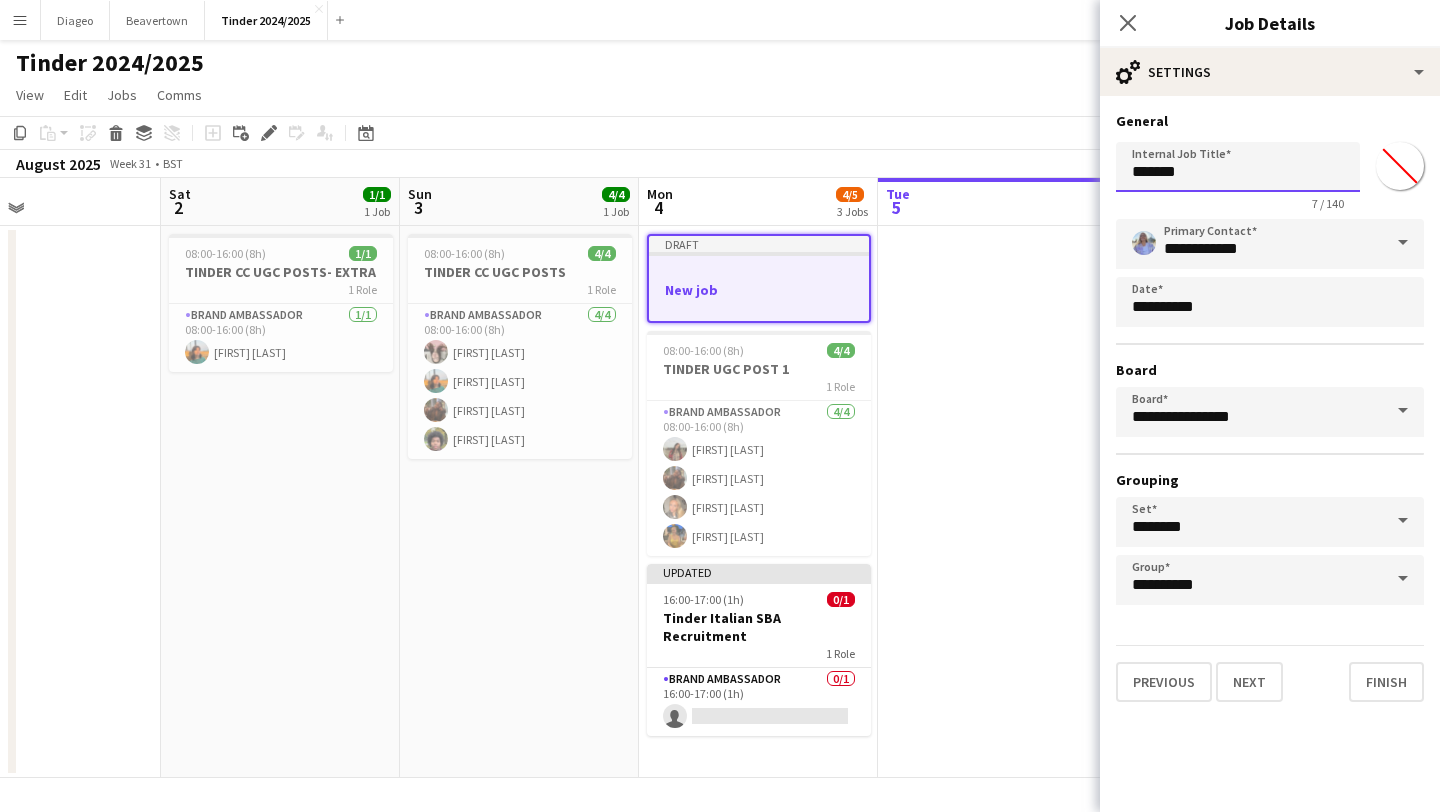 click on "*******" at bounding box center (1238, 167) 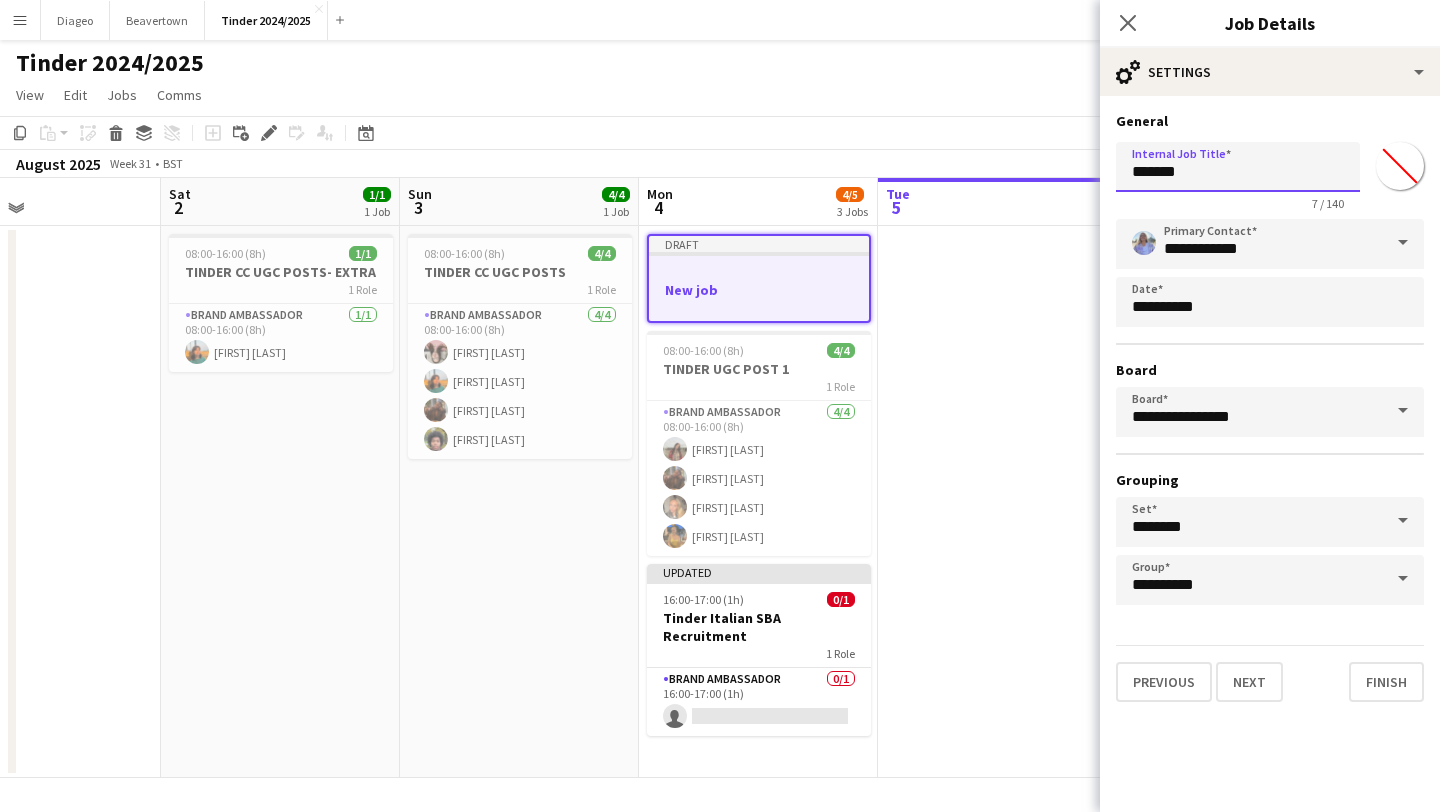 drag, startPoint x: 1191, startPoint y: 174, endPoint x: 1107, endPoint y: 172, distance: 84.0238 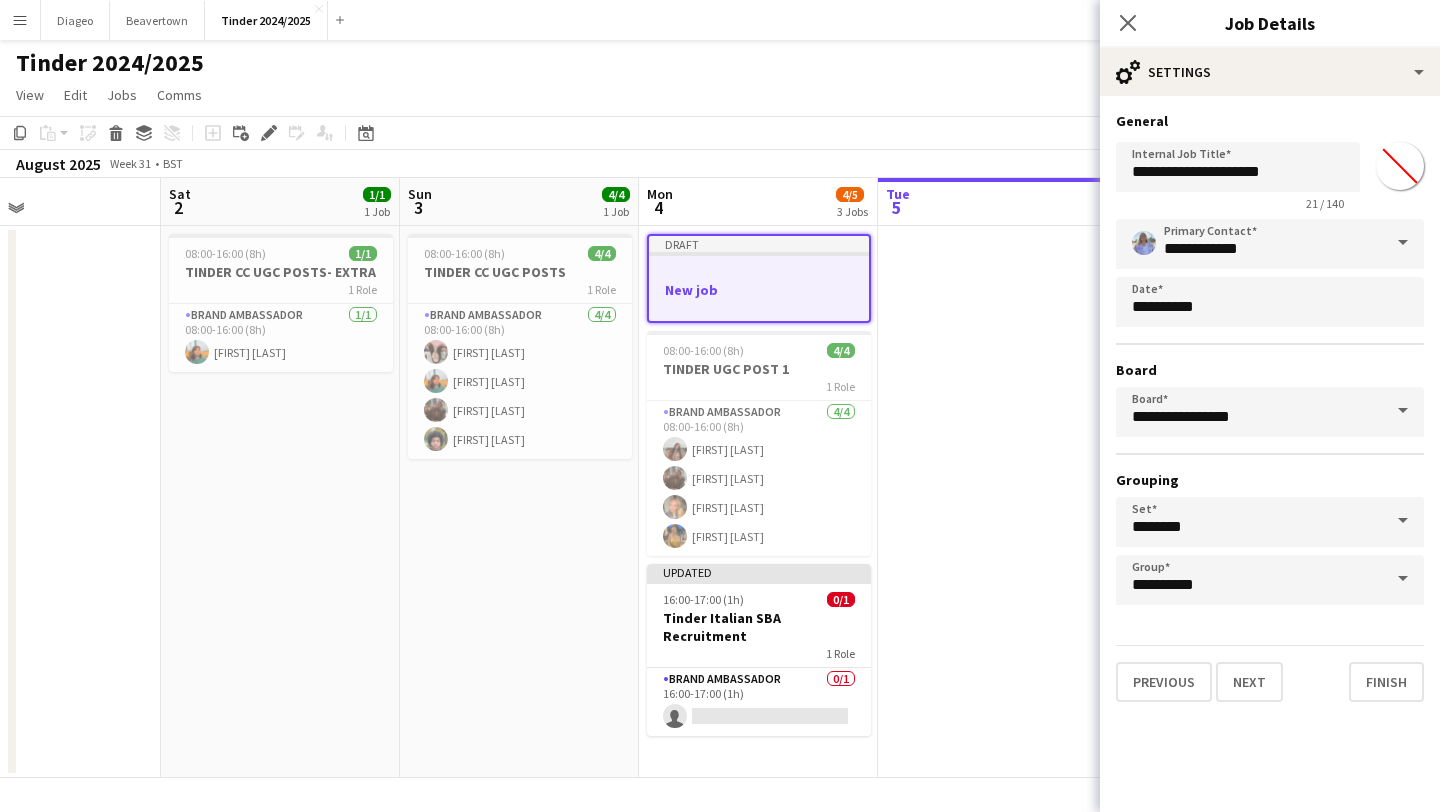 click on "**********" at bounding box center (1270, 407) 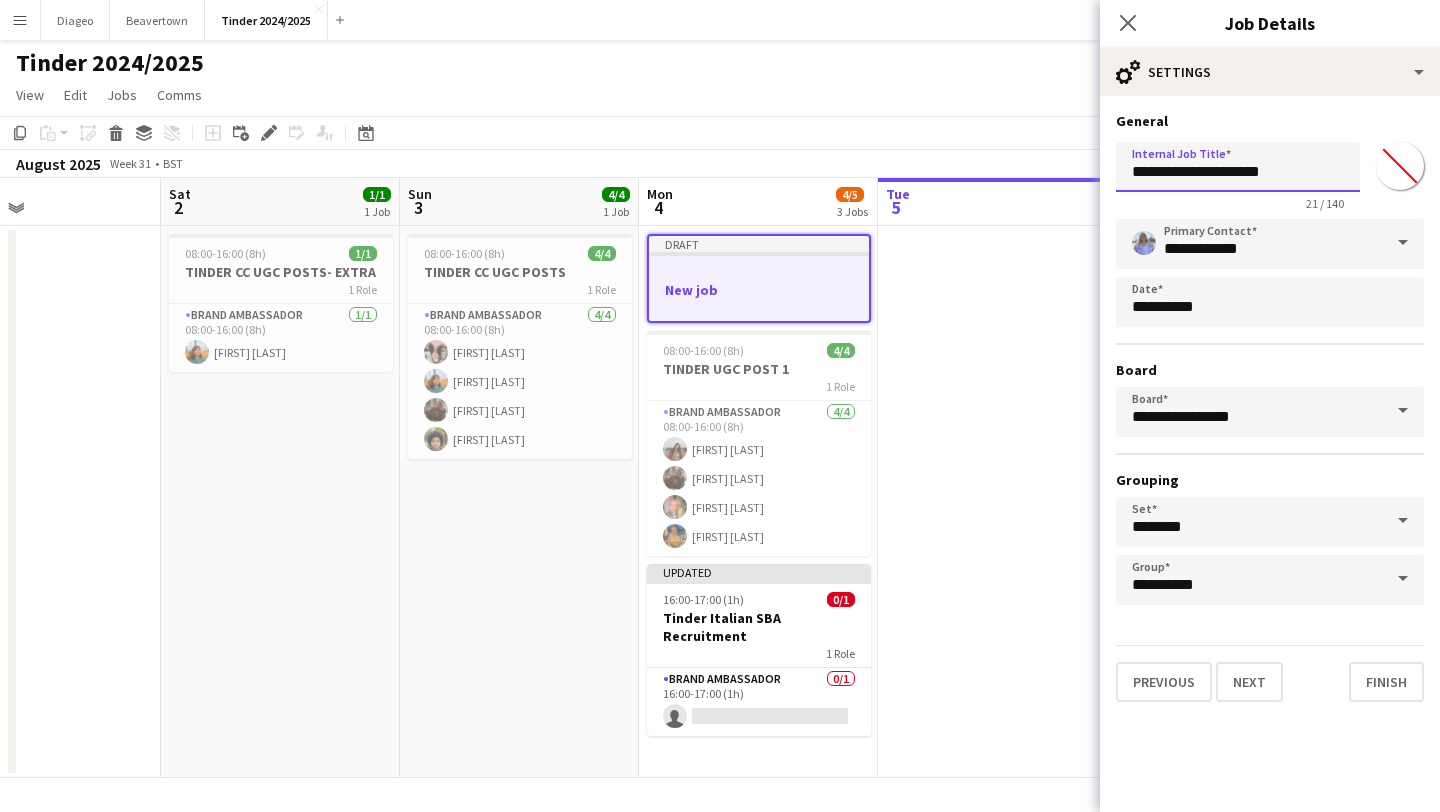 click on "**********" at bounding box center [1238, 167] 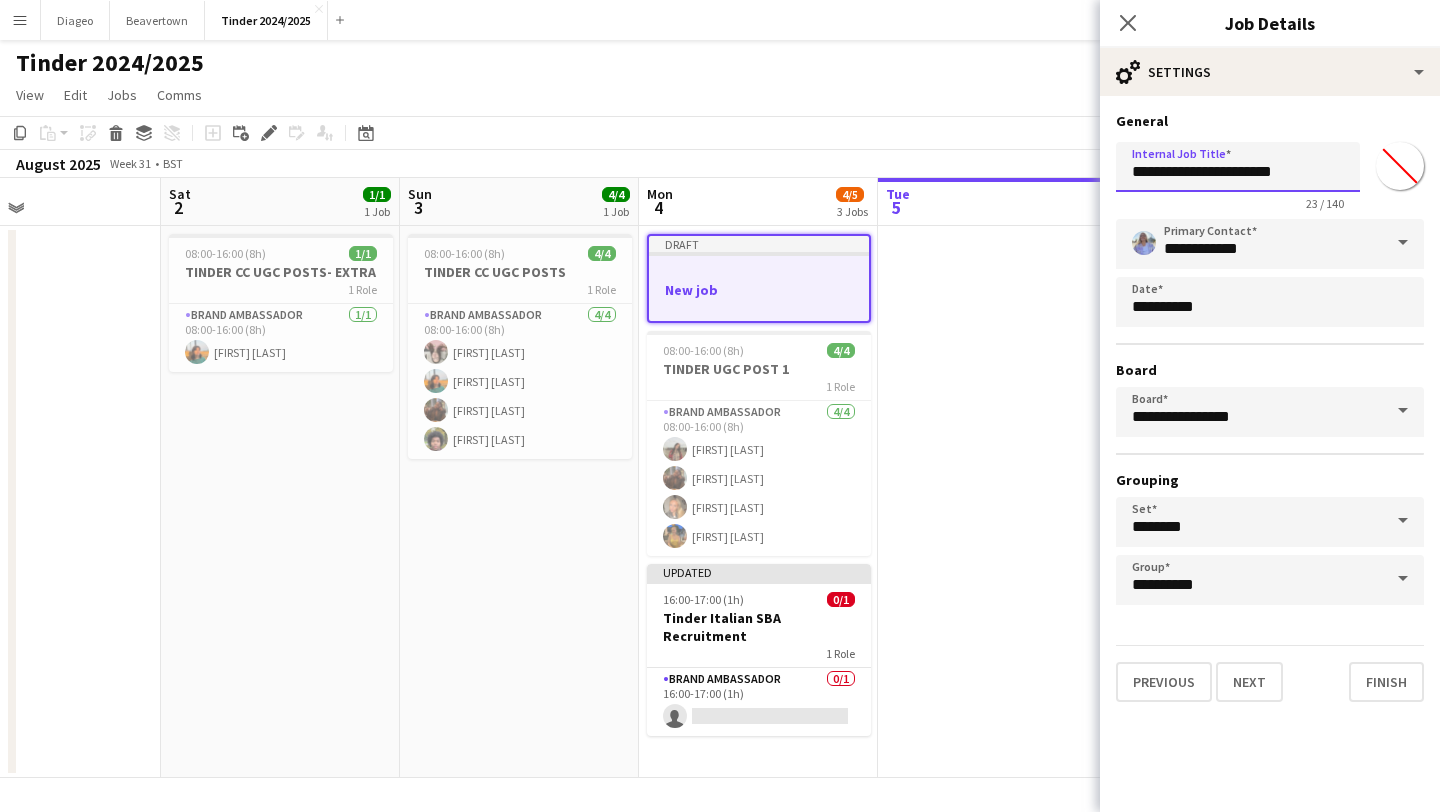 type on "**********" 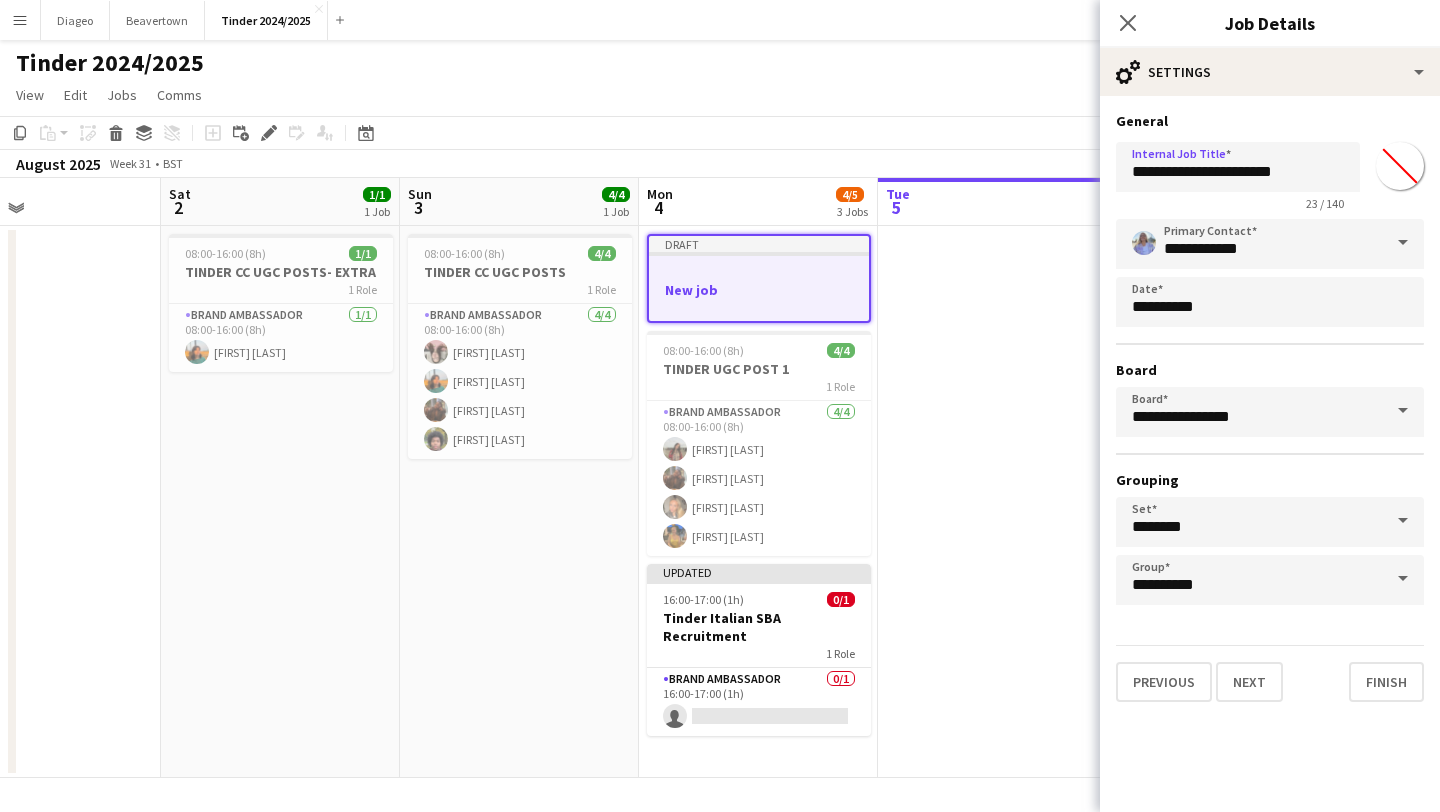 click on "General" at bounding box center [1270, 121] 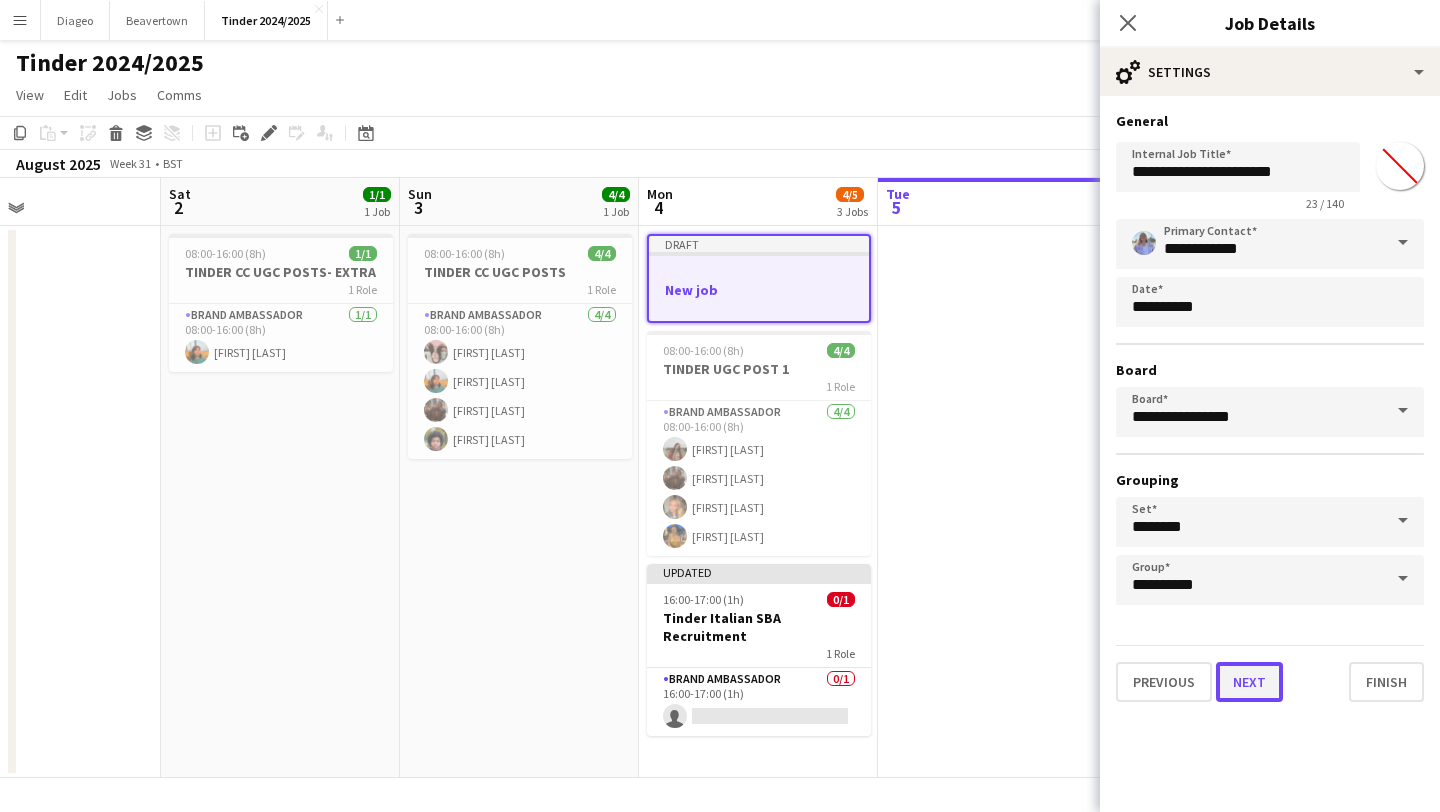 click on "Next" at bounding box center [1249, 682] 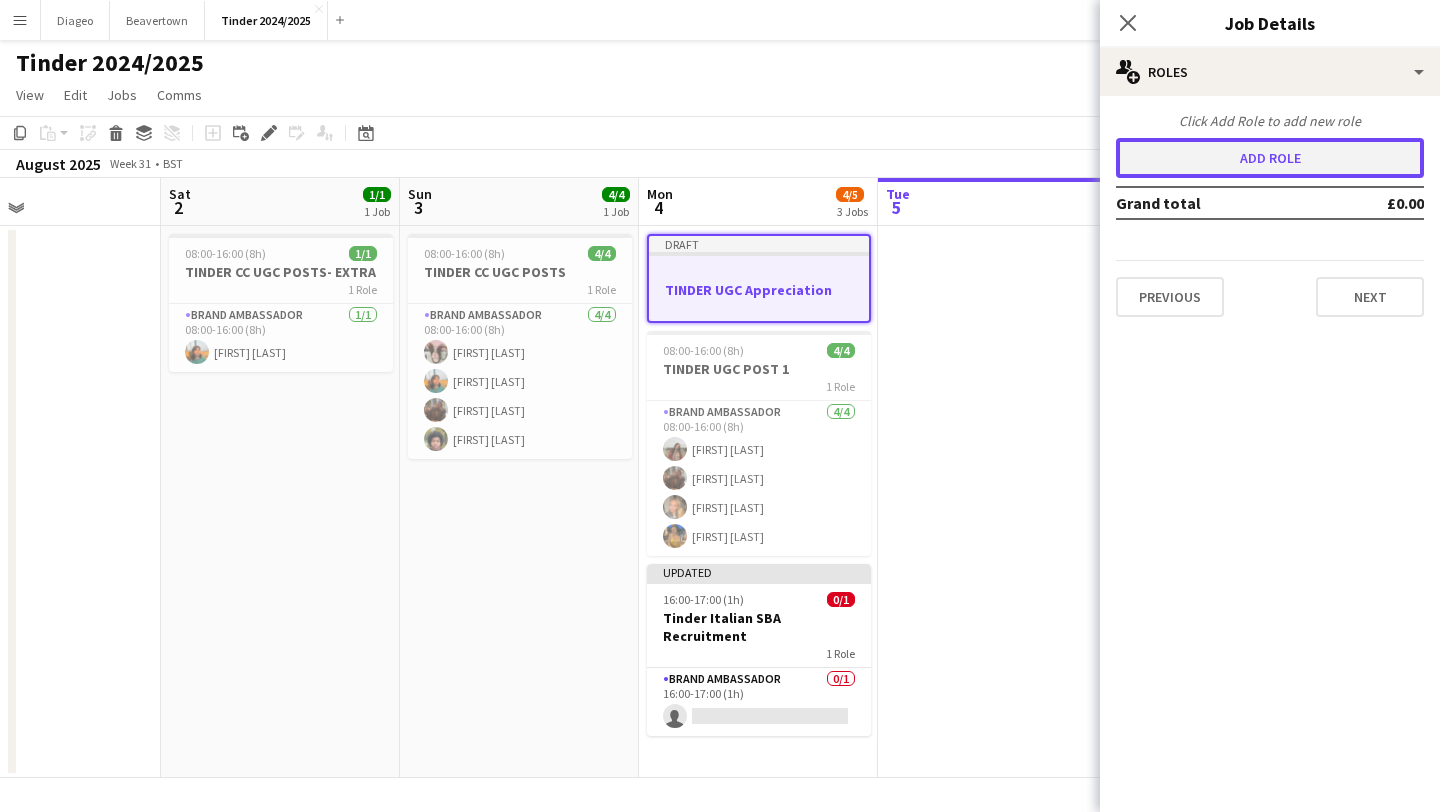 click on "Add role" at bounding box center [1270, 158] 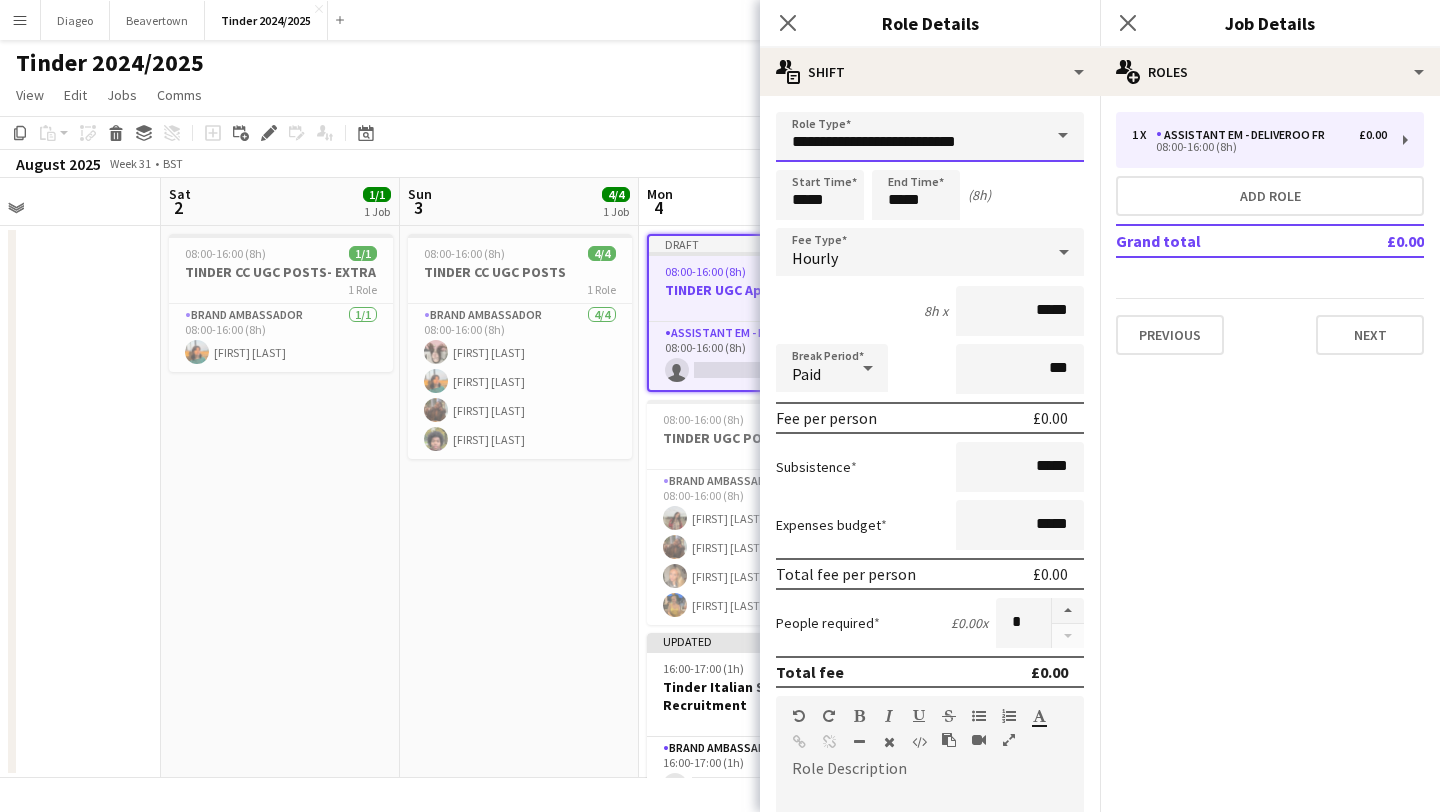 click on "**********" at bounding box center [930, 137] 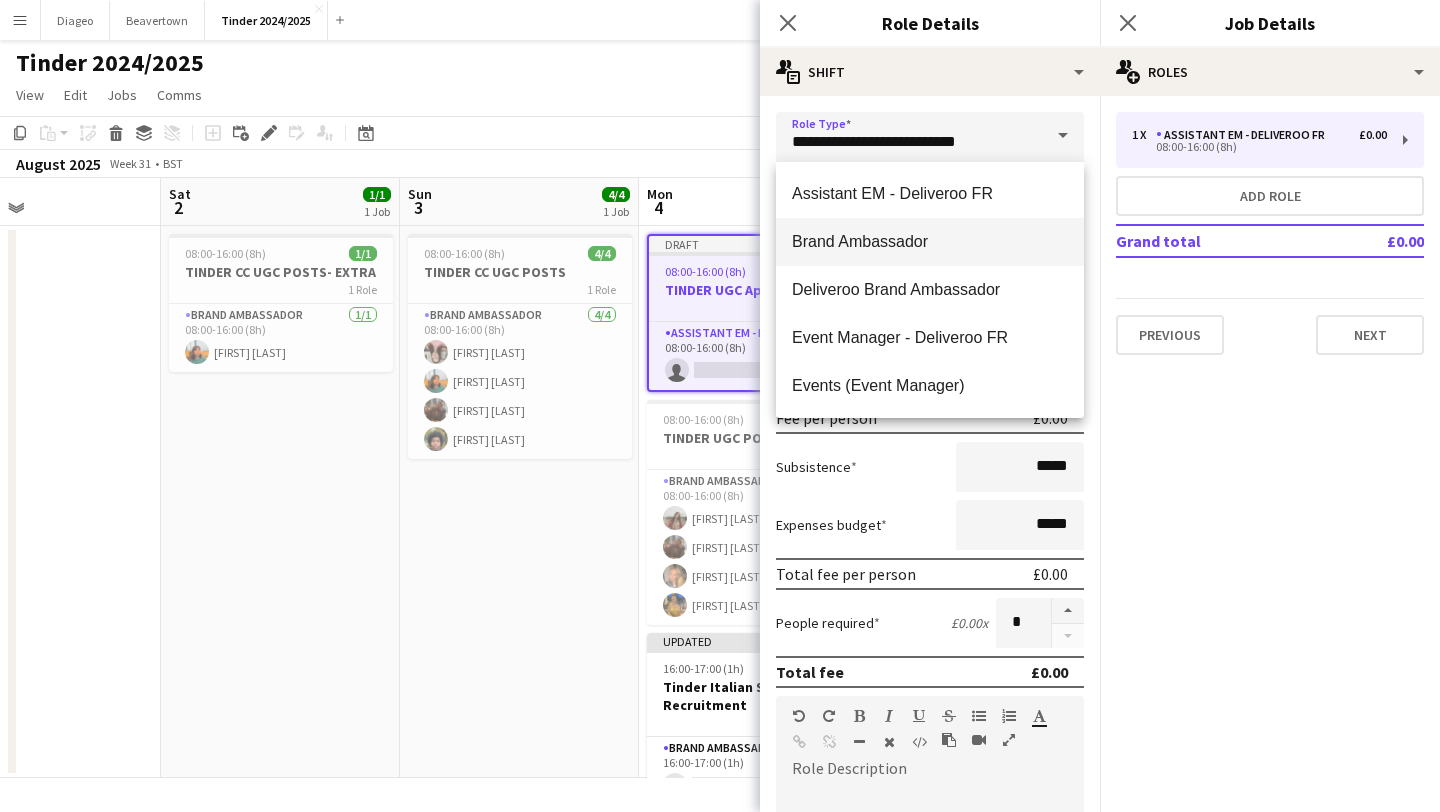 click on "Brand Ambassador" at bounding box center (930, 242) 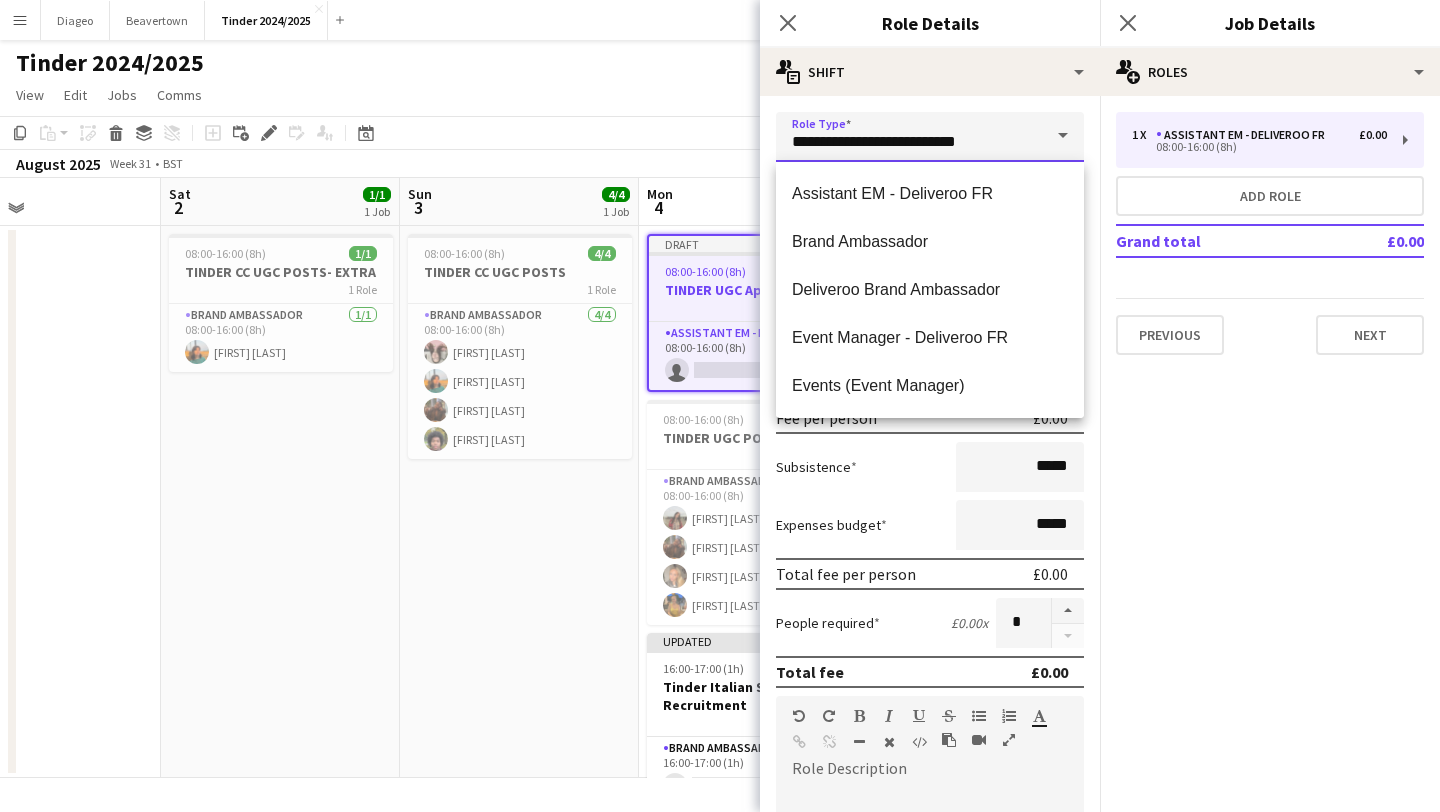 type on "**********" 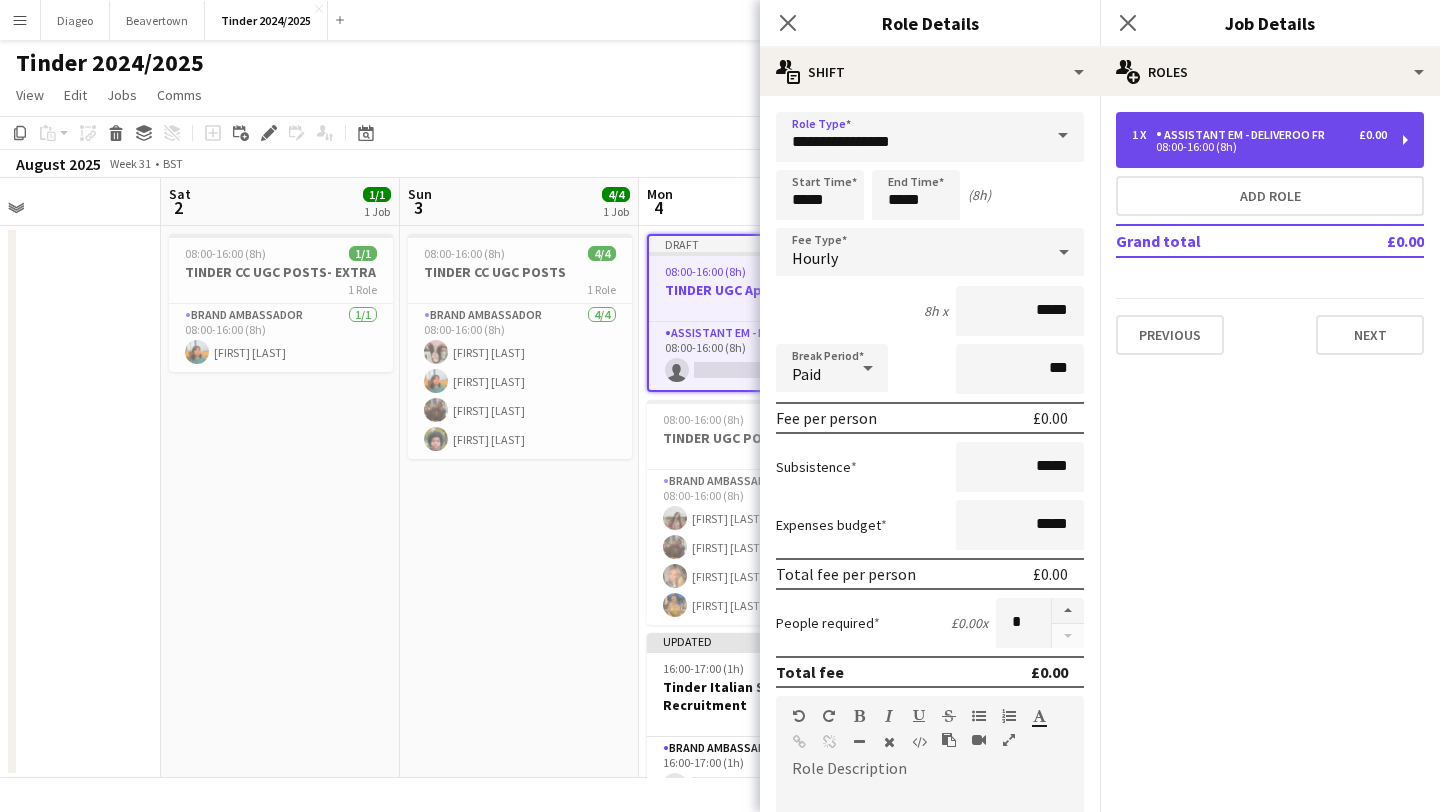 click on "Assistant EM - Deliveroo FR" at bounding box center (1244, 135) 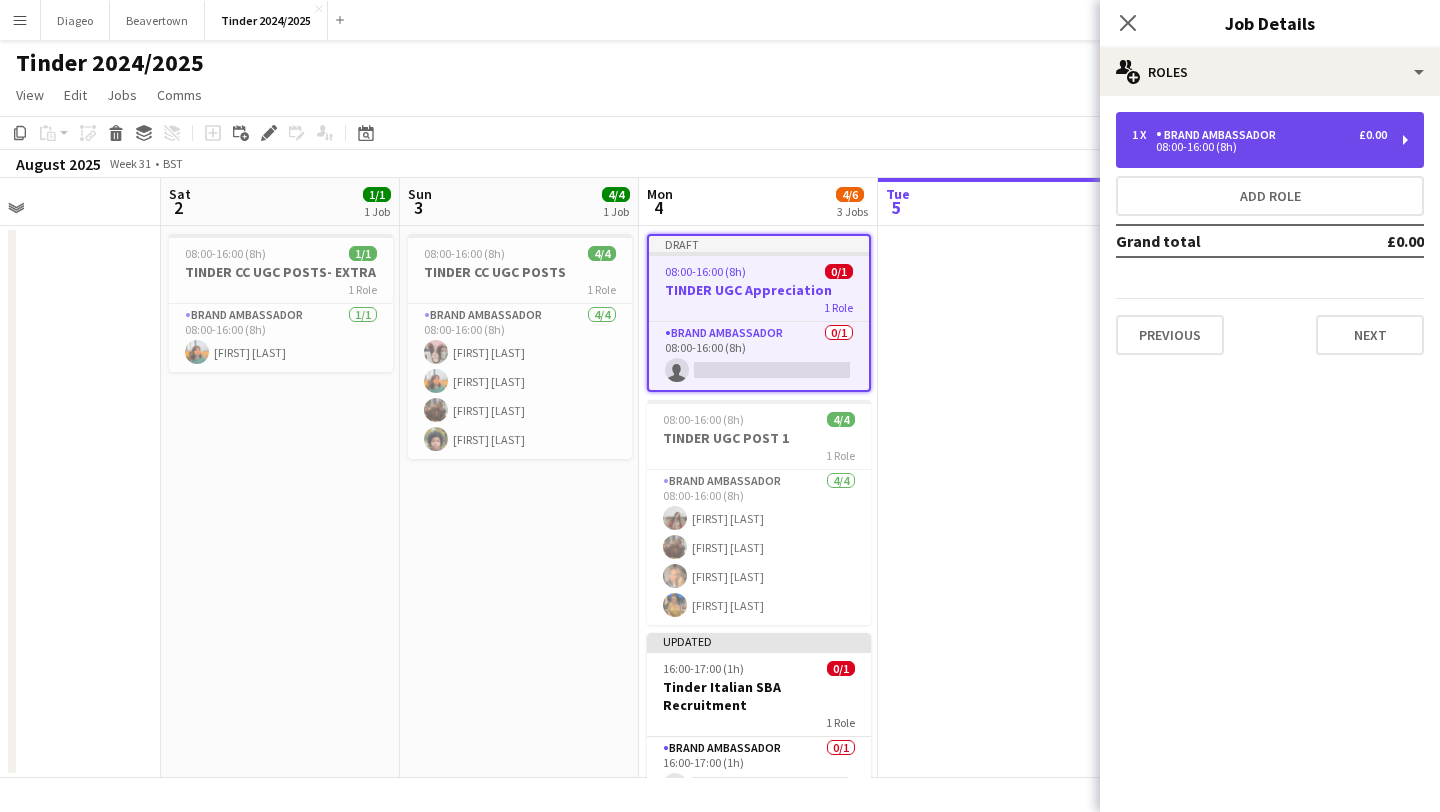 click on "08:00-16:00 (8h)" at bounding box center [1259, 147] 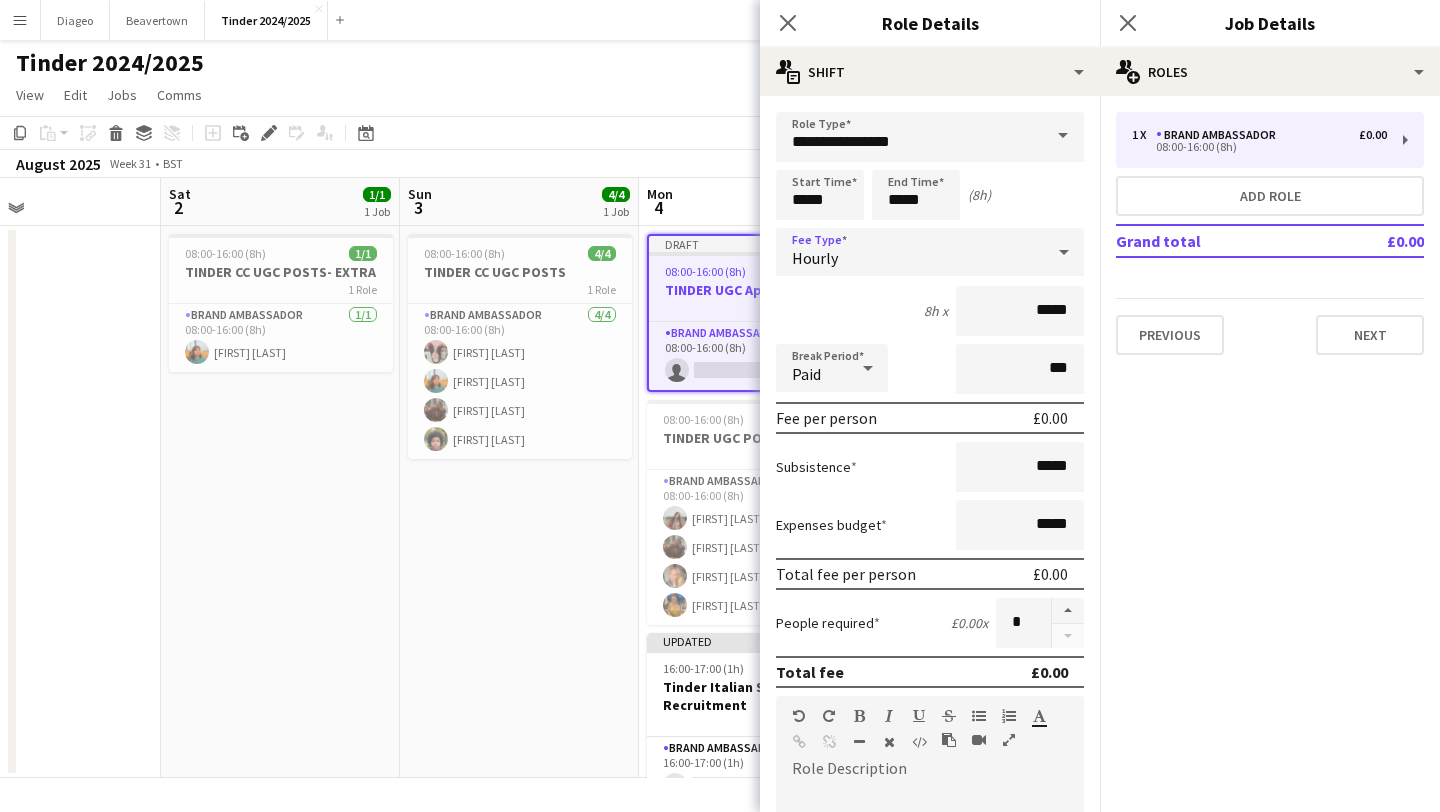 click on "Hourly" at bounding box center [910, 252] 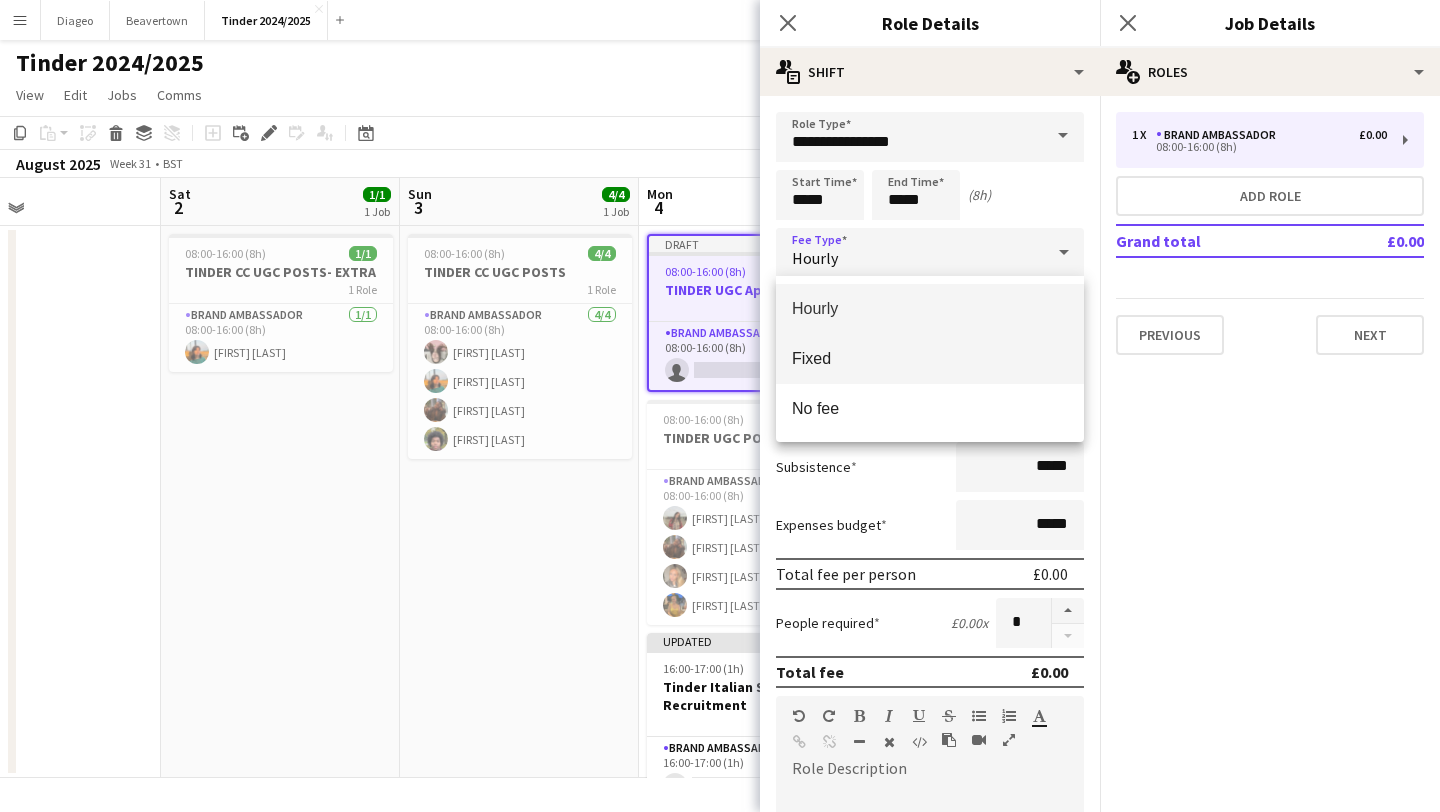 click on "Fixed" at bounding box center (930, 358) 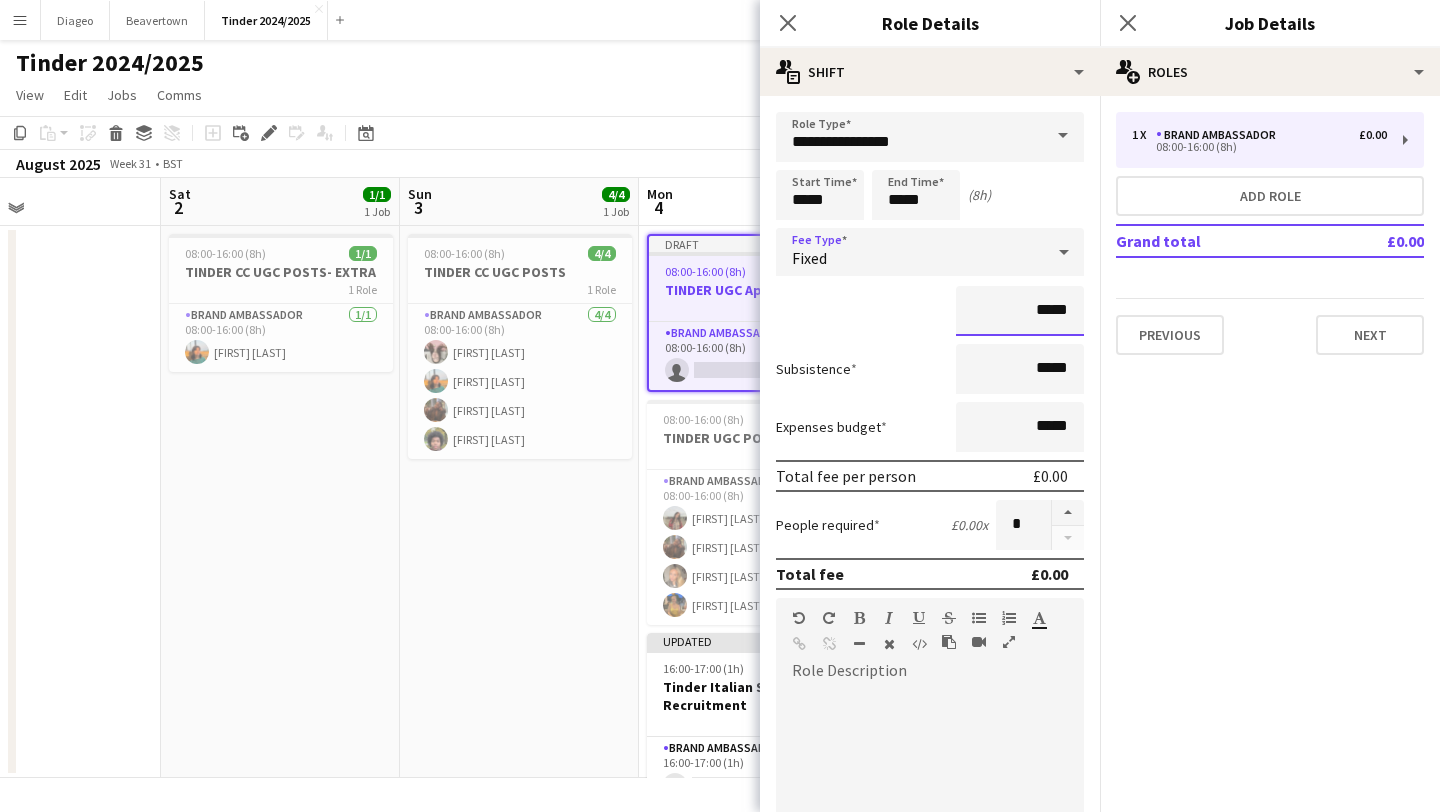 click on "*****" at bounding box center [1020, 311] 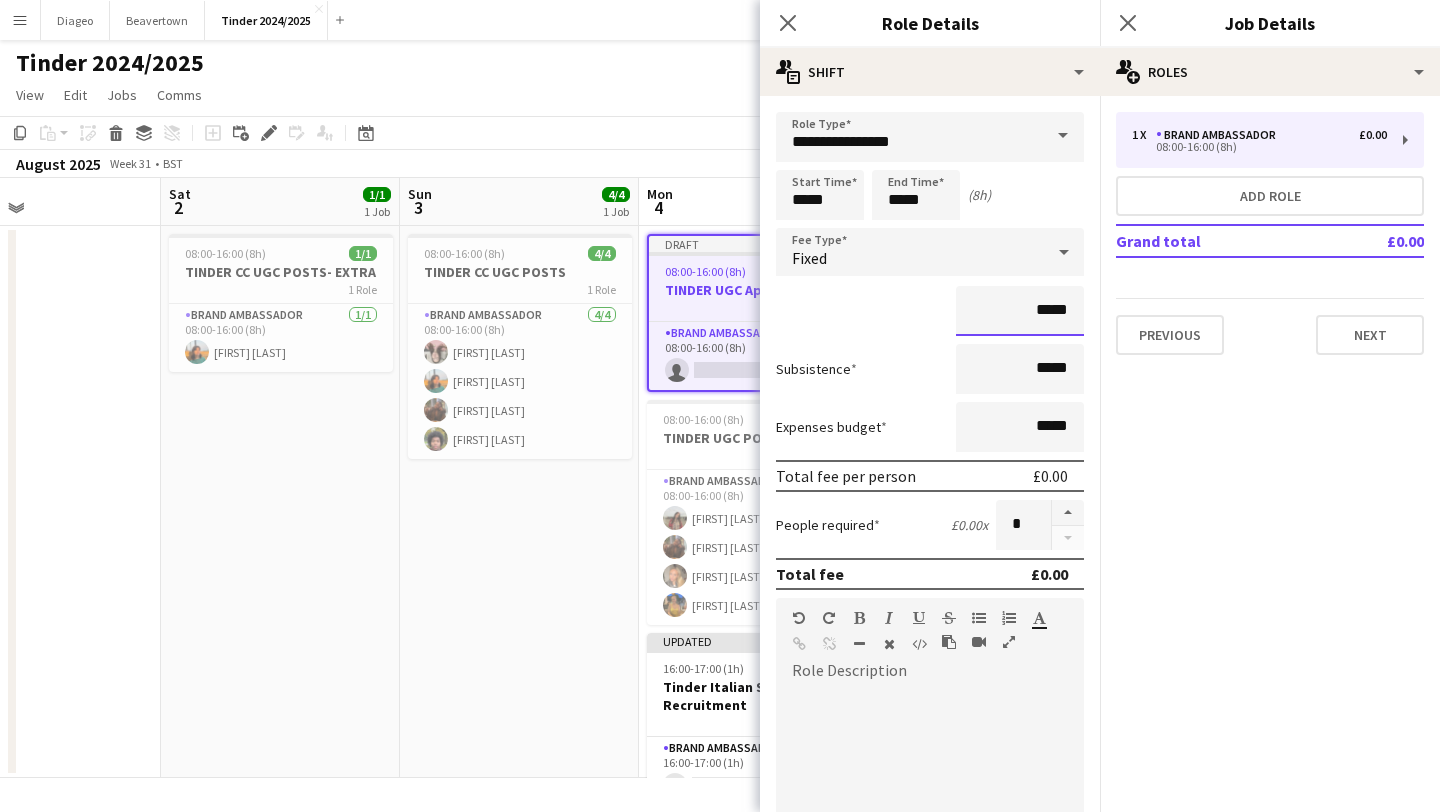 drag, startPoint x: 1062, startPoint y: 319, endPoint x: 1011, endPoint y: 317, distance: 51.0392 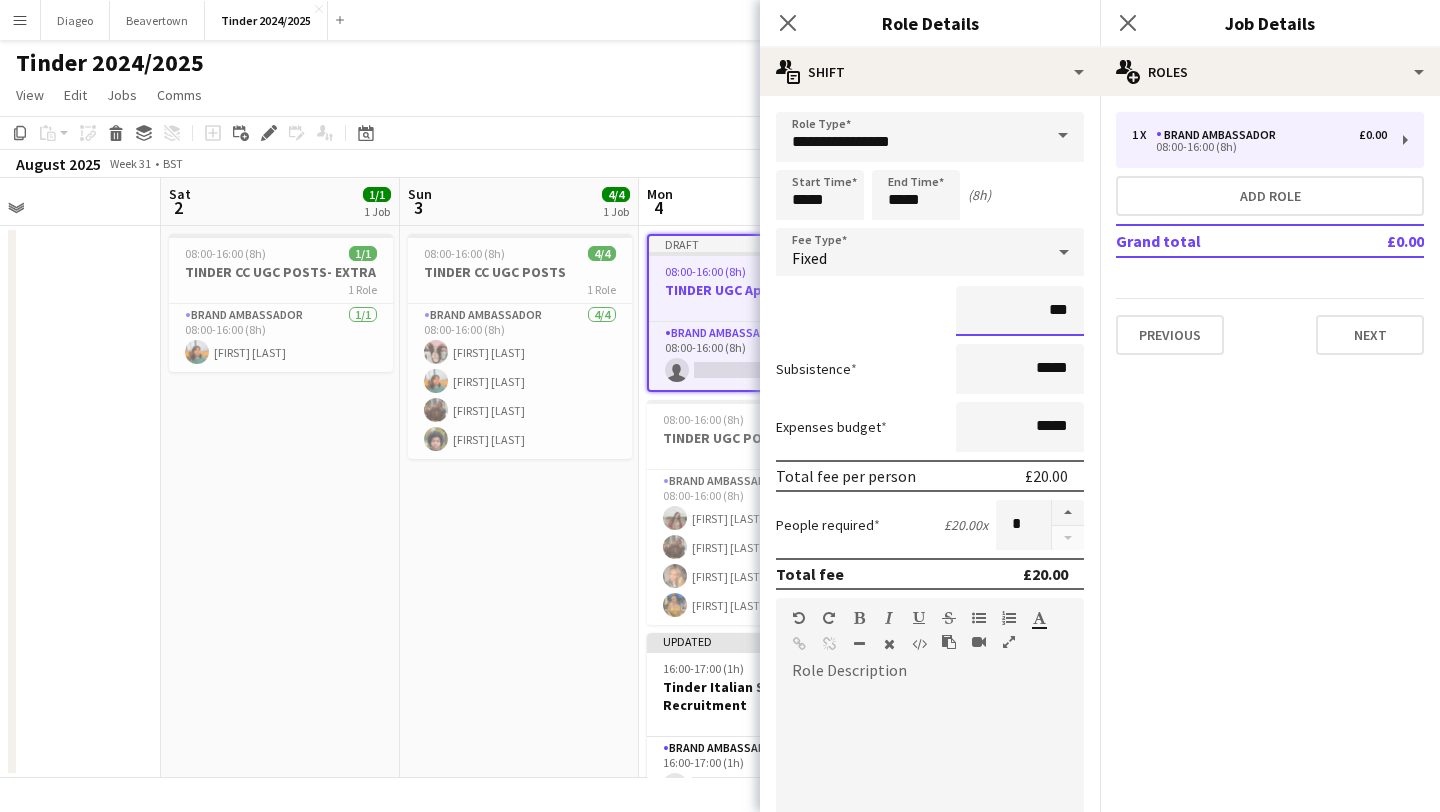 type on "***" 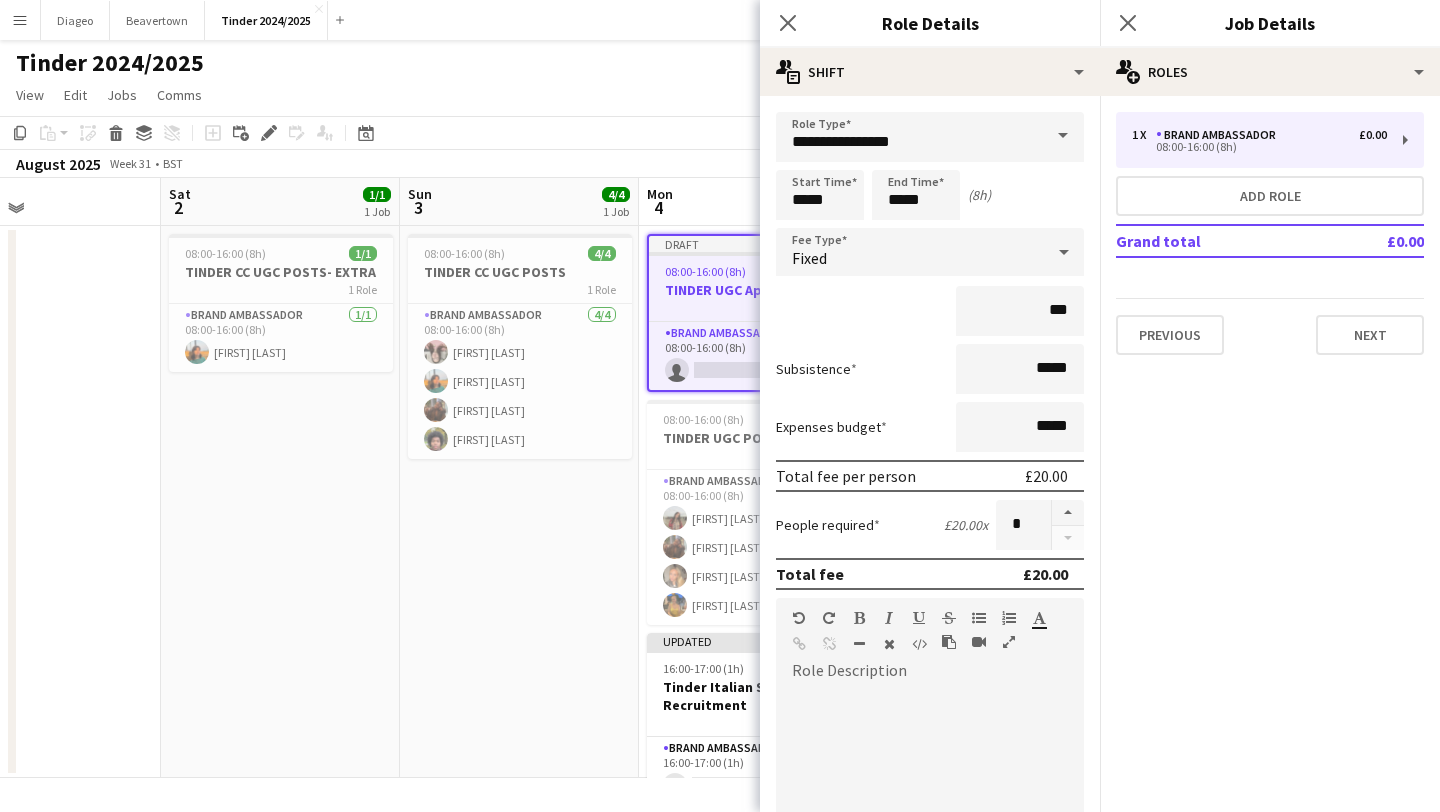 click on "pencil3
General details   1 x   Brand Ambassador   £0.00   08:00-16:00 (8h)   Add role   Grand total   £0.00   Previous   Next" 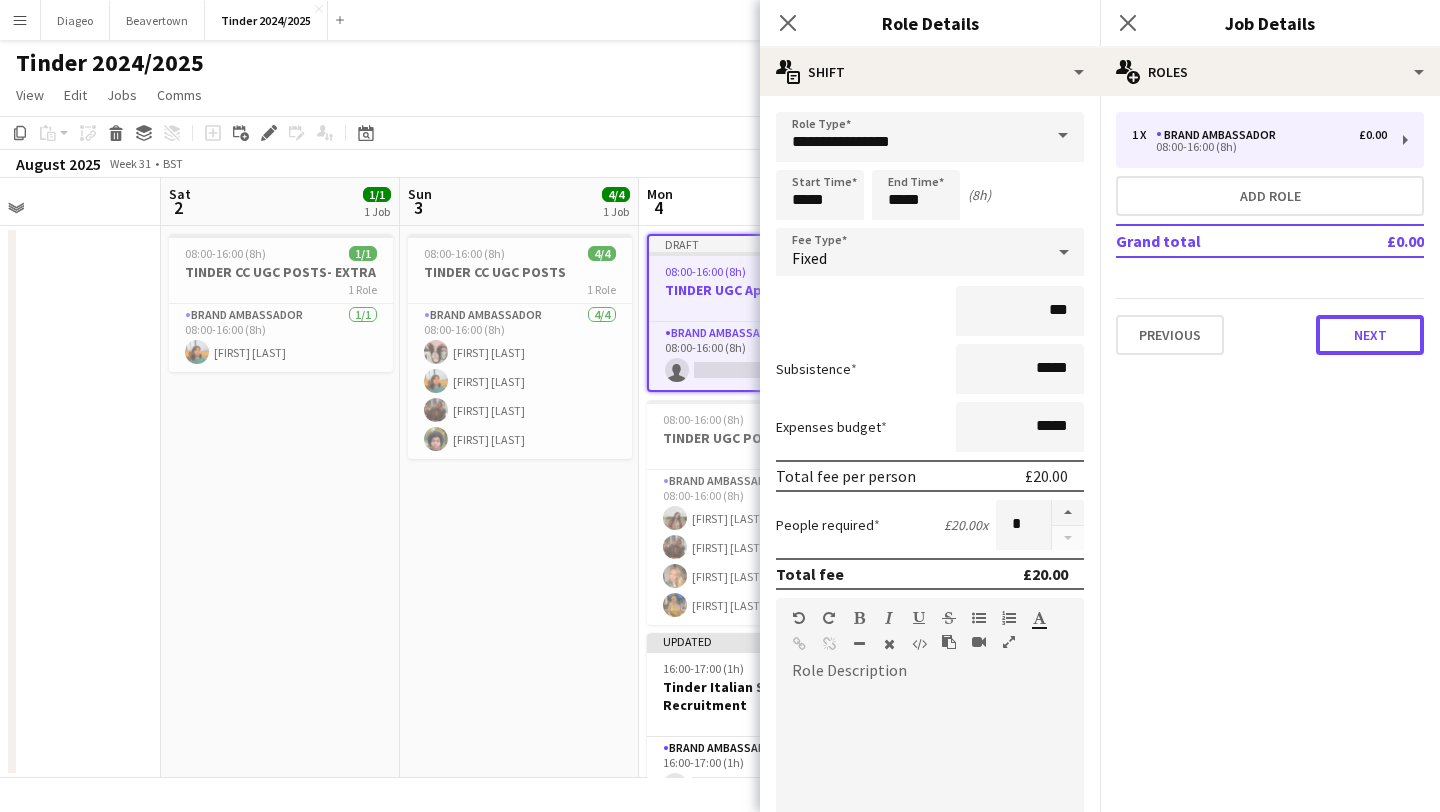 click on "Next" at bounding box center [1370, 335] 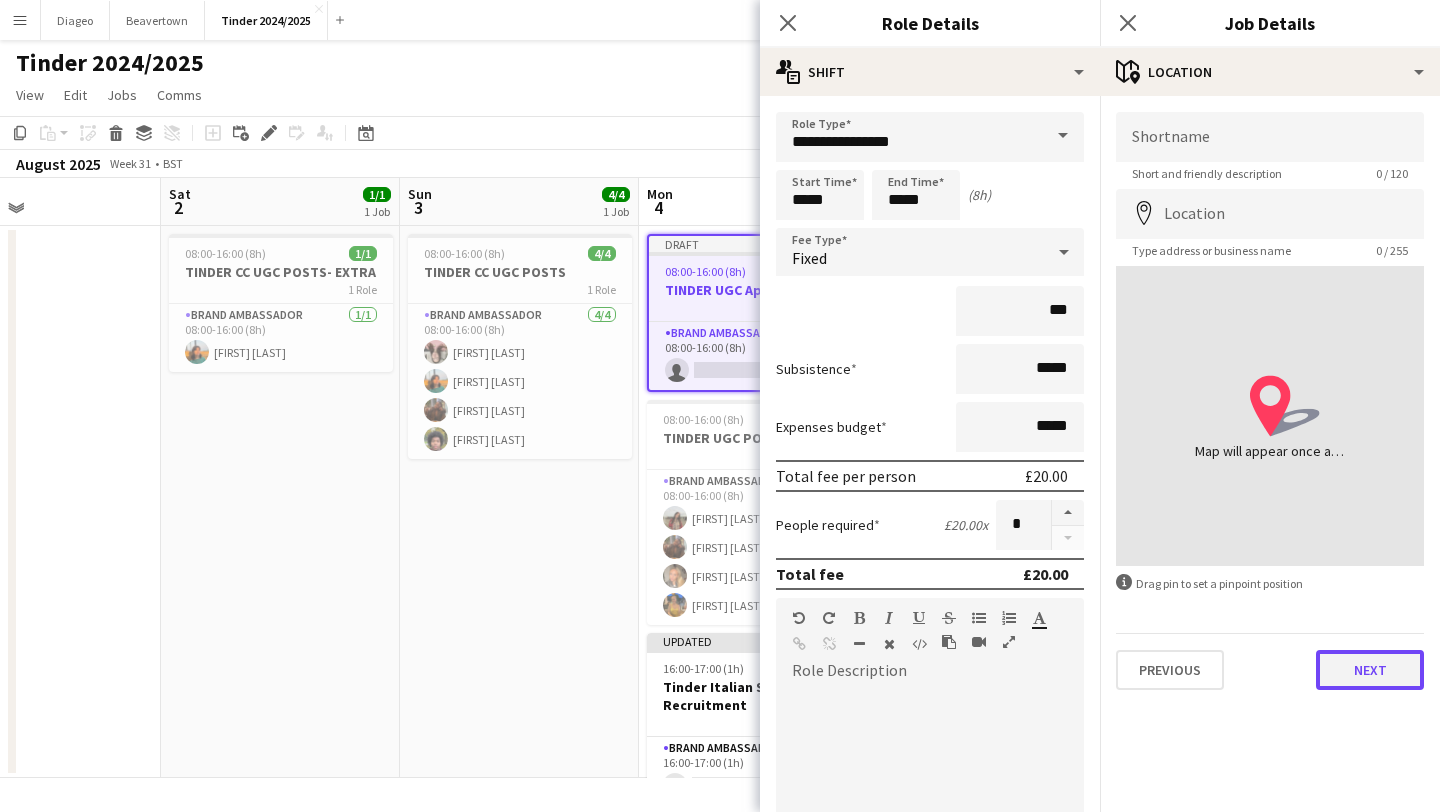 click on "Next" at bounding box center (1370, 670) 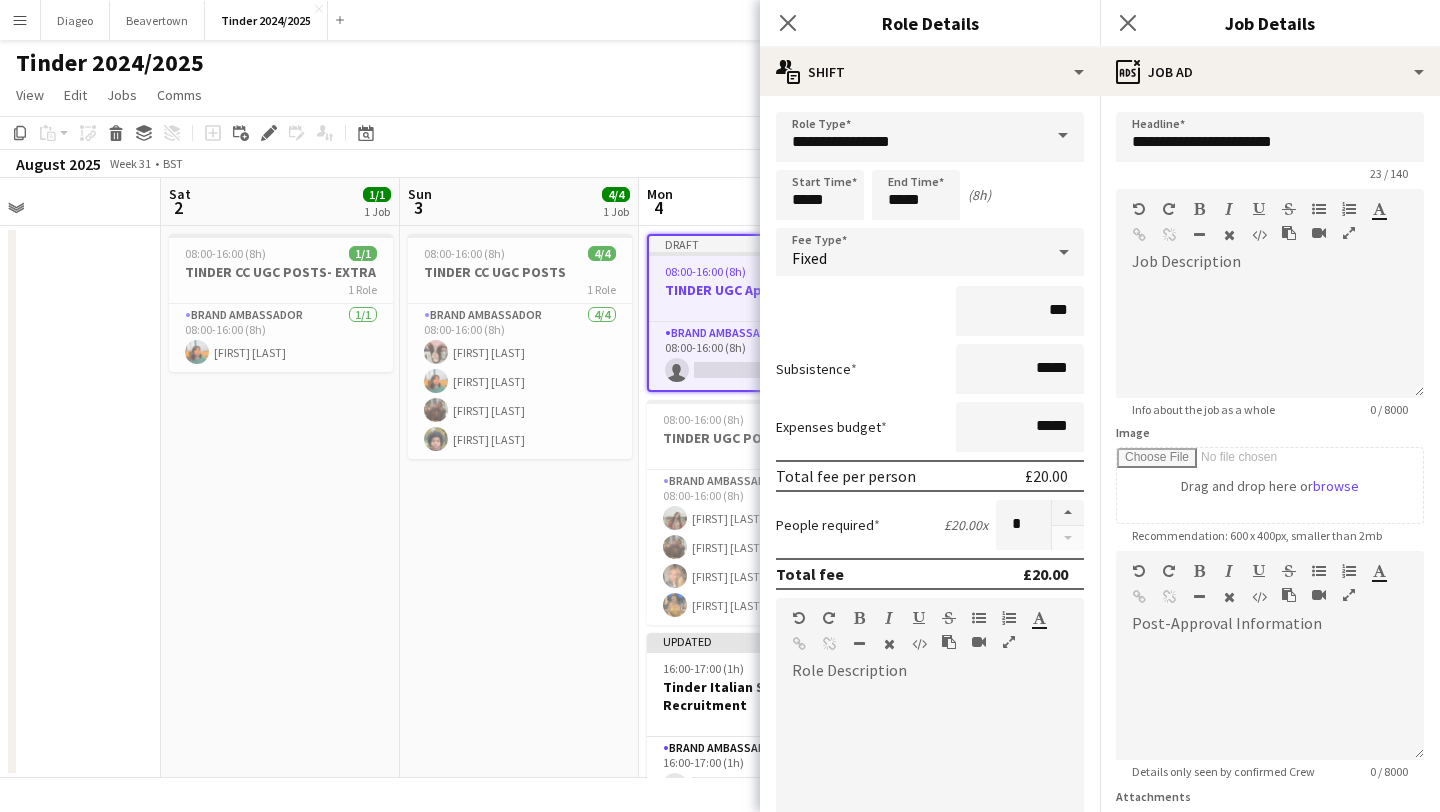 scroll, scrollTop: 176, scrollLeft: 0, axis: vertical 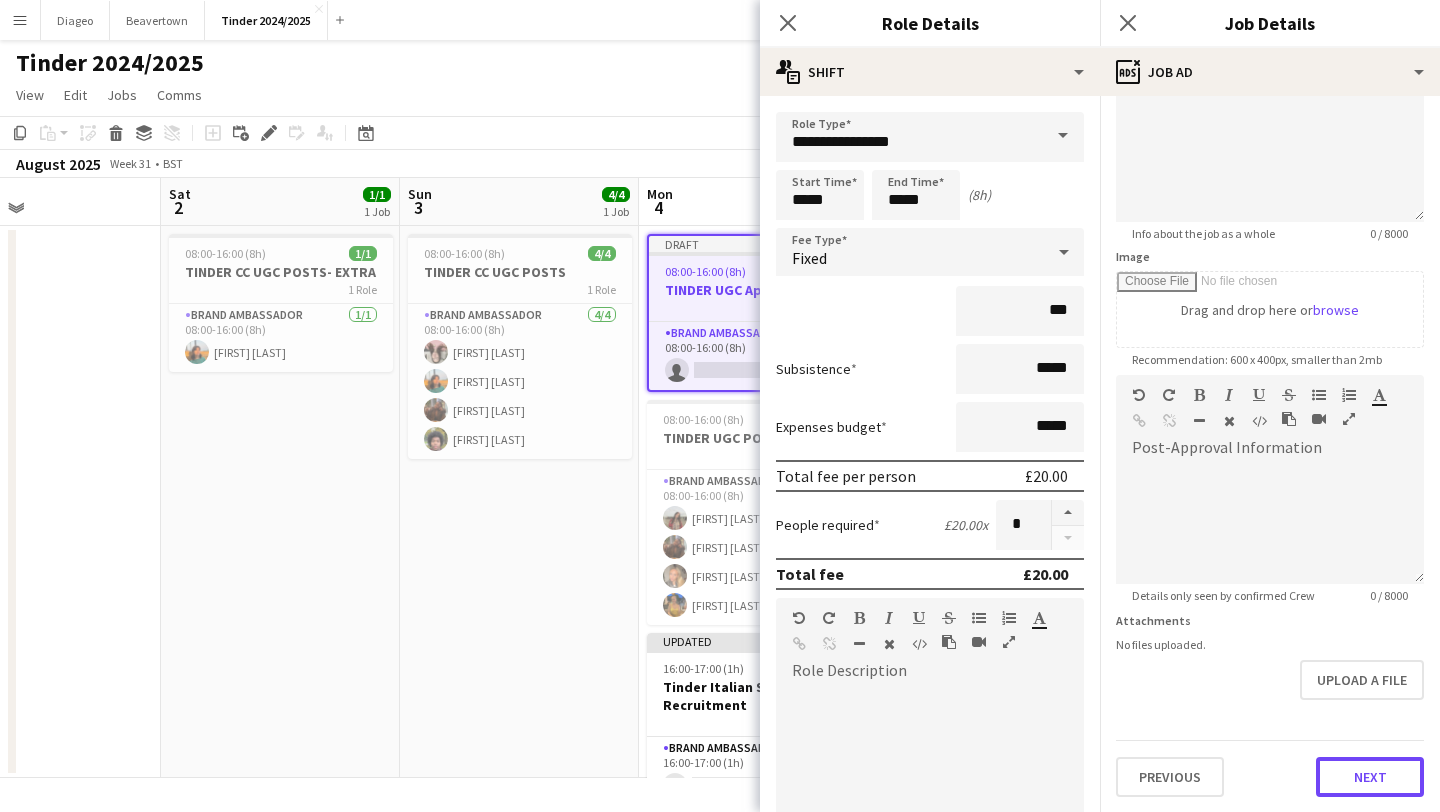 click on "Next" at bounding box center (1370, 777) 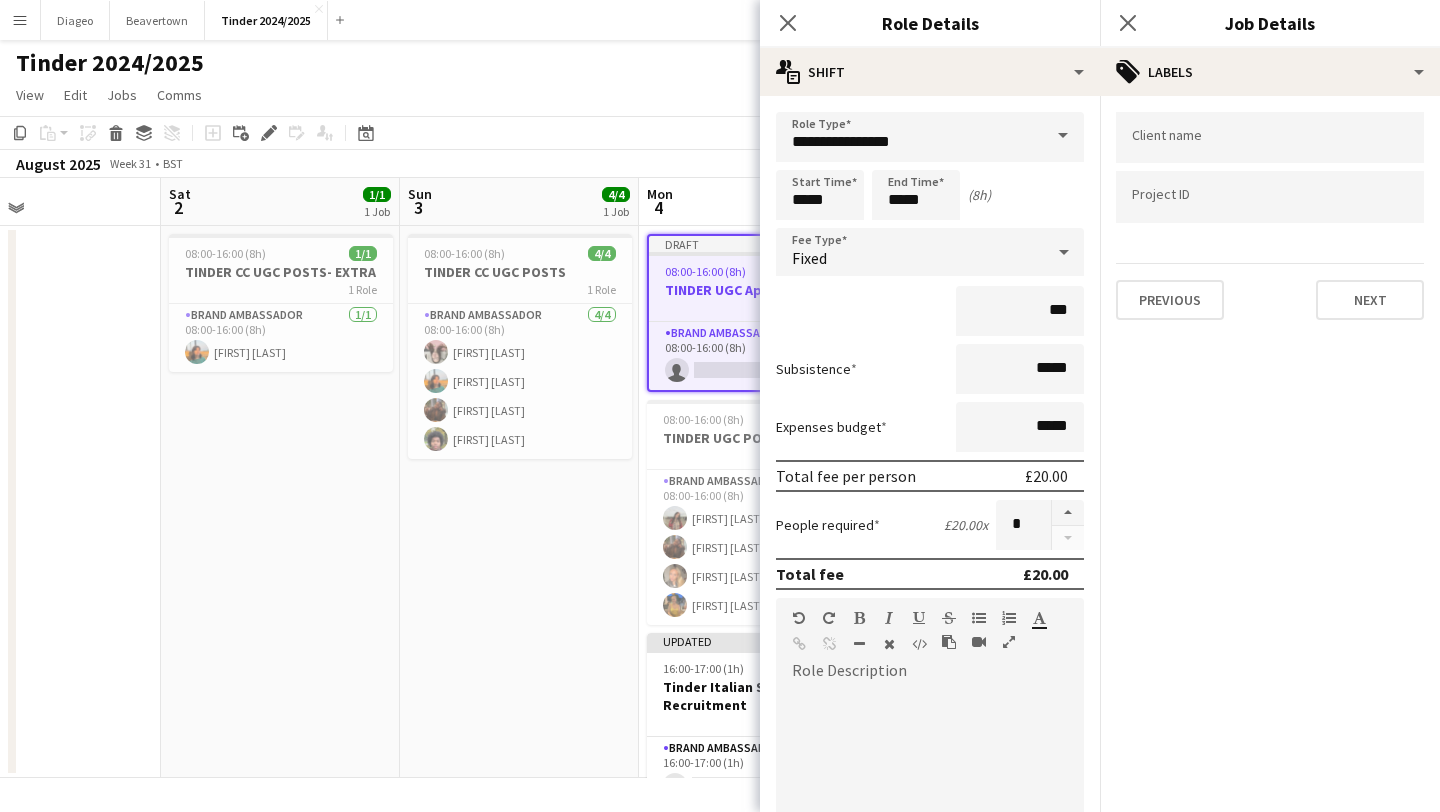 scroll, scrollTop: 0, scrollLeft: 0, axis: both 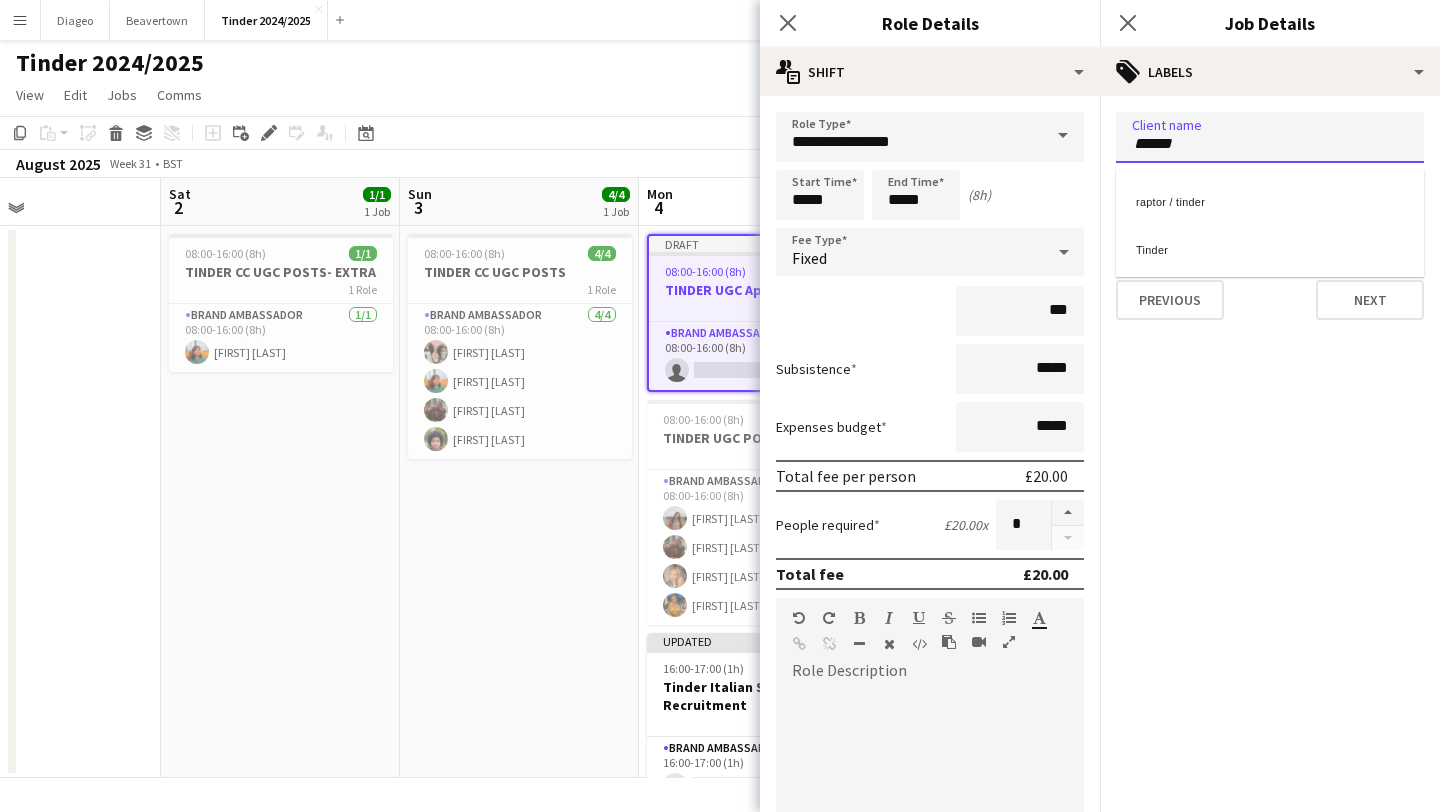 type on "******" 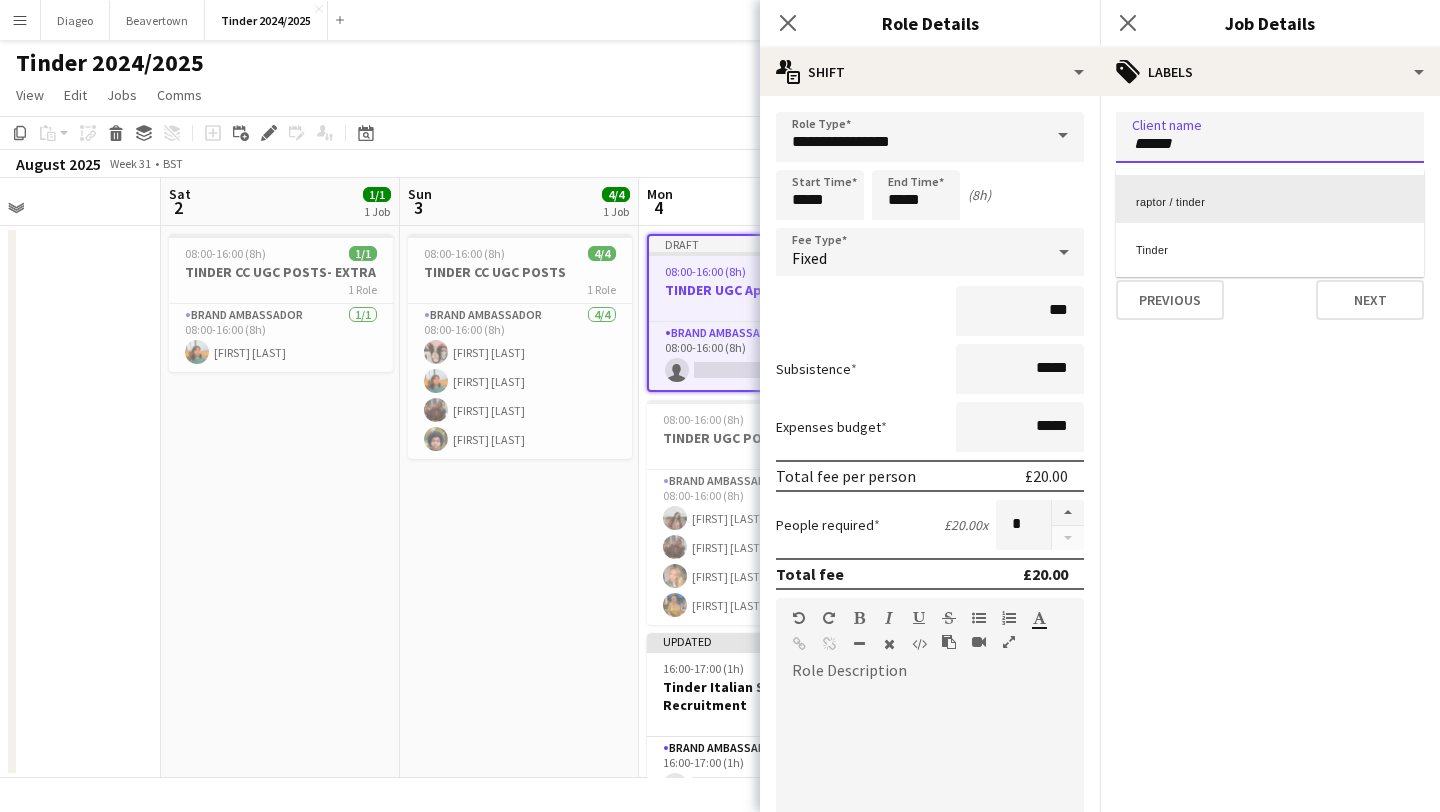 click on "Tinder" at bounding box center [1270, 247] 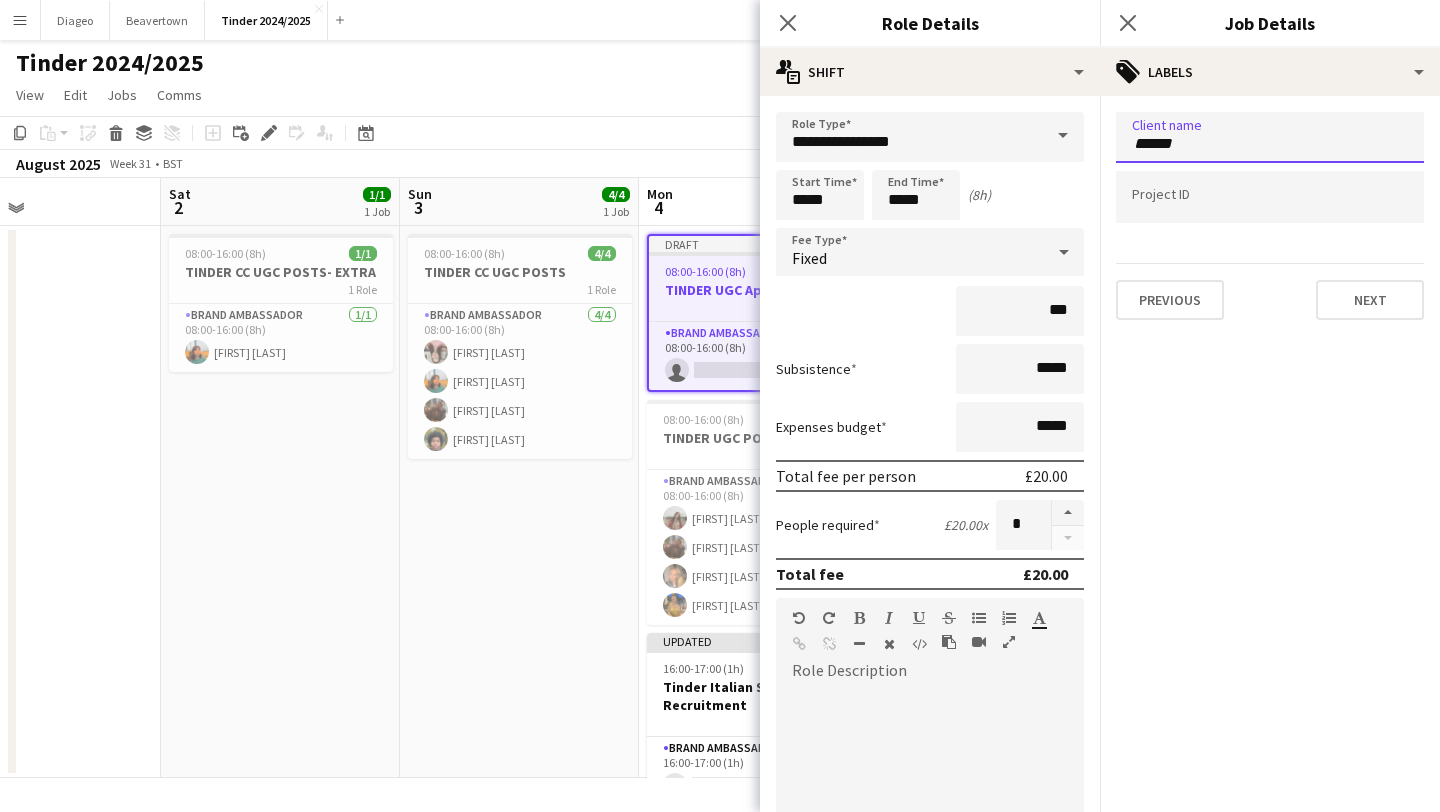 type 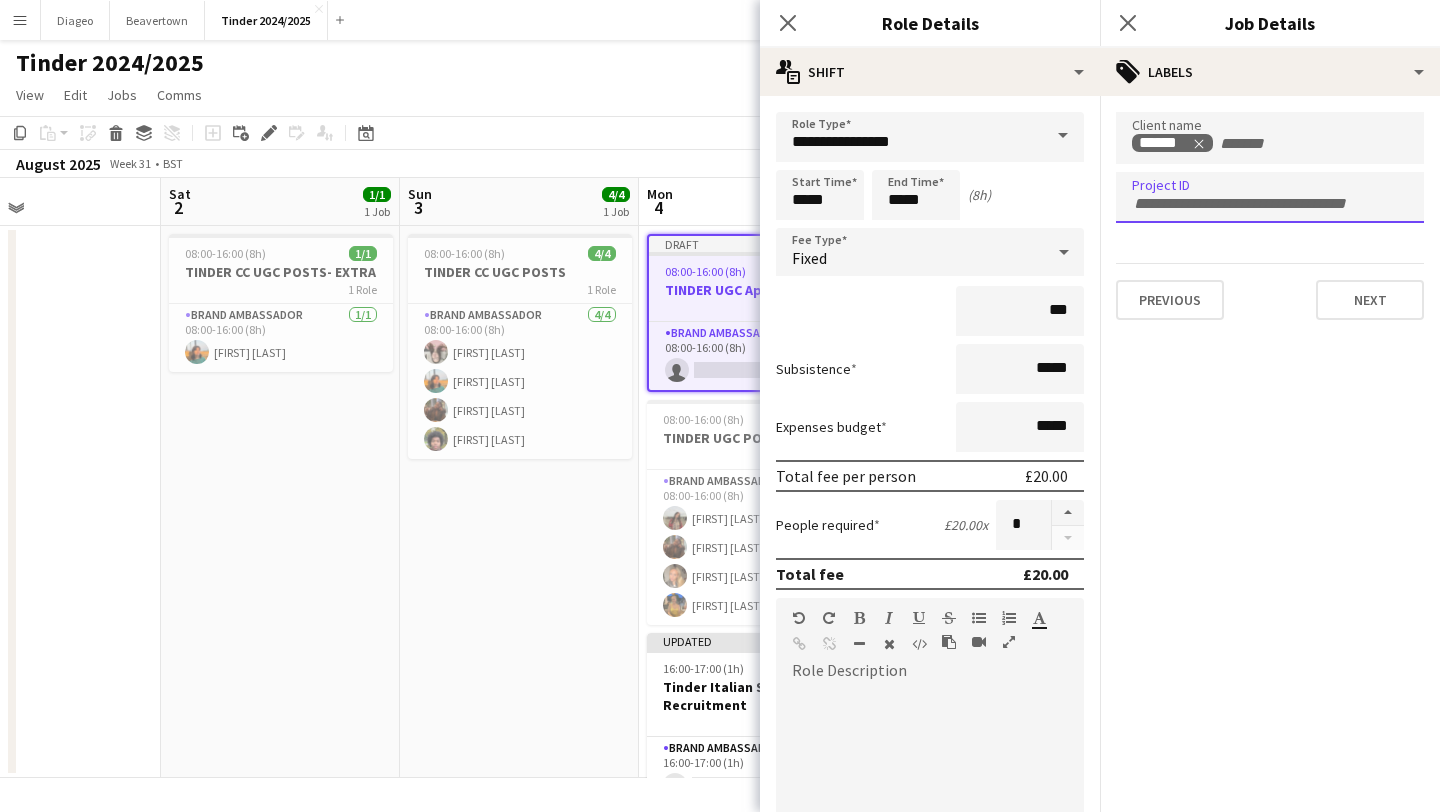 click at bounding box center [1270, 204] 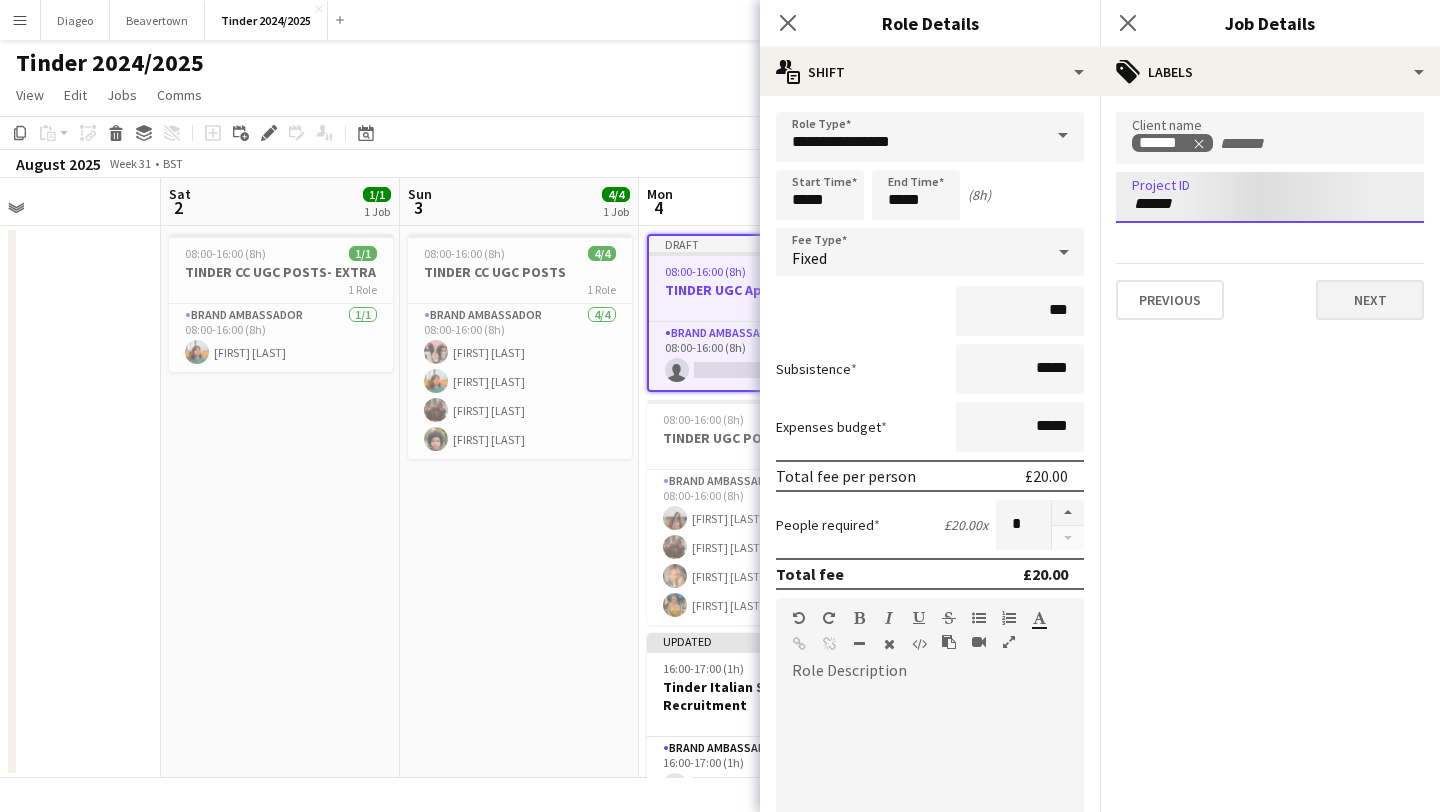 type on "******" 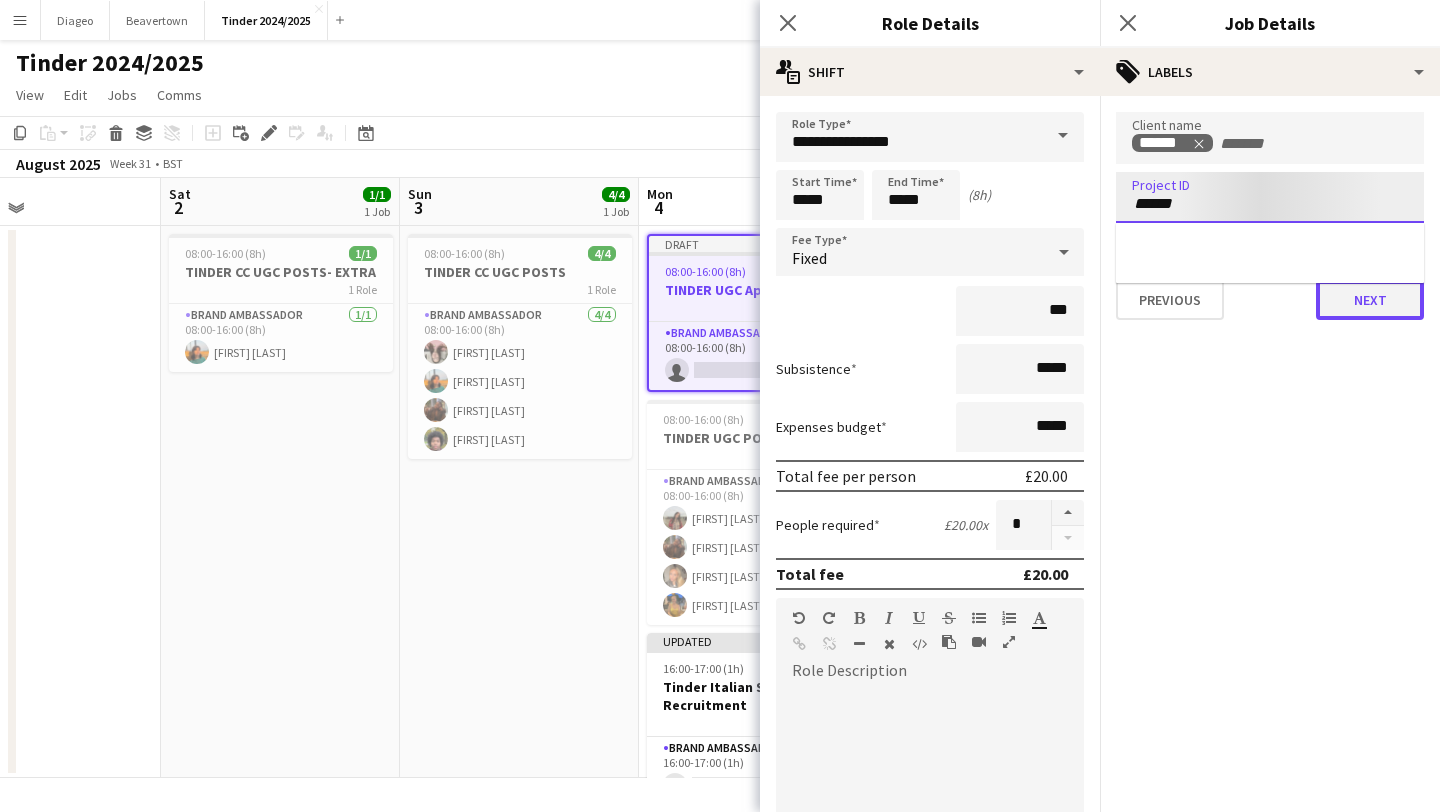 click on "Client name  ******  Project ID  ******  Previous   Next" at bounding box center [1270, 216] 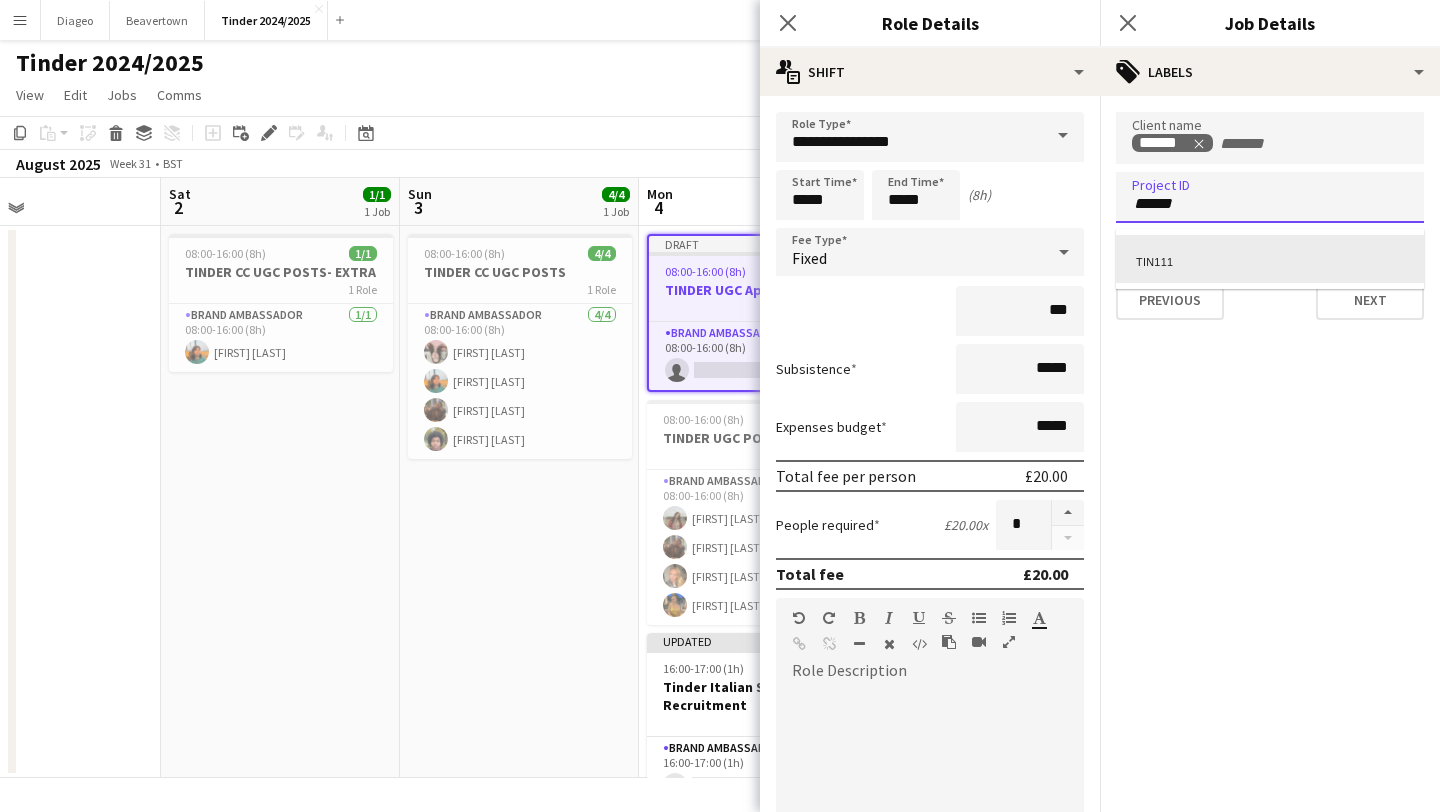 click on "TIN111" at bounding box center [1270, 259] 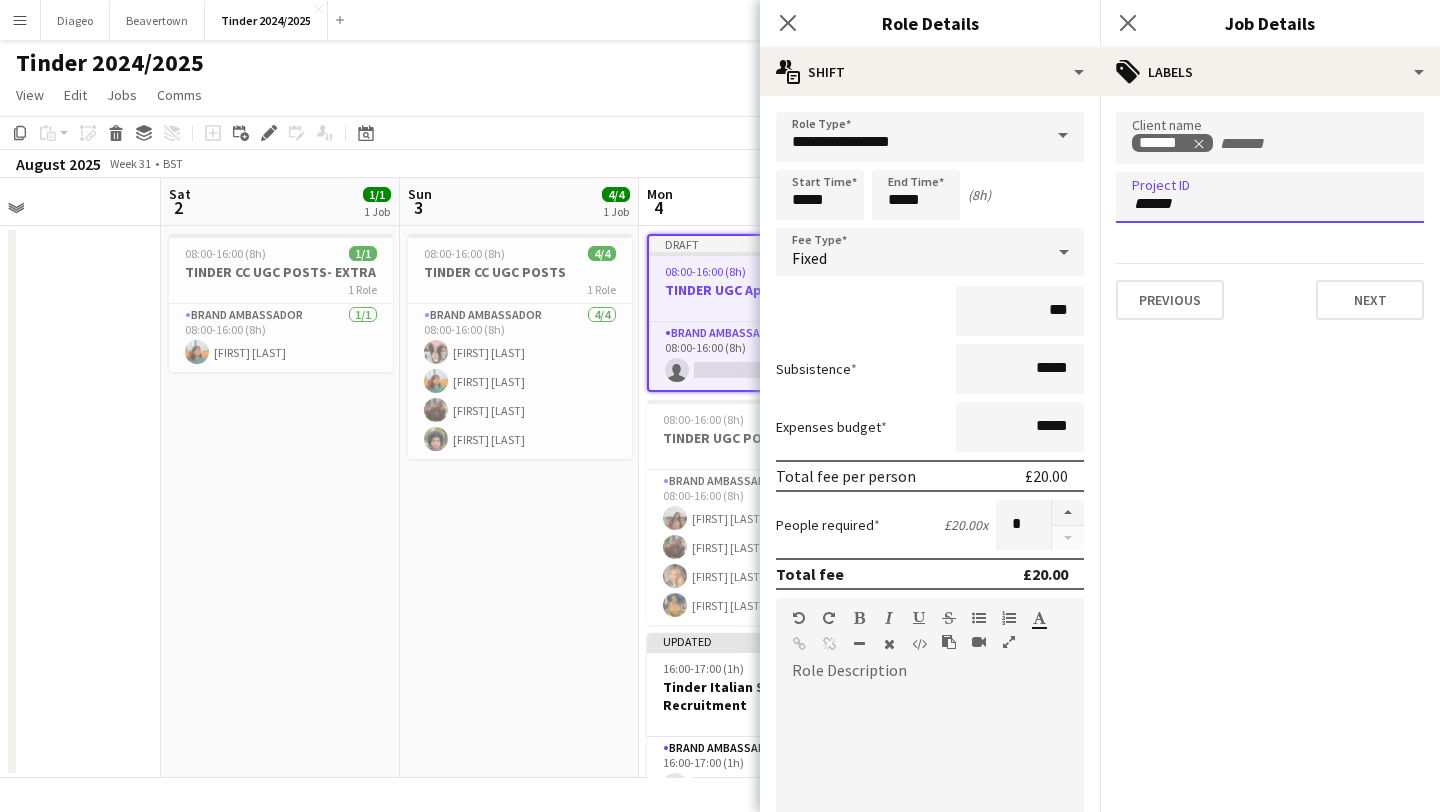 type 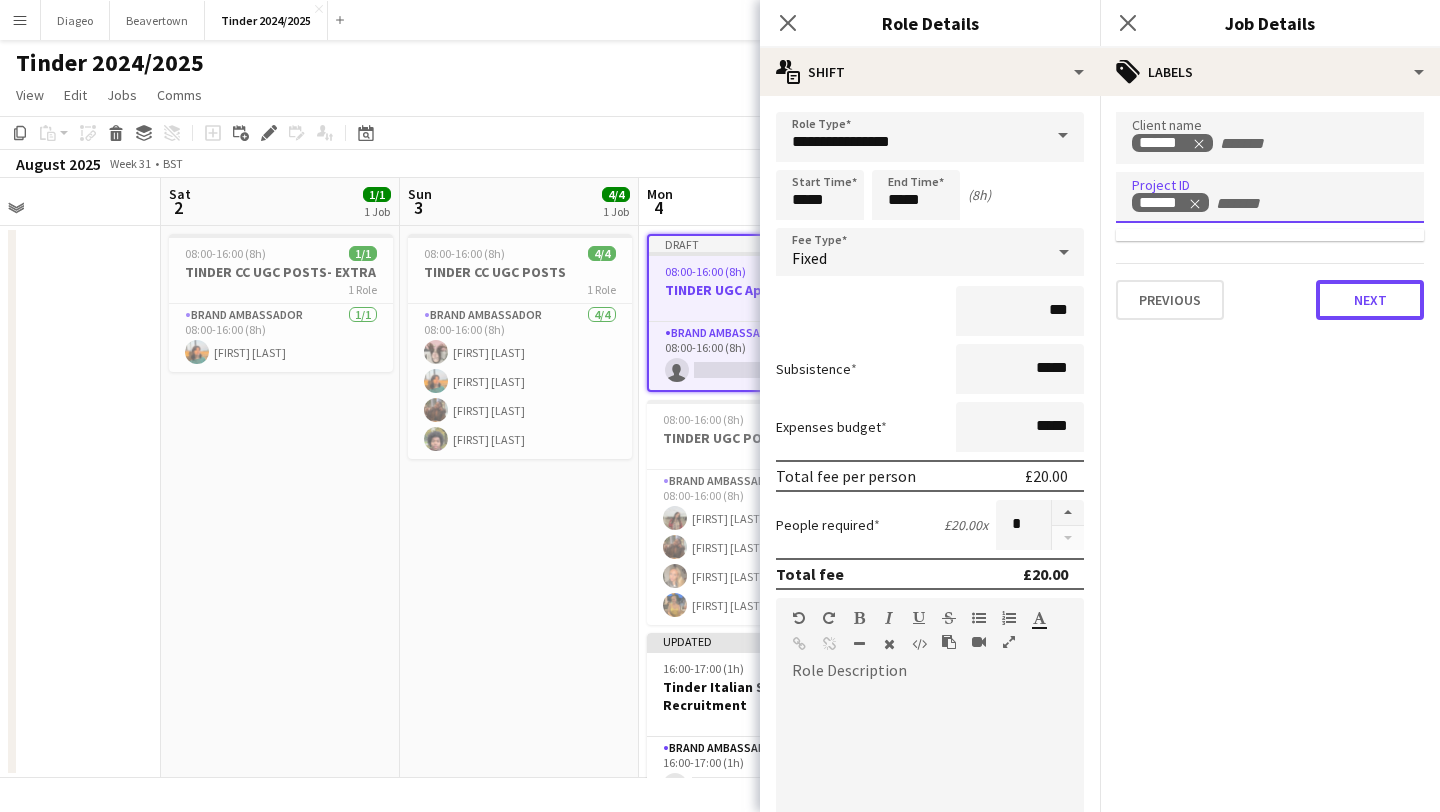 click on "Next" at bounding box center (1370, 300) 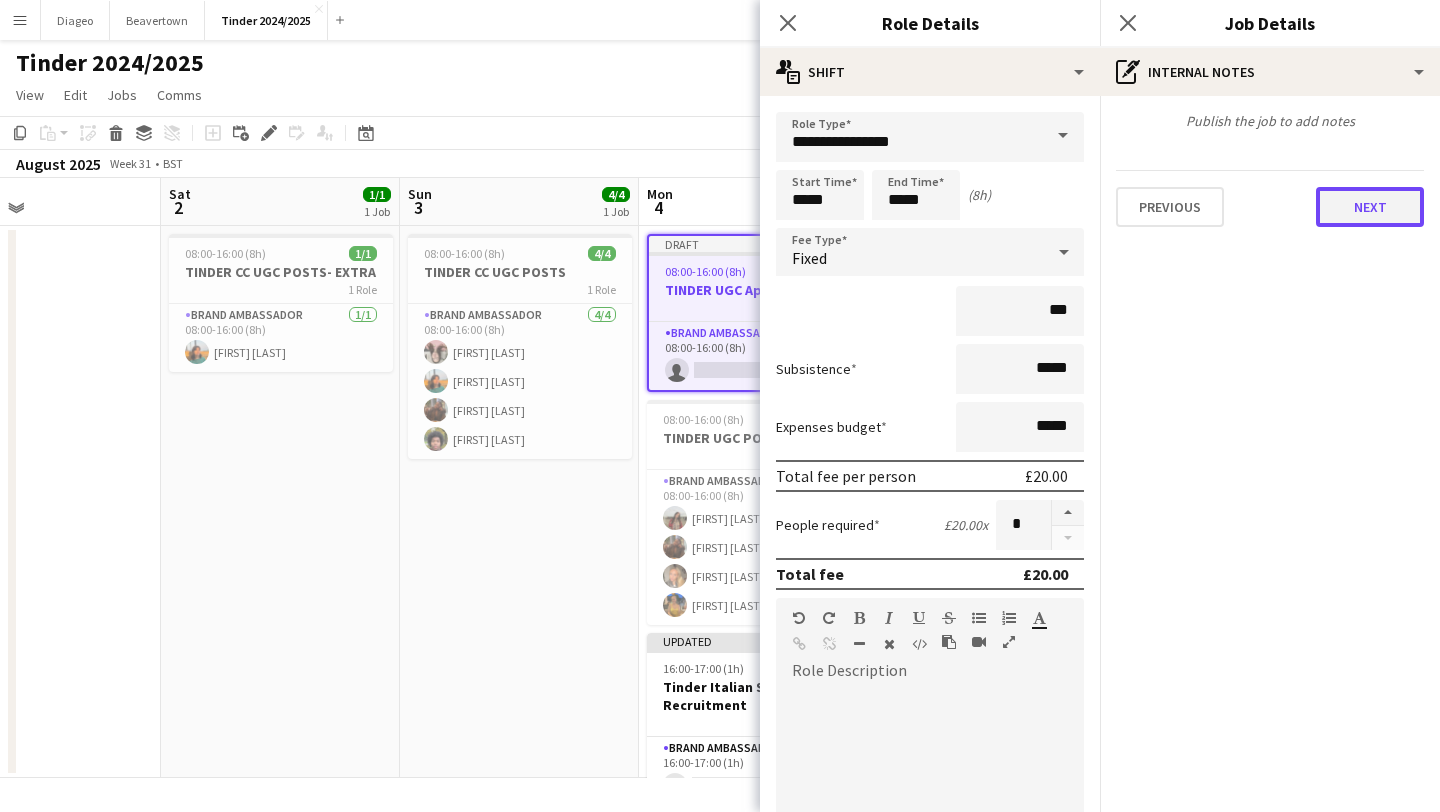 click on "Next" at bounding box center [1370, 207] 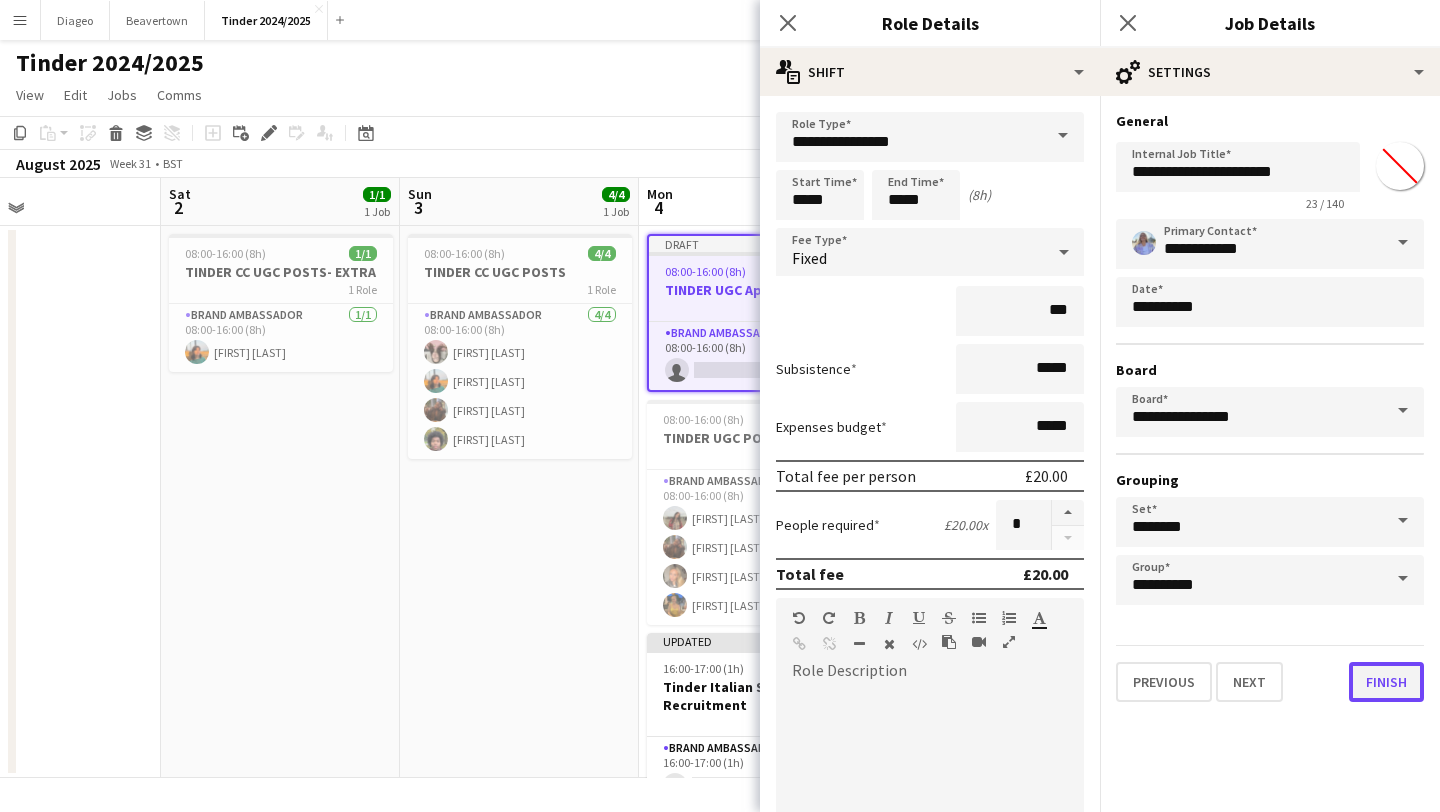 click on "Finish" at bounding box center [1386, 682] 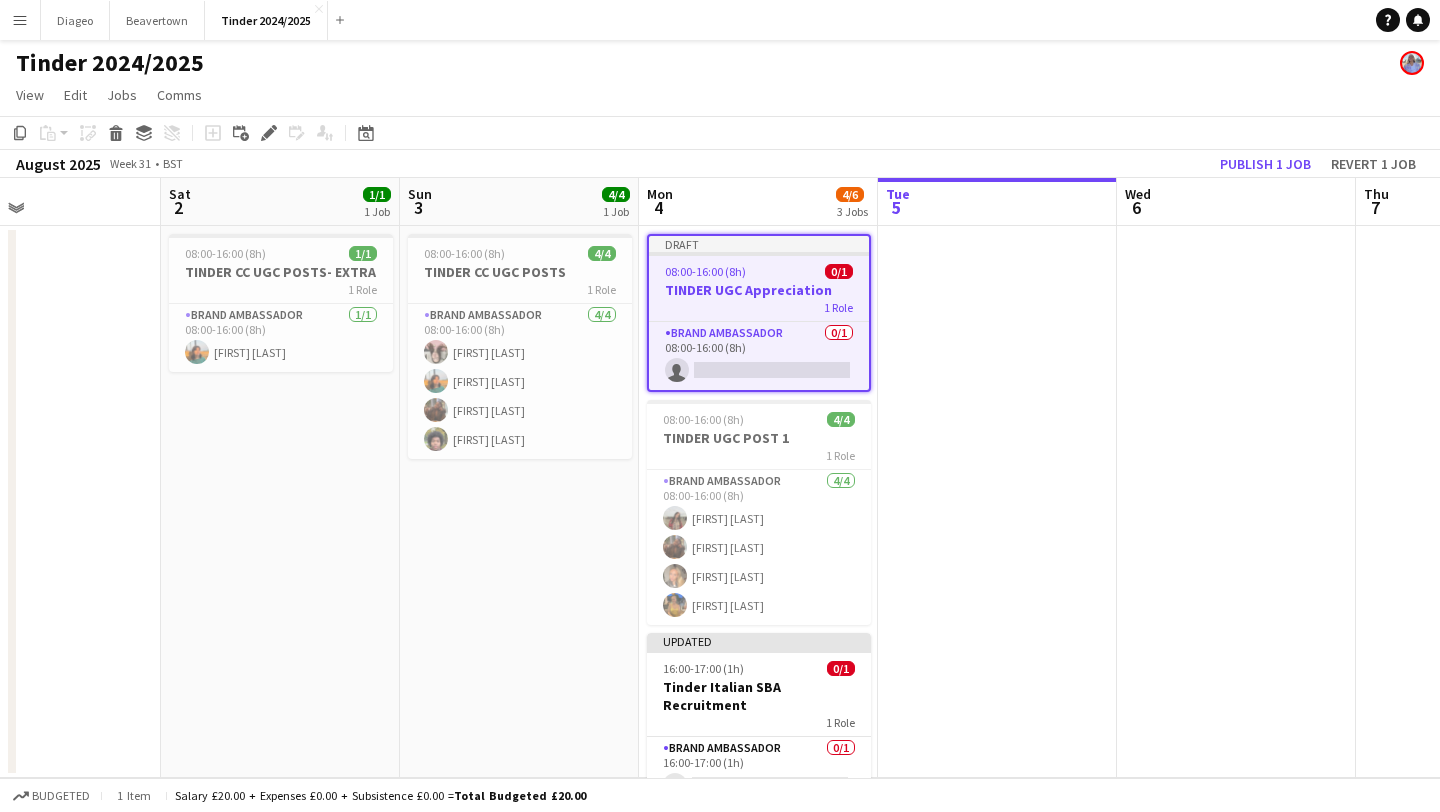 click at bounding box center (997, 502) 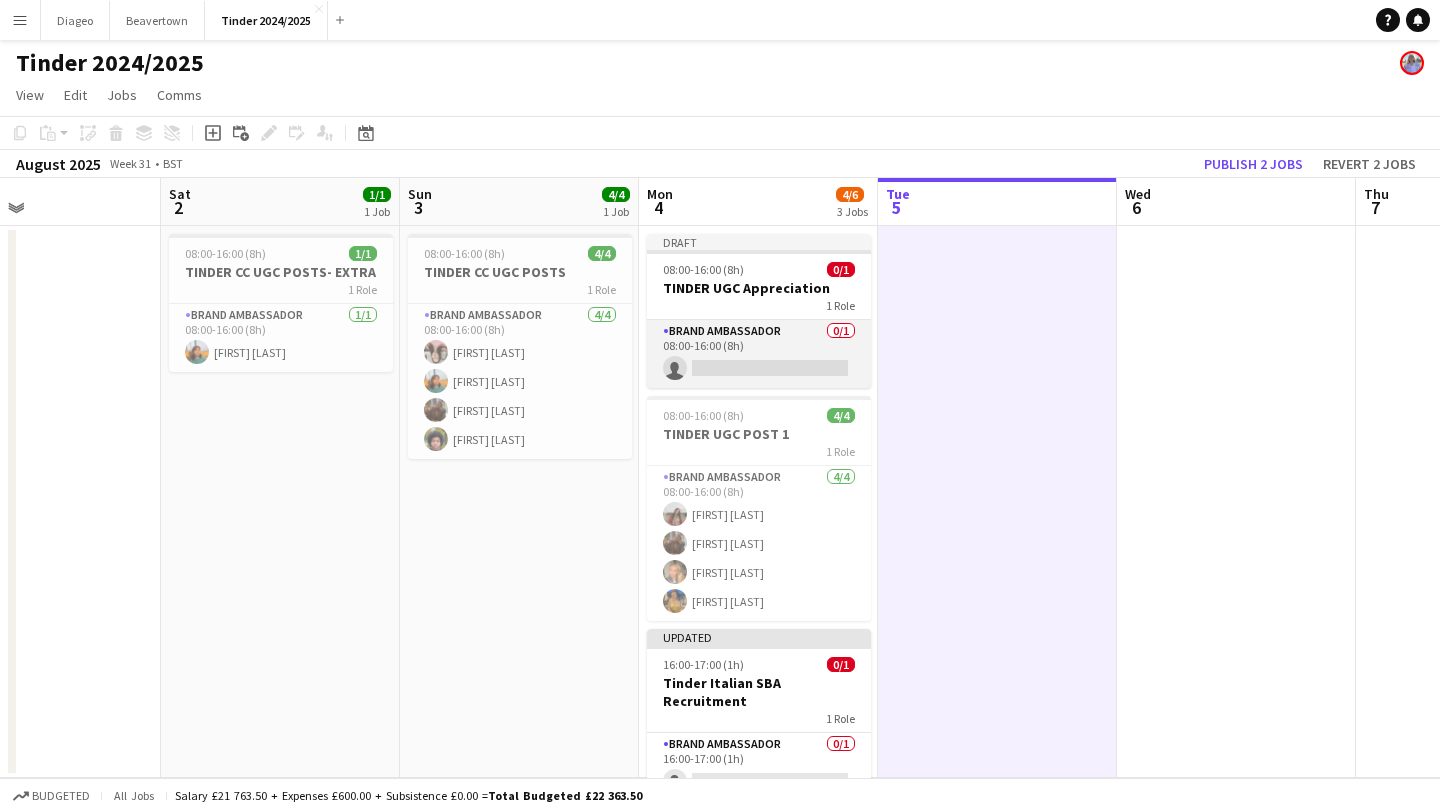 scroll, scrollTop: 0, scrollLeft: 555, axis: horizontal 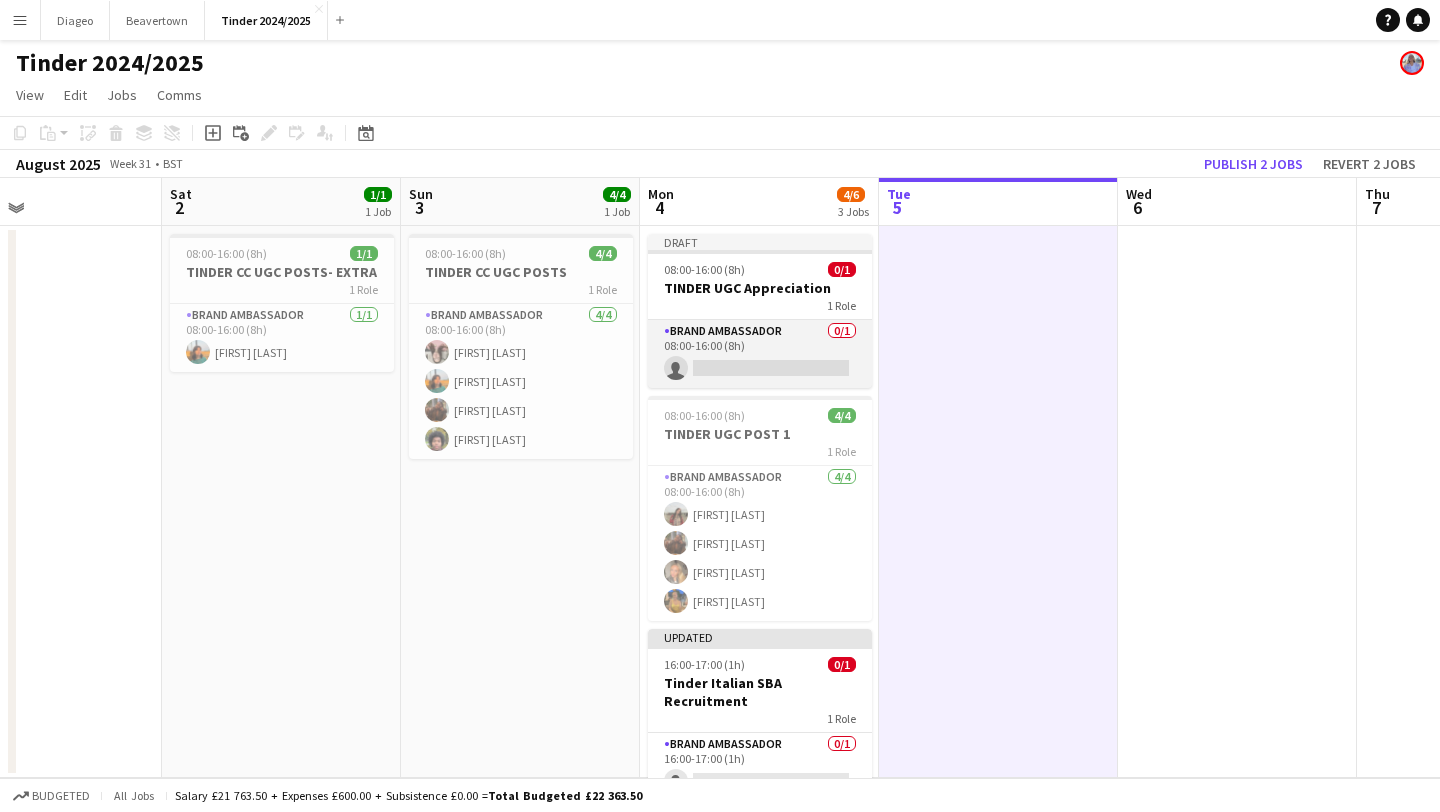 click on "Brand Ambassador   0/1   08:00-16:00 (8h)
single-neutral-actions" at bounding box center [760, 354] 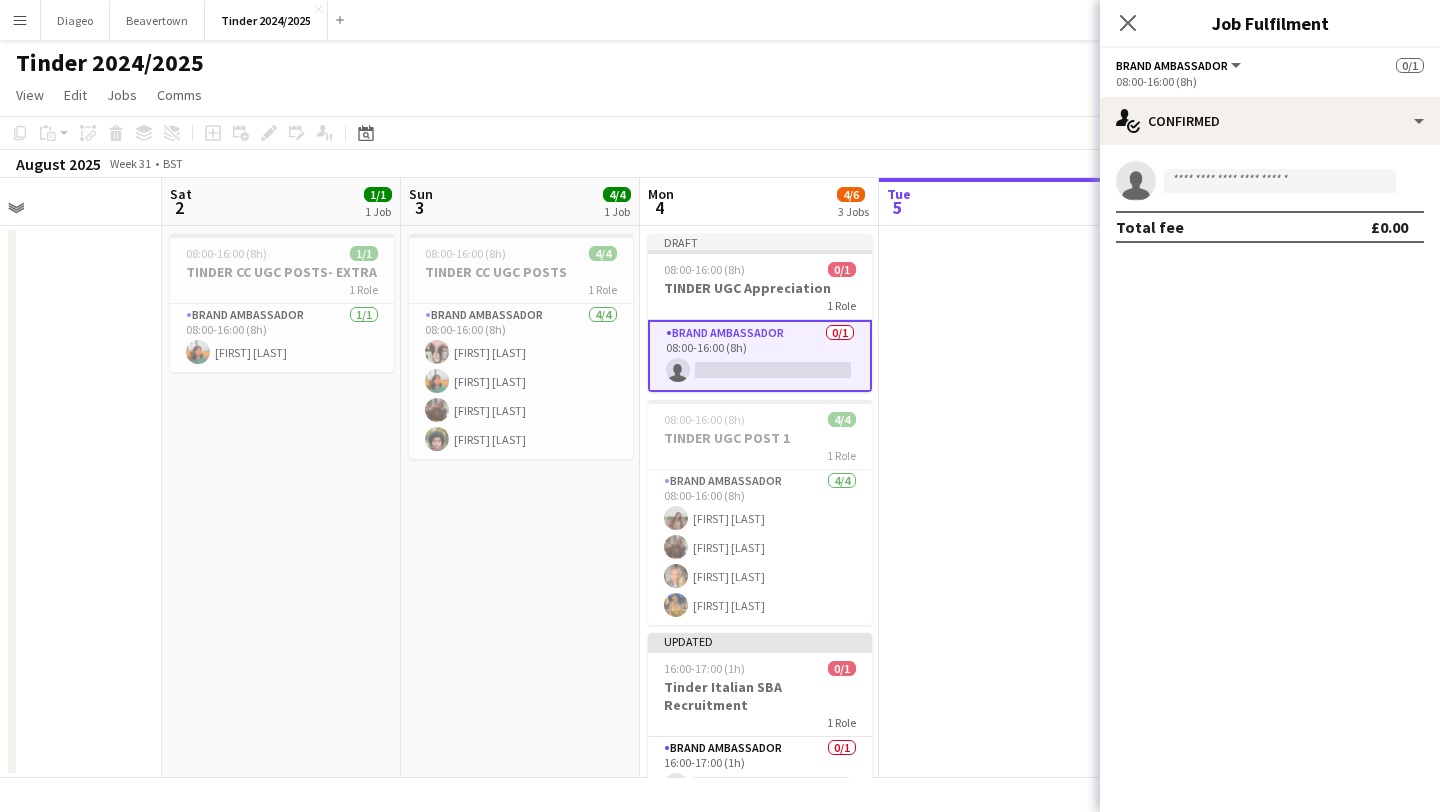 click on "Brand Ambassador   All roles   Brand Ambassador" 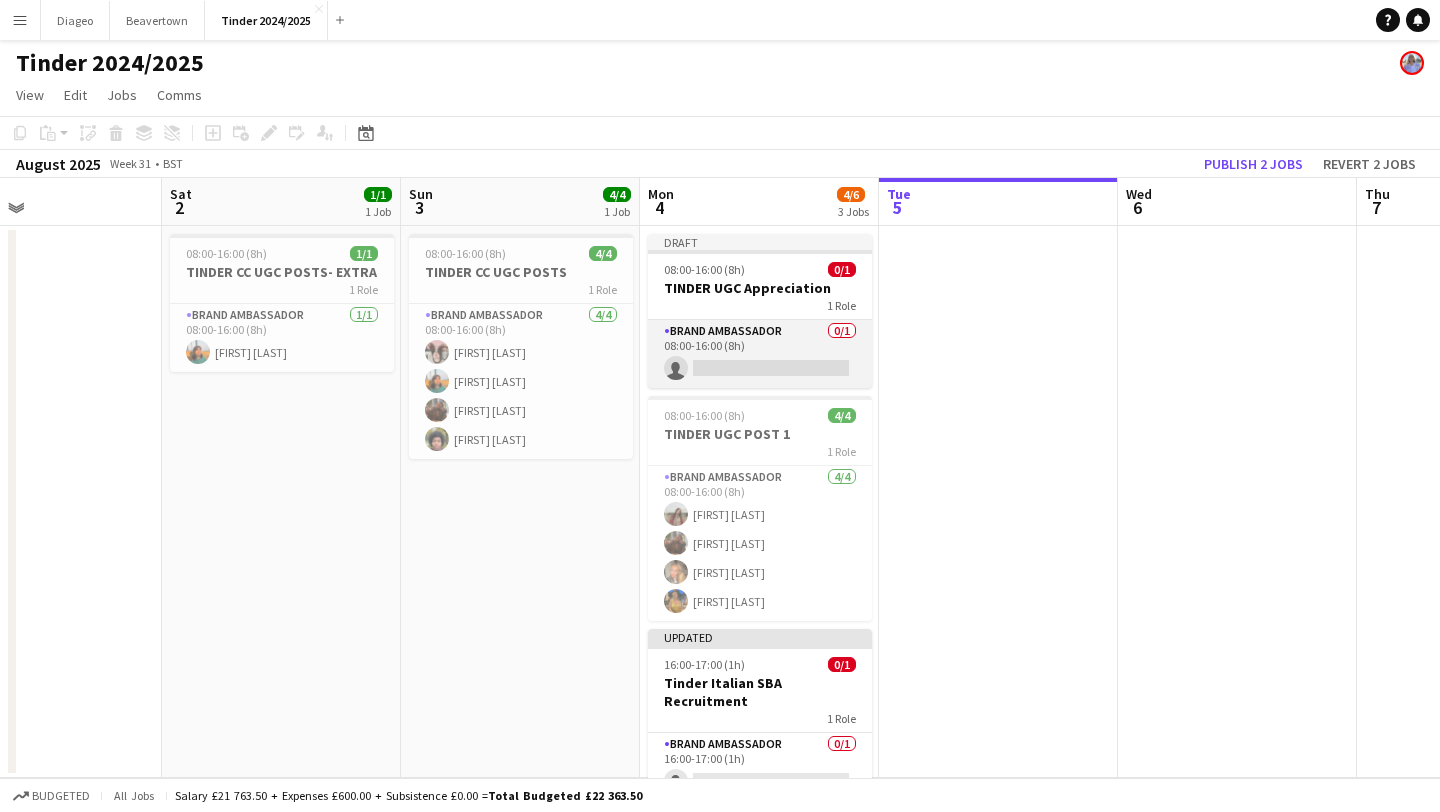 click on "Brand Ambassador   0/1   08:00-16:00 (8h)
single-neutral-actions" at bounding box center [760, 354] 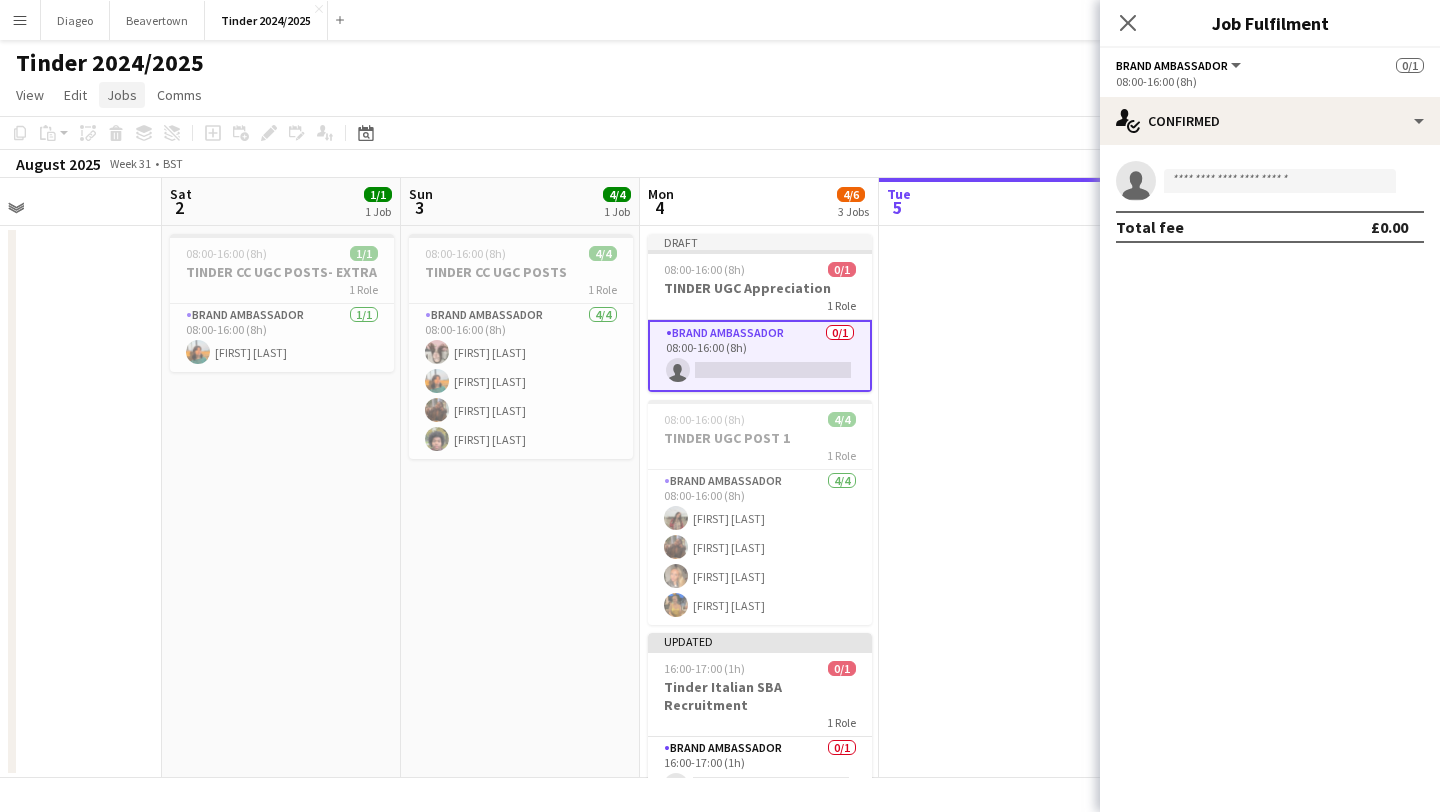 click on "Jobs" 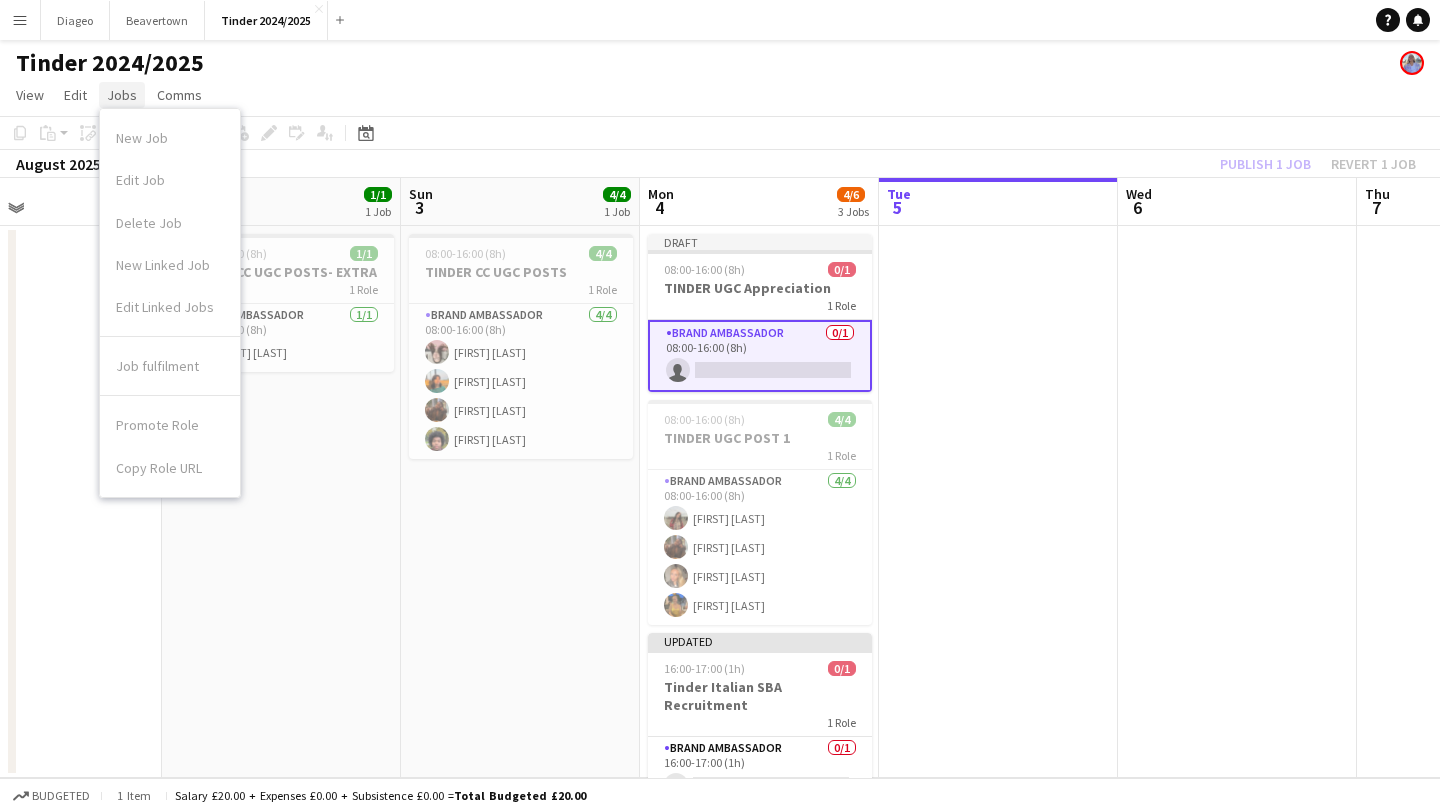 click on "Jobs" 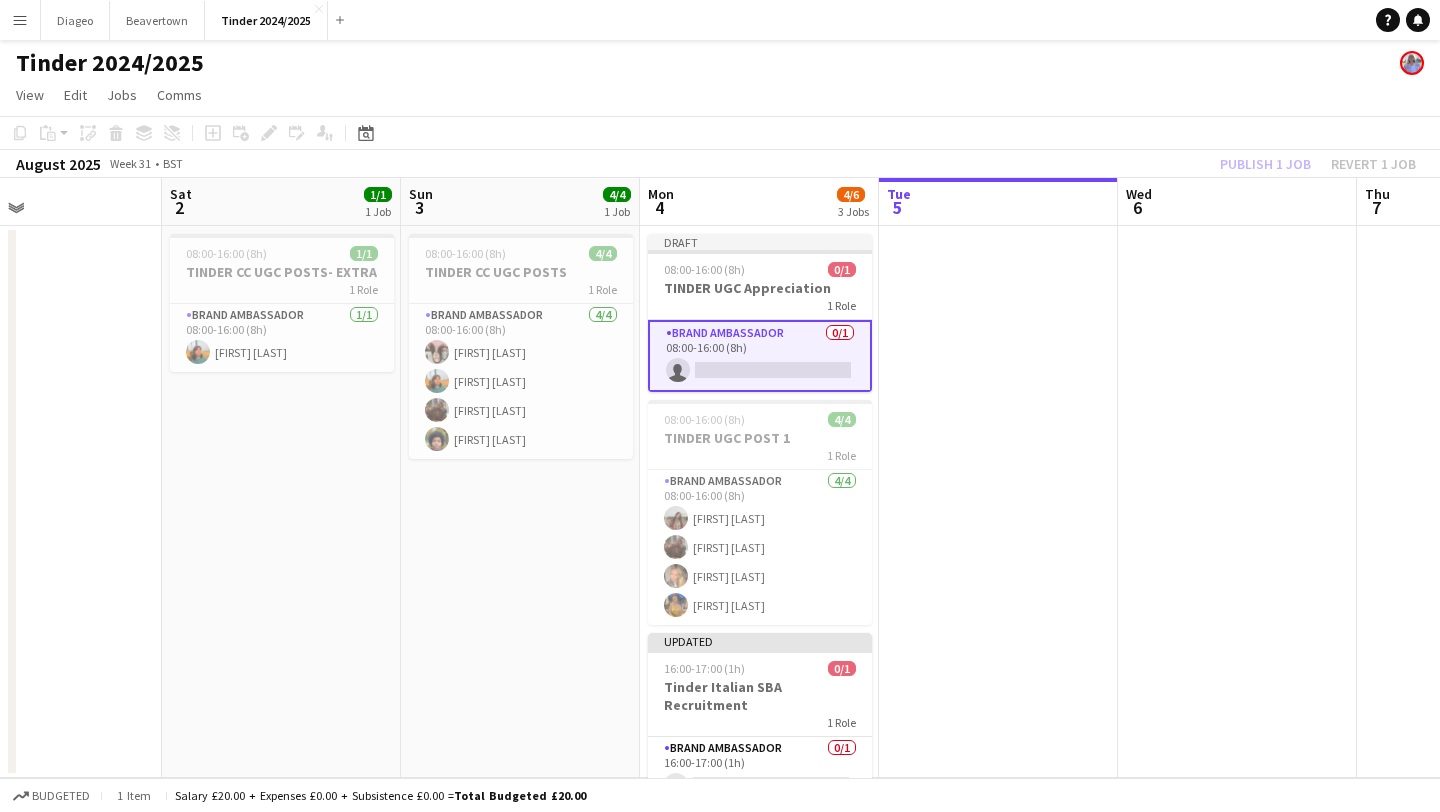 click on "Menu" at bounding box center [20, 20] 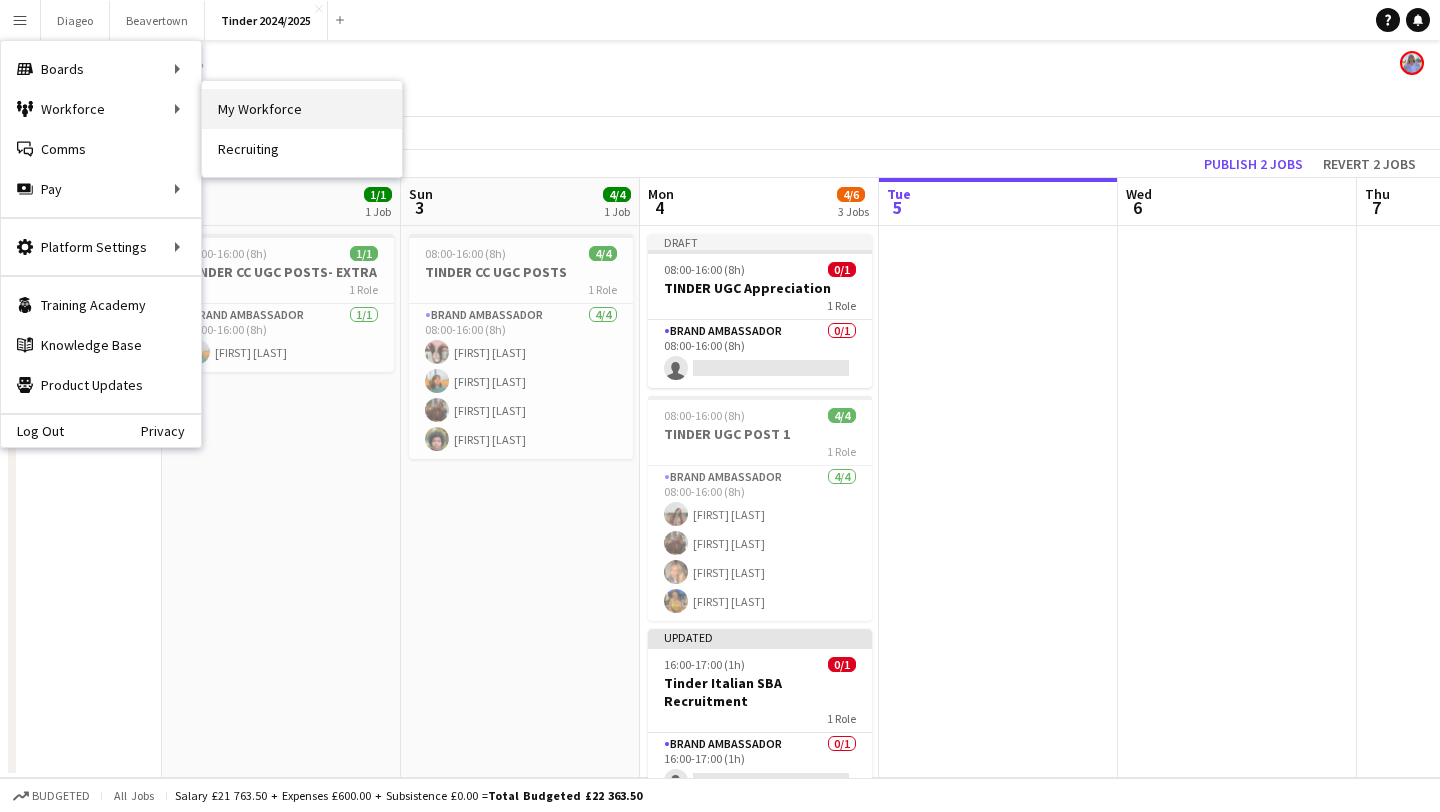 click on "My Workforce" at bounding box center [302, 109] 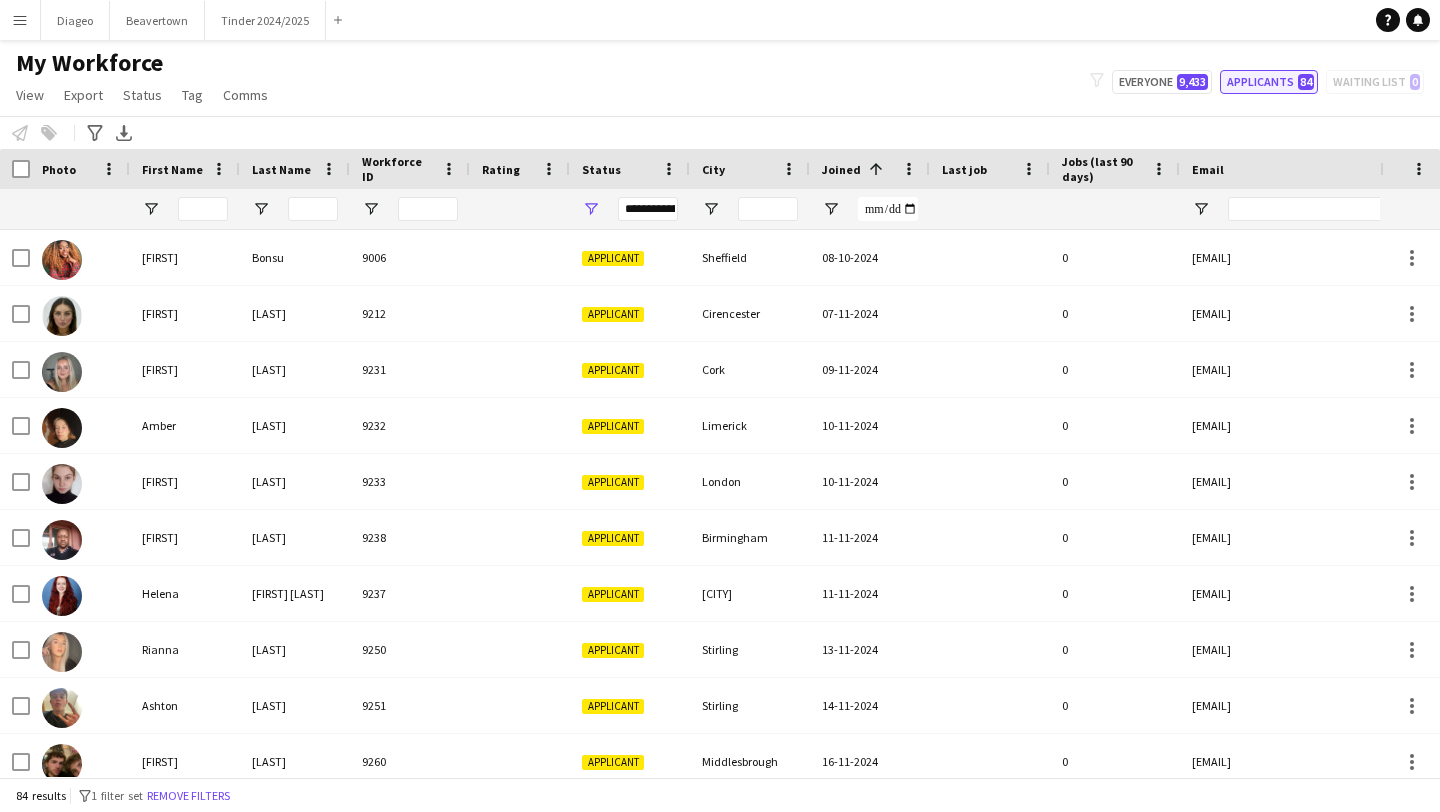 click on "Applicants   84" 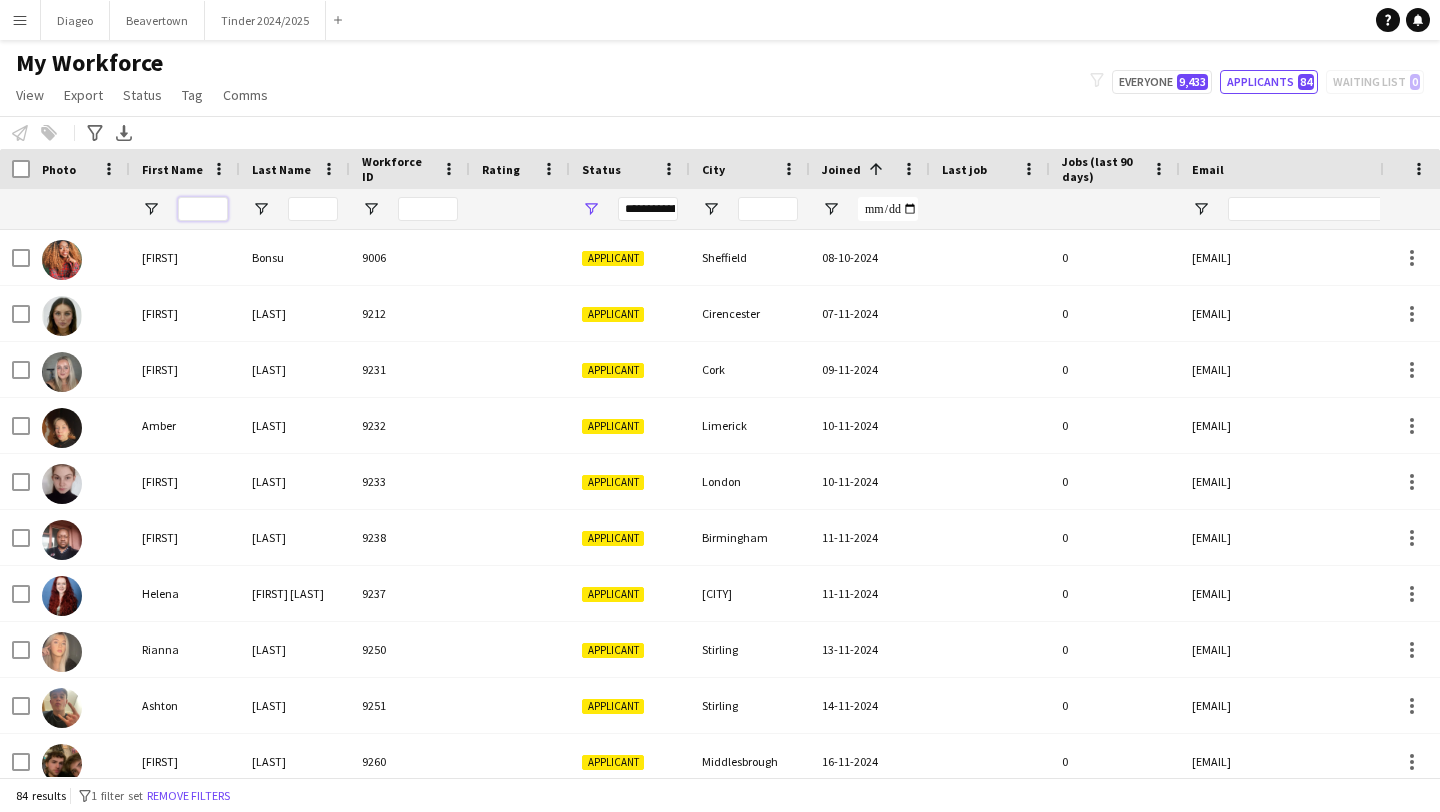 click at bounding box center [203, 209] 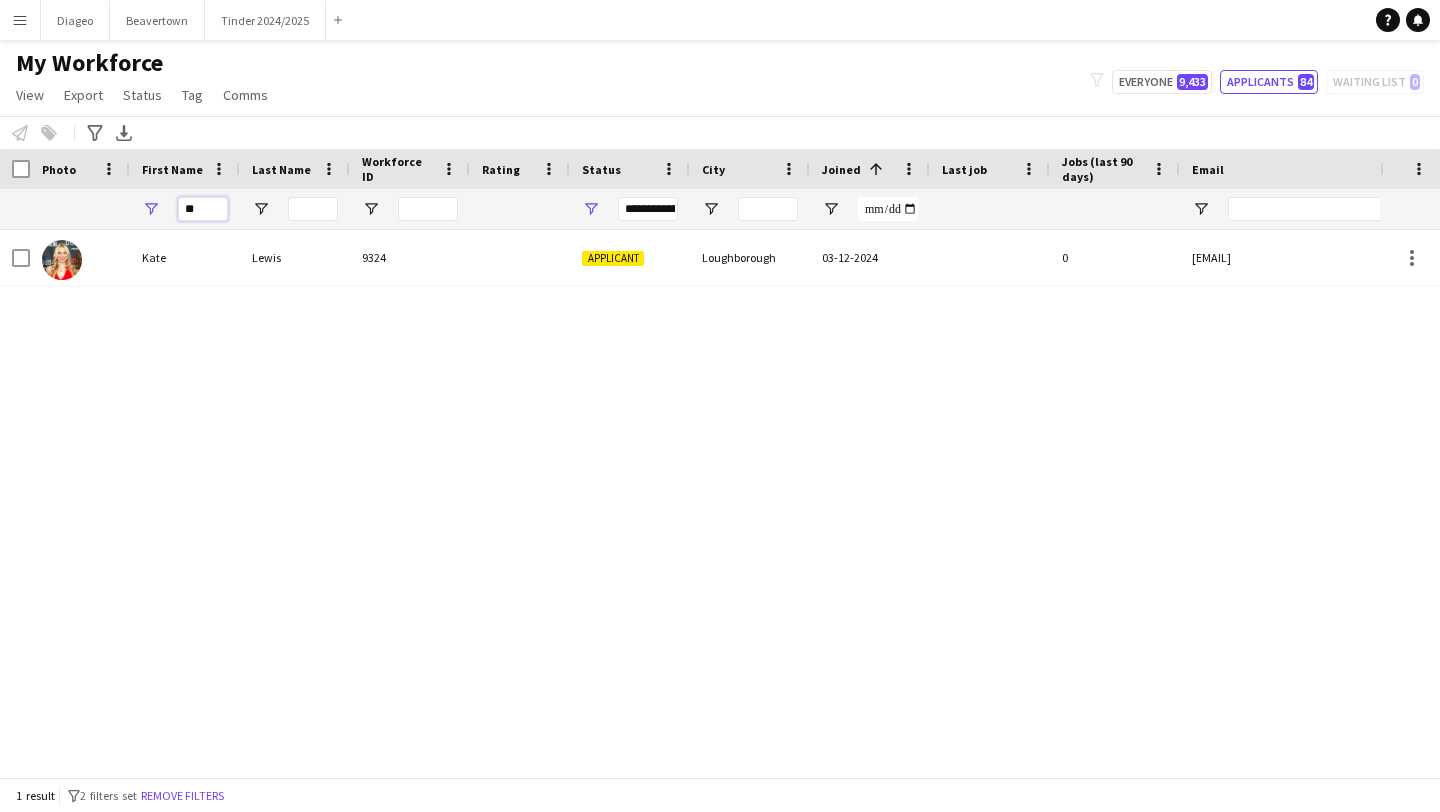 type on "*" 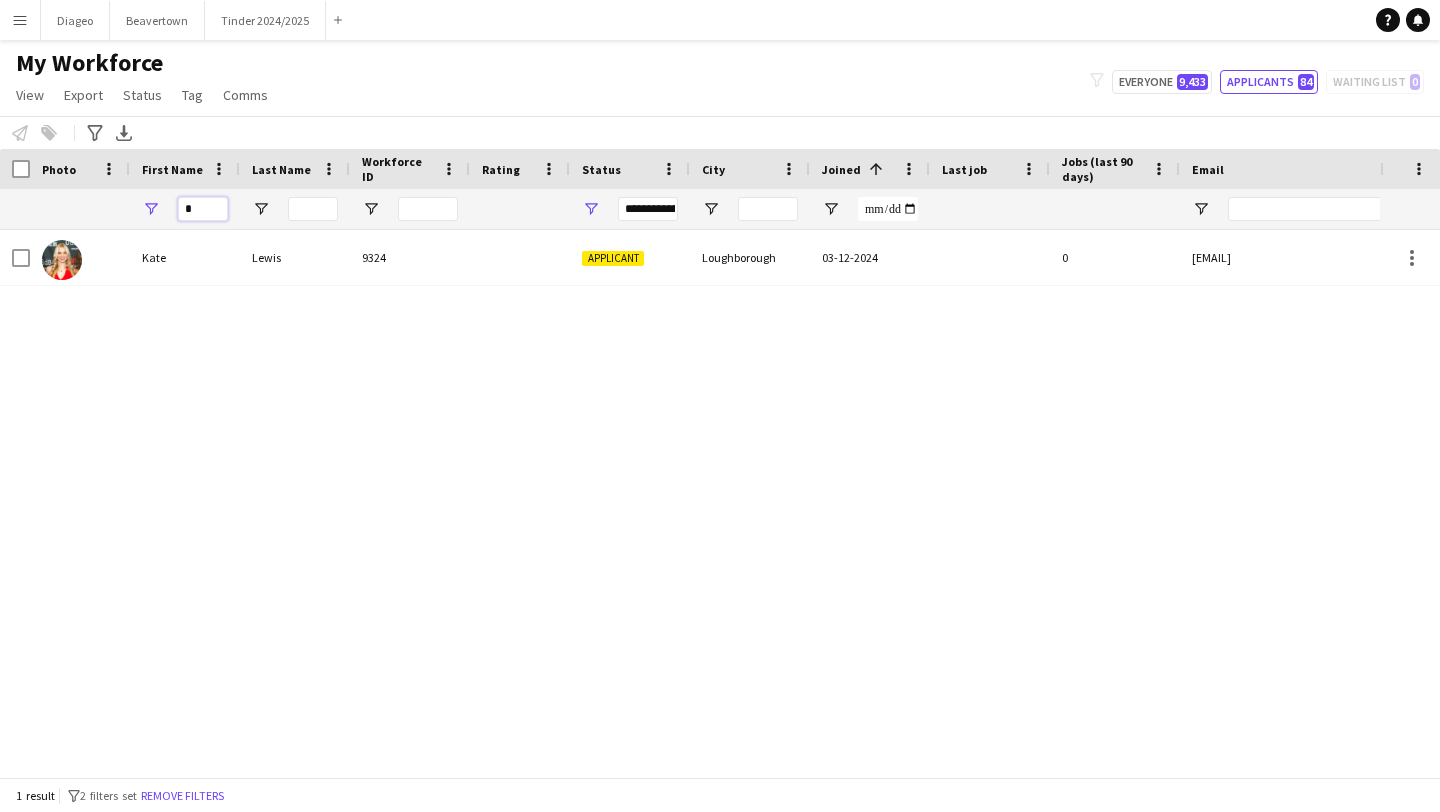type 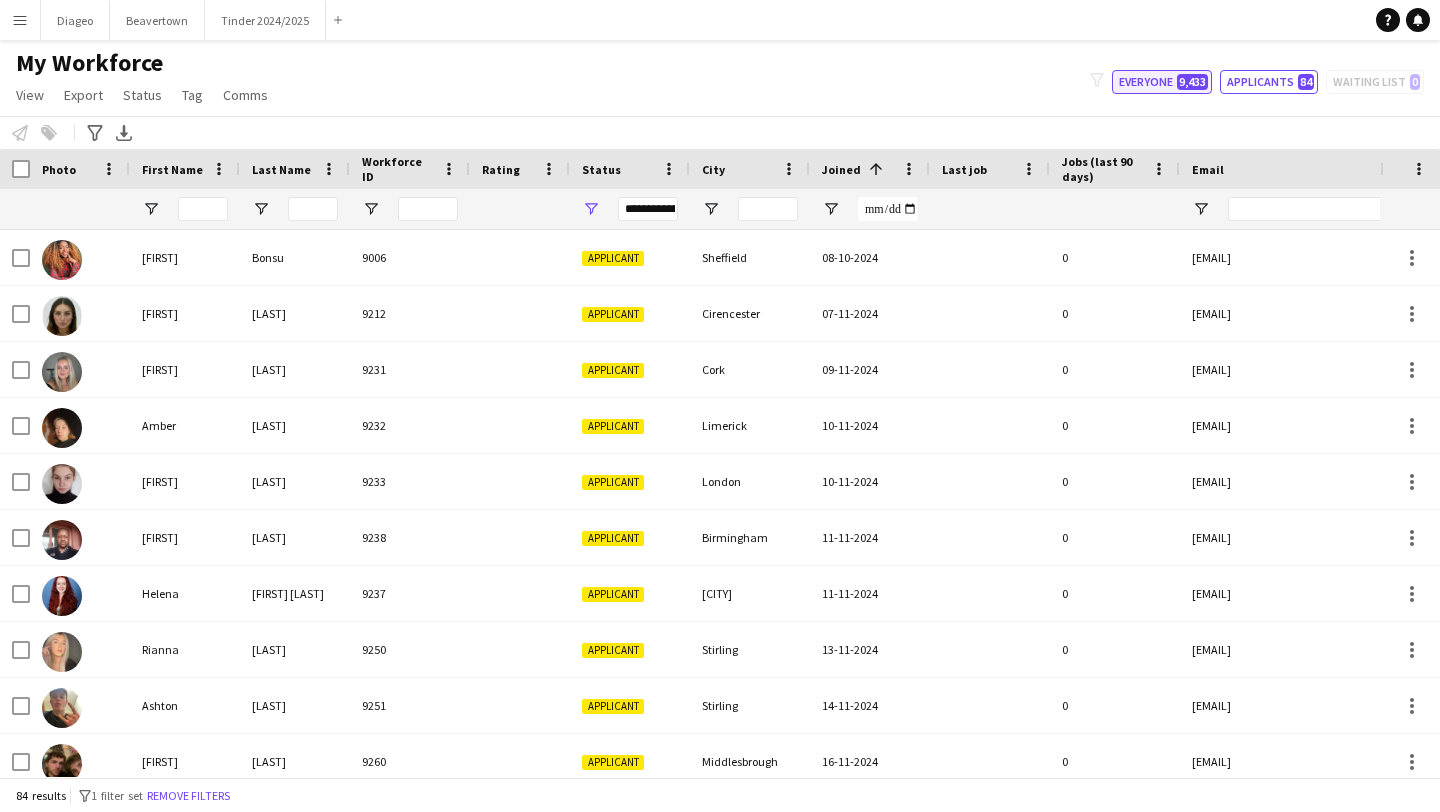 click on "9,433" 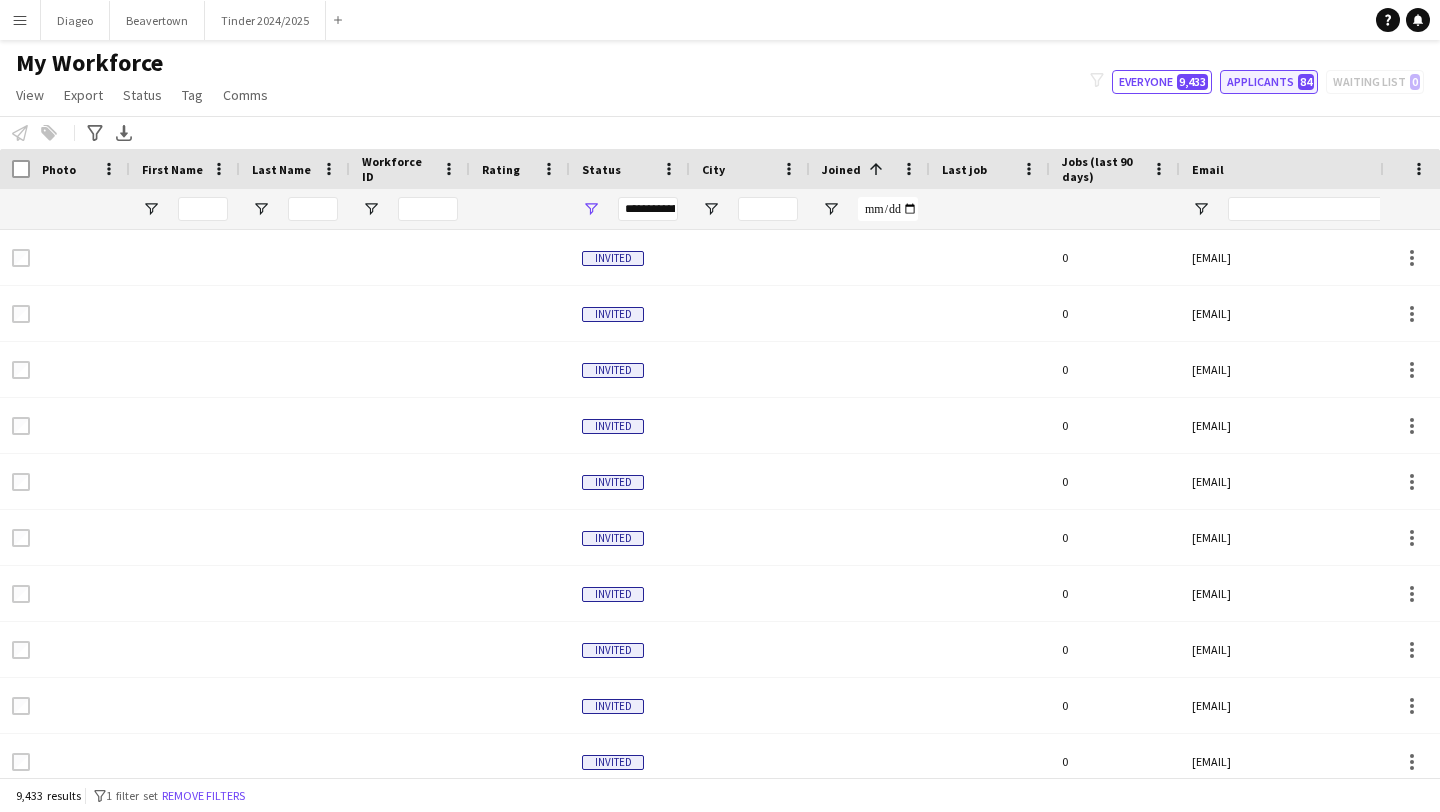 click on "84" 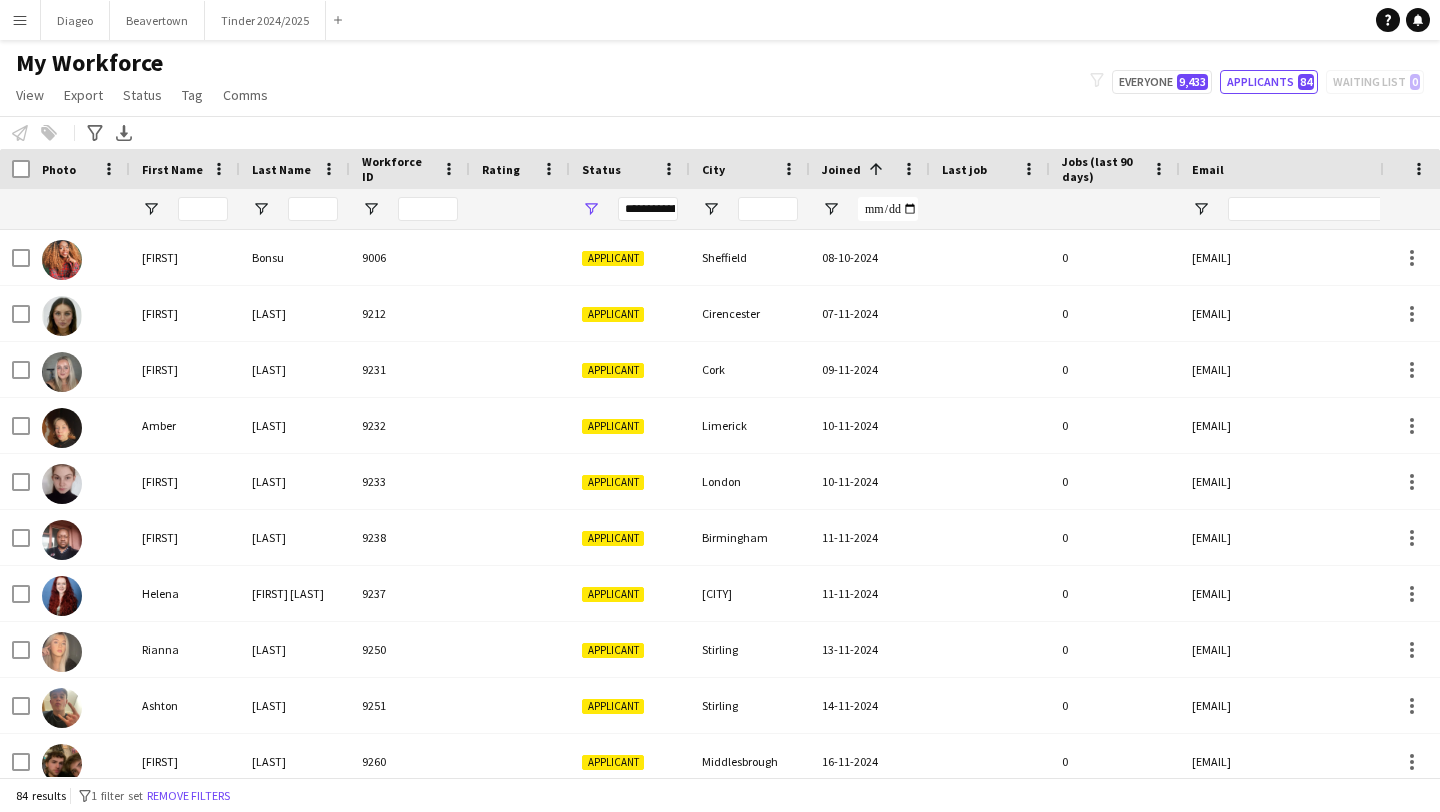 click on "**********" at bounding box center [648, 209] 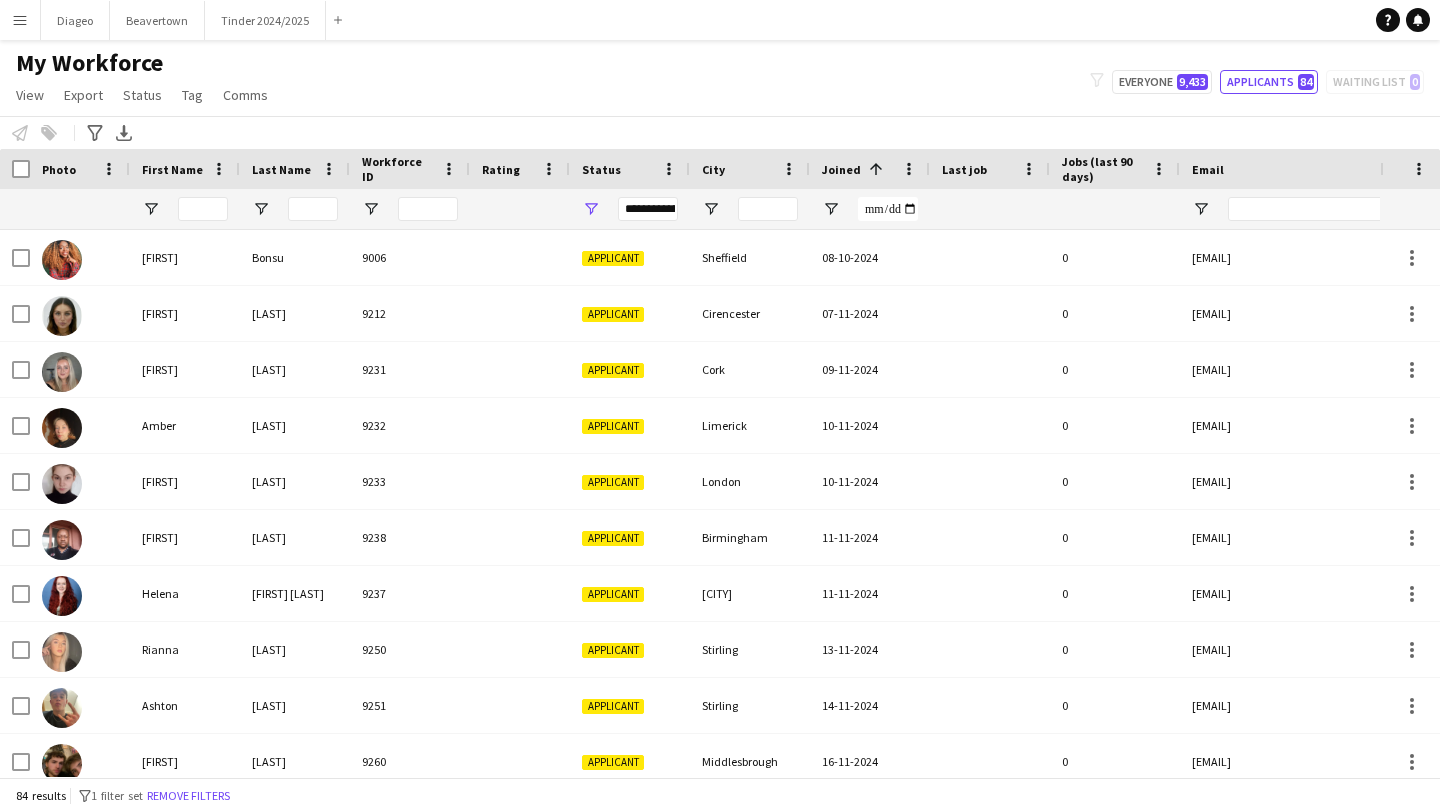 click on "**********" at bounding box center (648, 209) 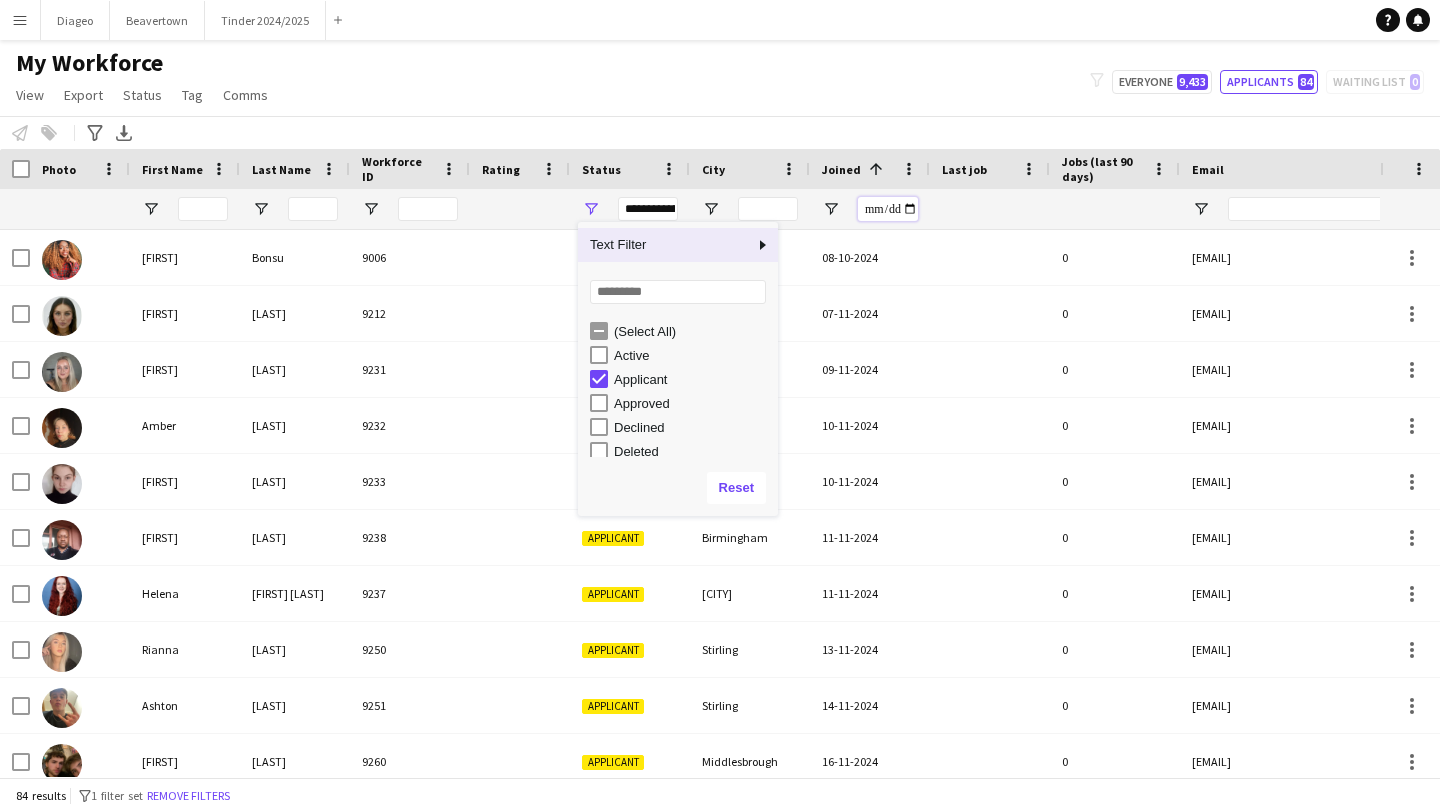 click at bounding box center [888, 209] 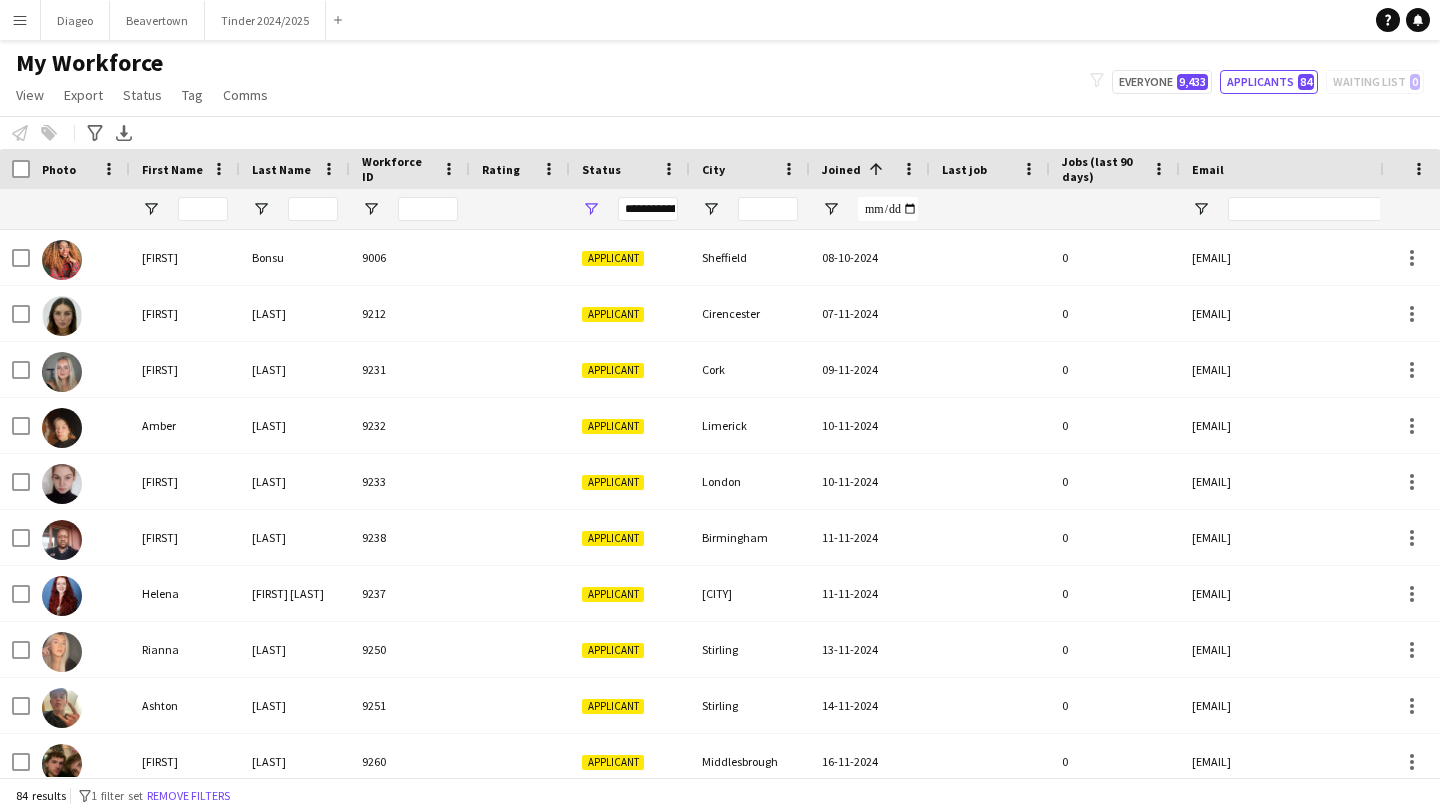click at bounding box center (990, 209) 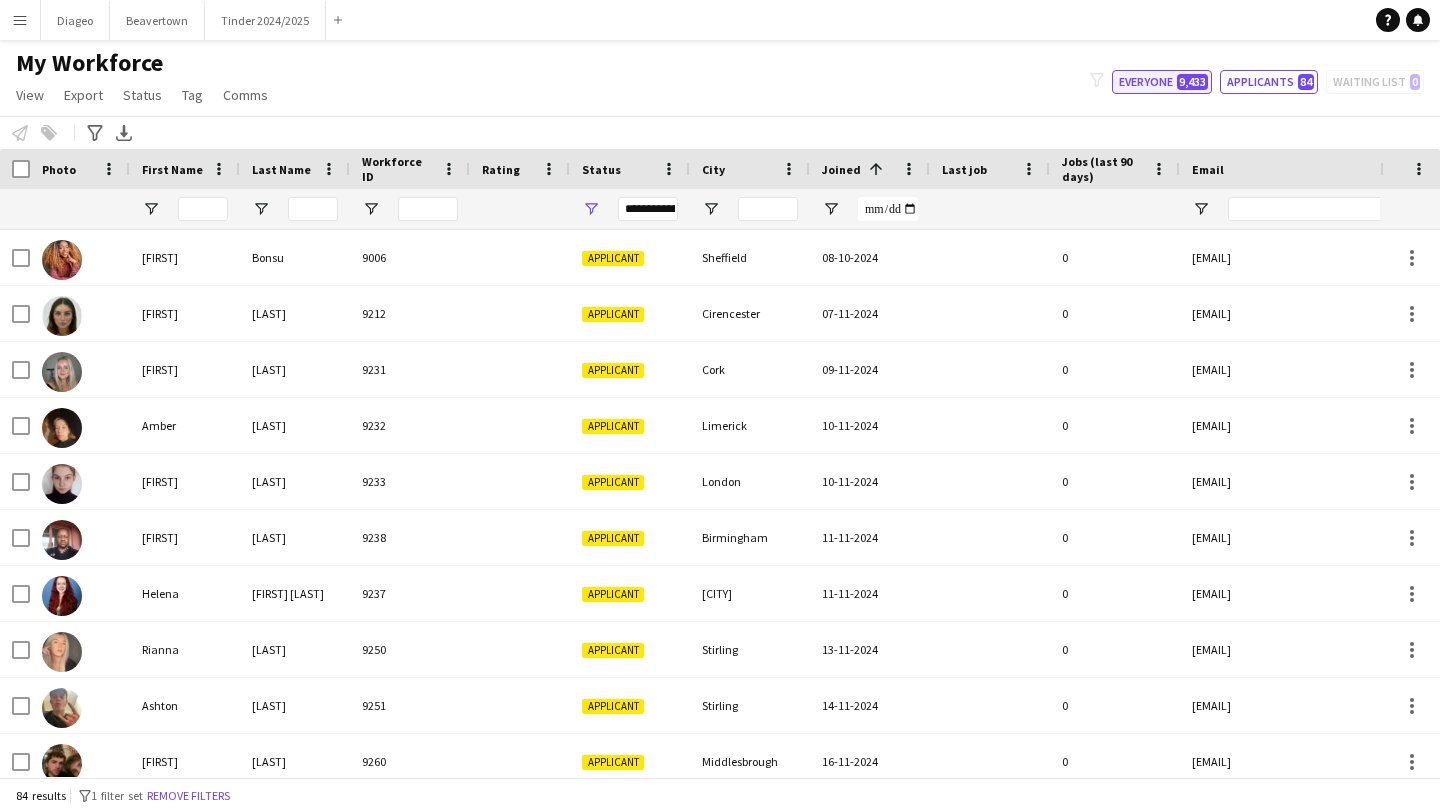 click on "Everyone   9,433" 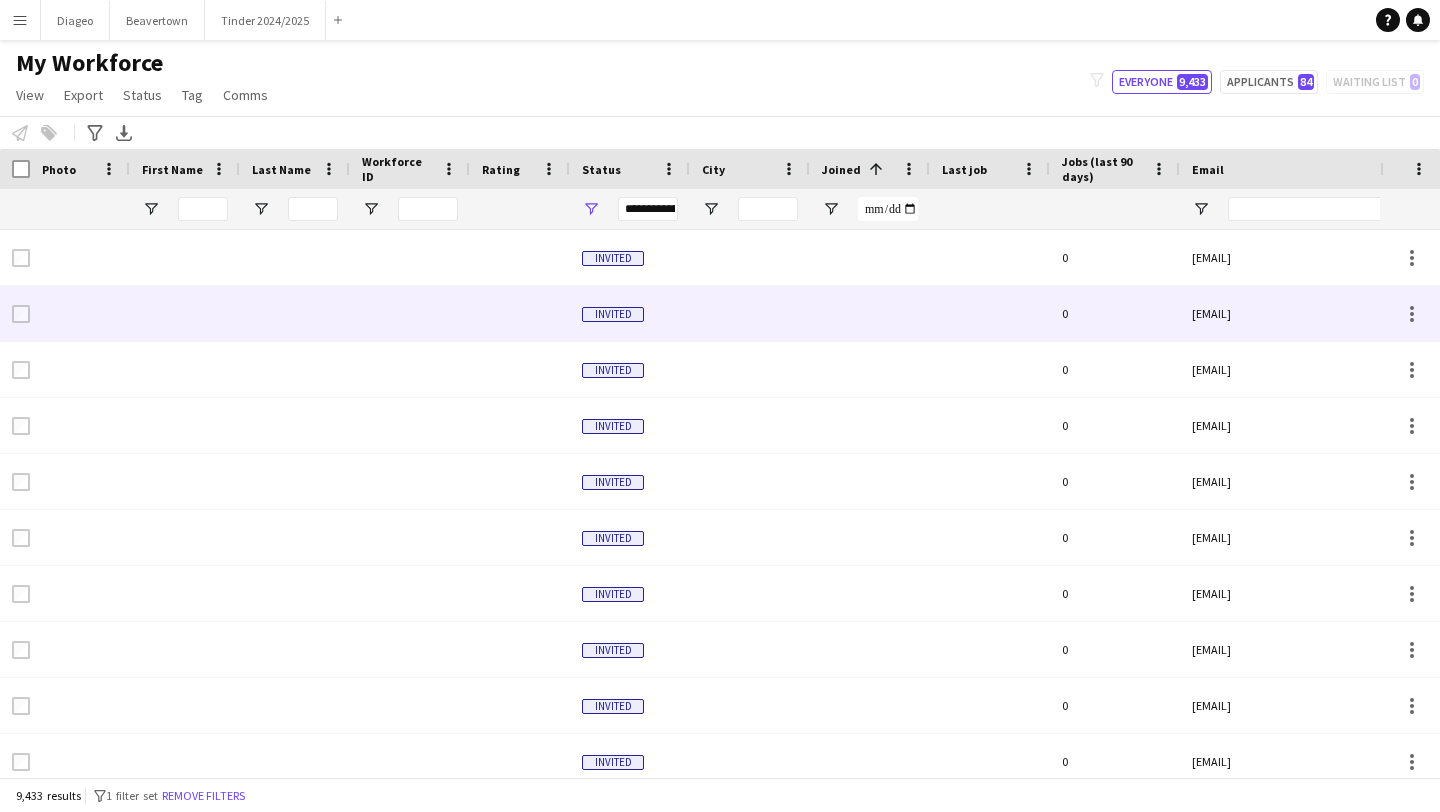scroll, scrollTop: 31, scrollLeft: 0, axis: vertical 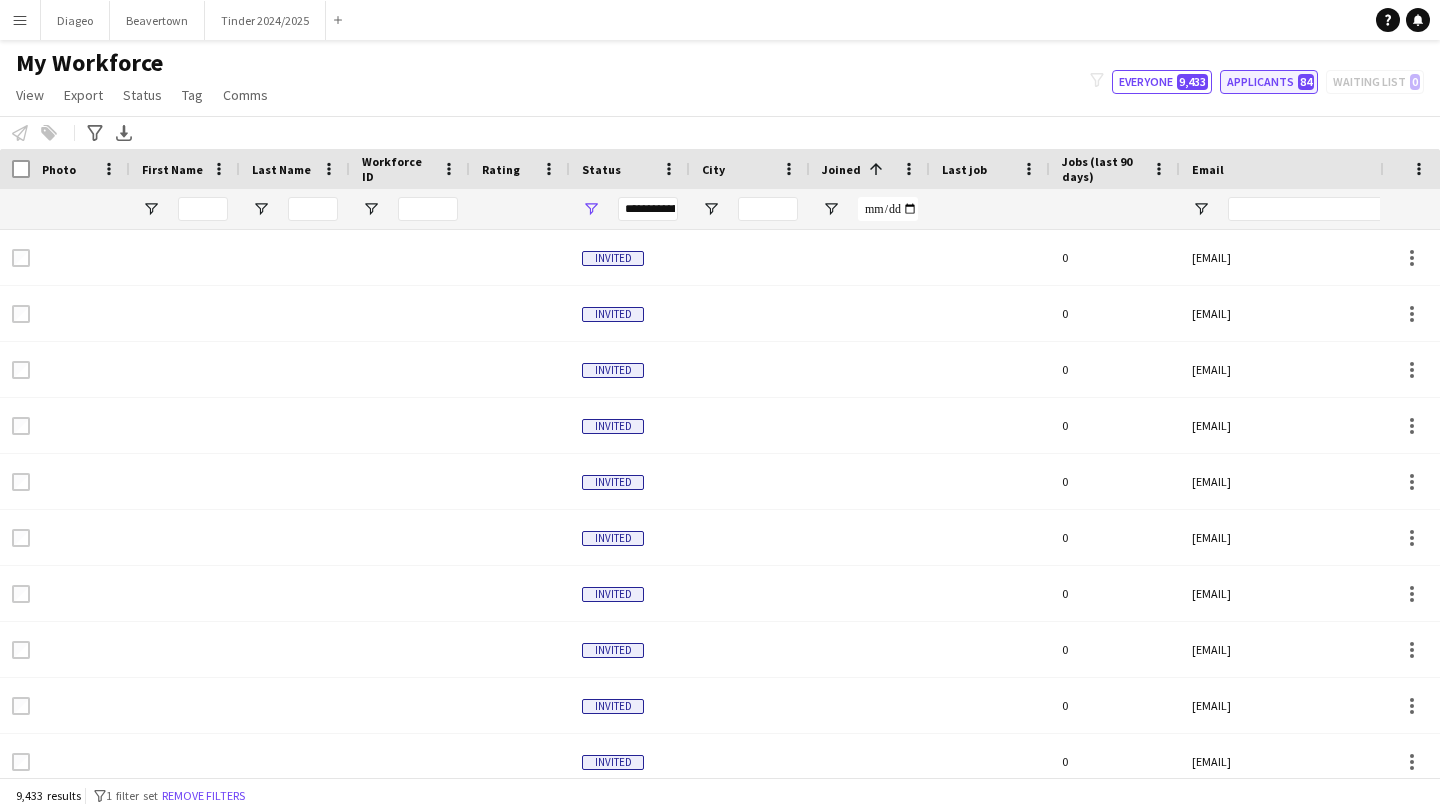 click on "Applicants   84" 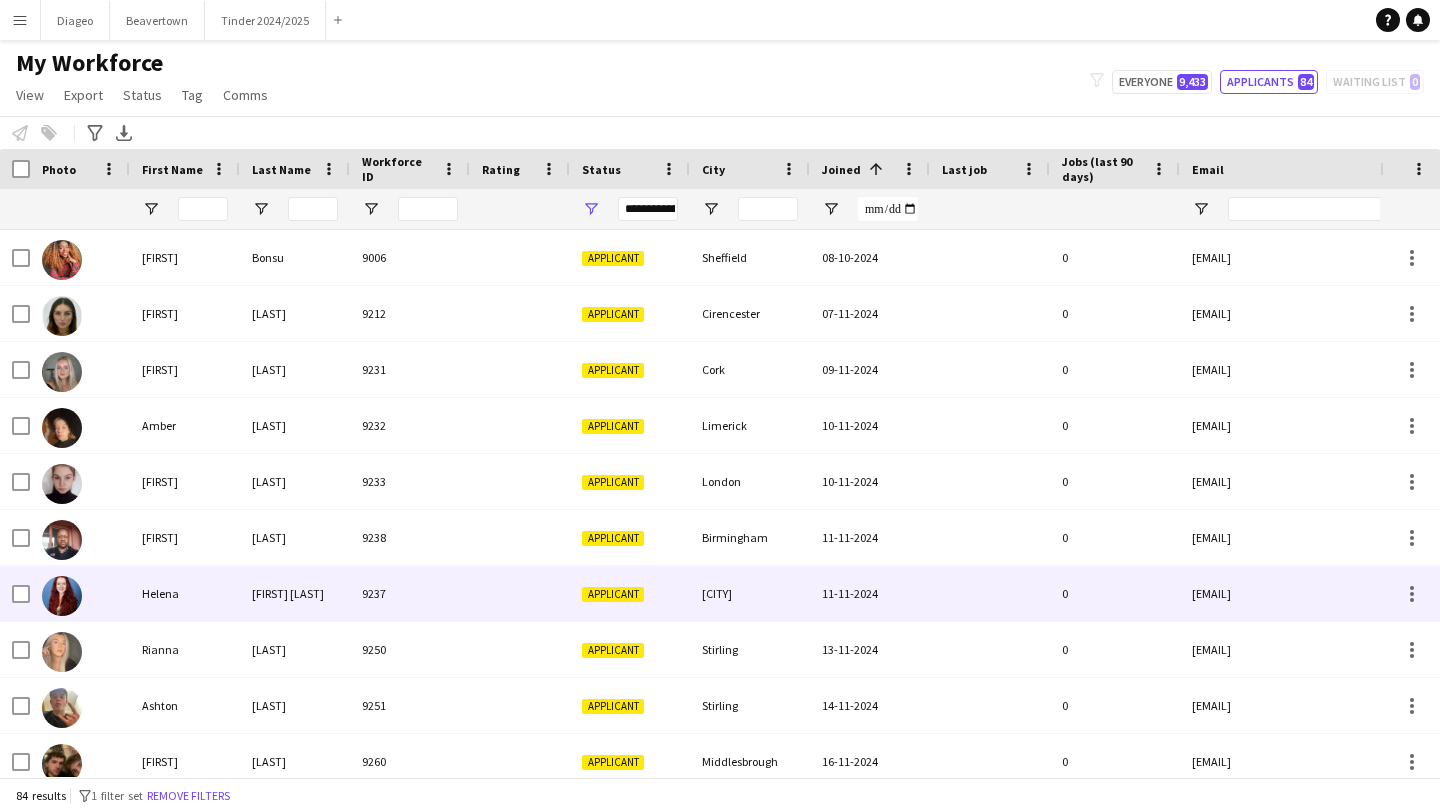 scroll, scrollTop: 514, scrollLeft: 0, axis: vertical 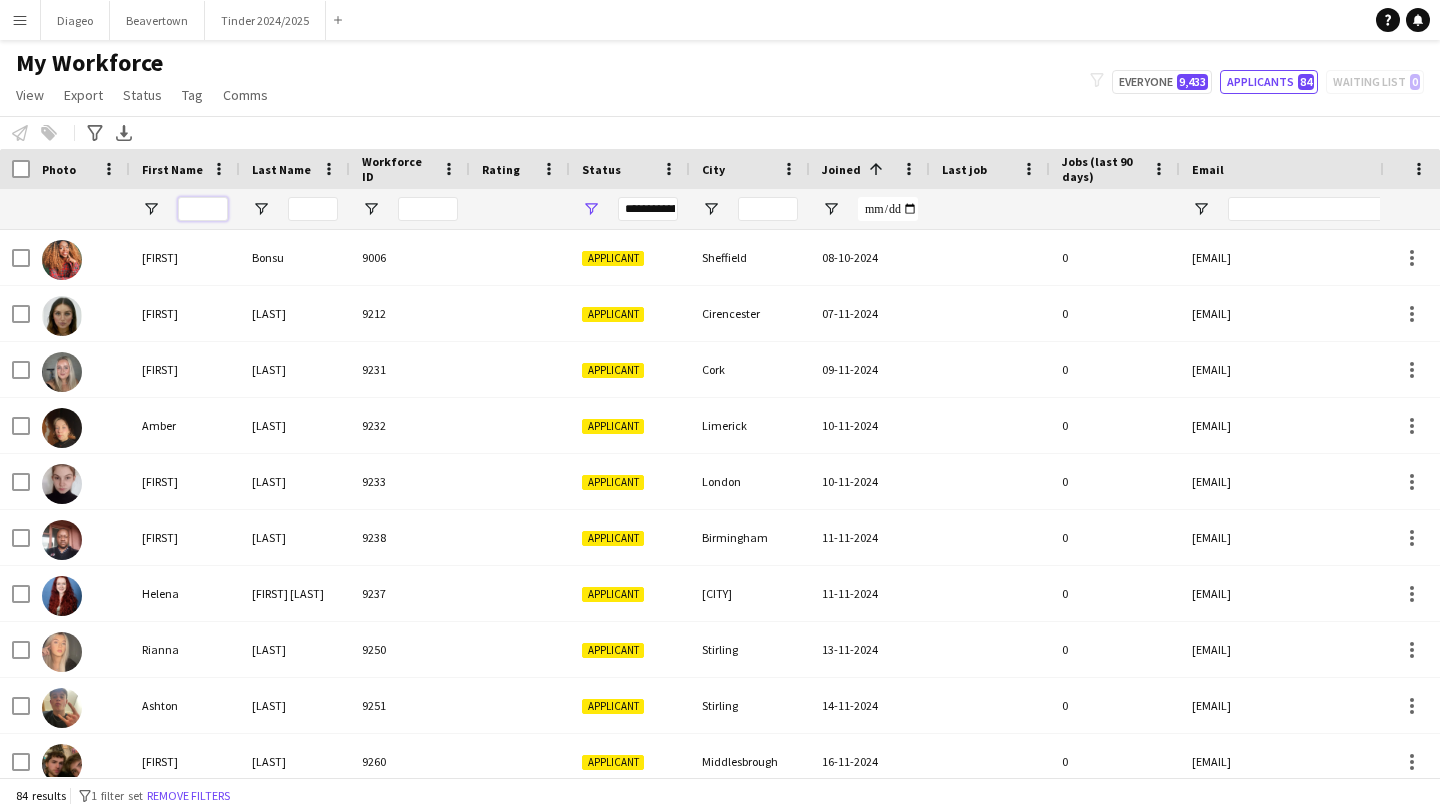 click at bounding box center (203, 209) 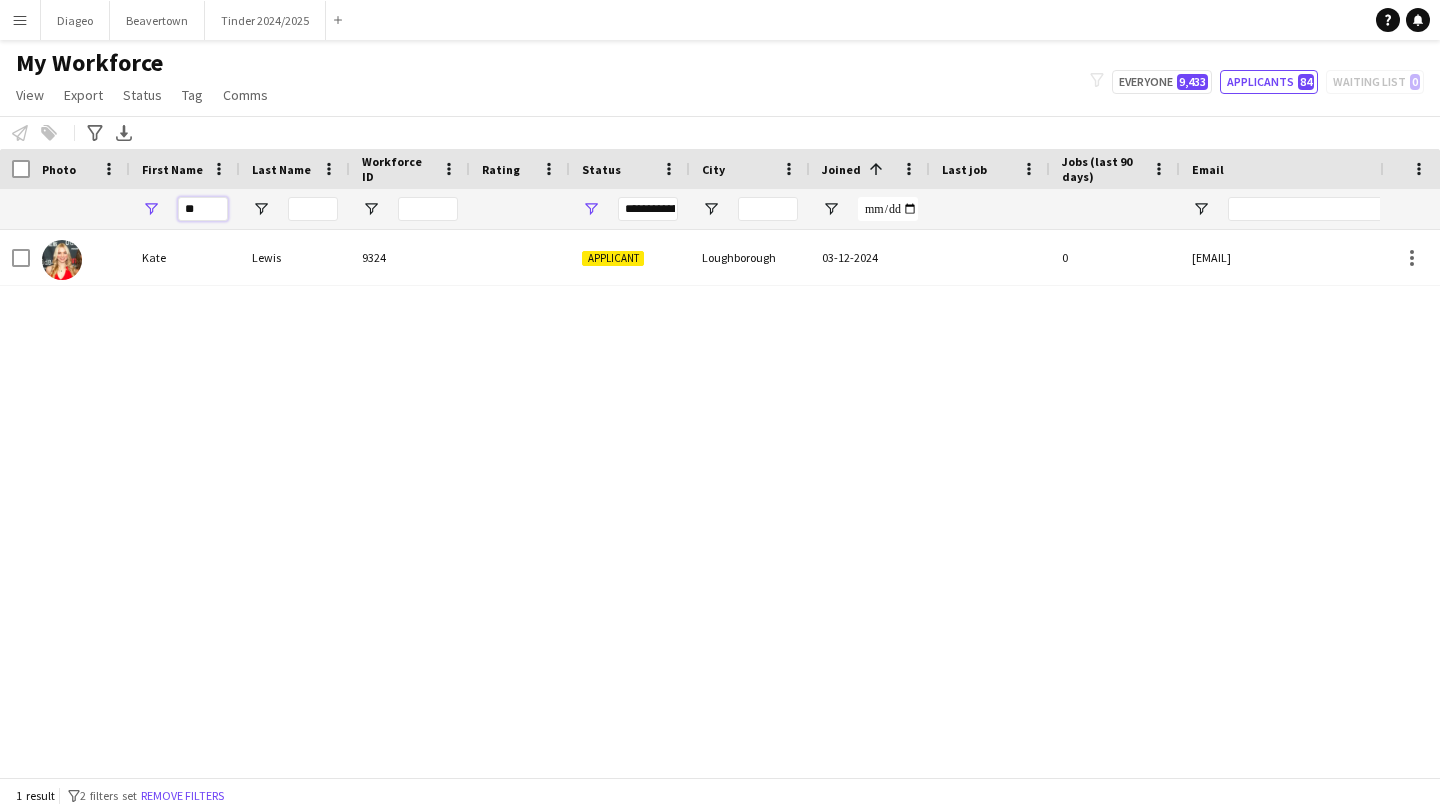 type on "*" 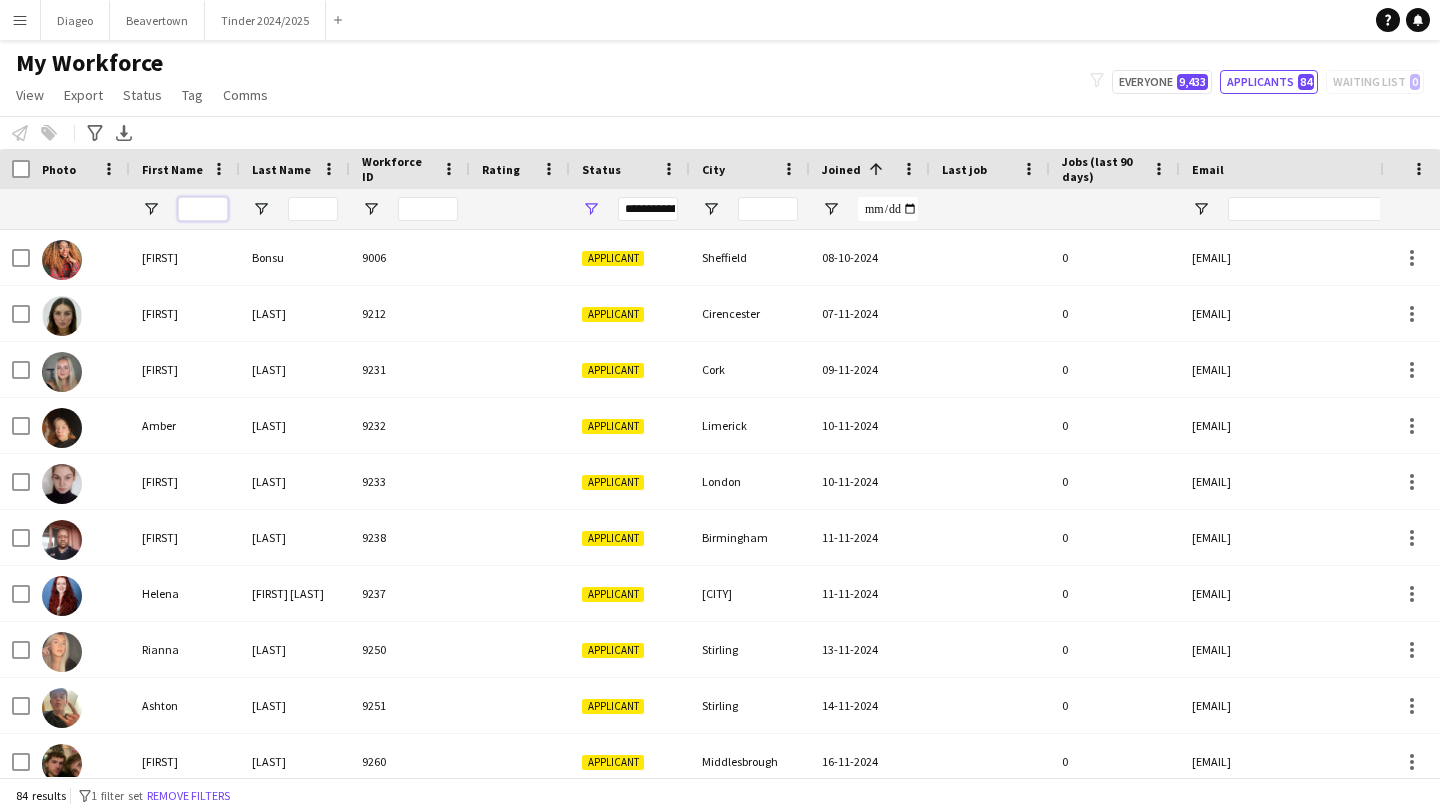 type 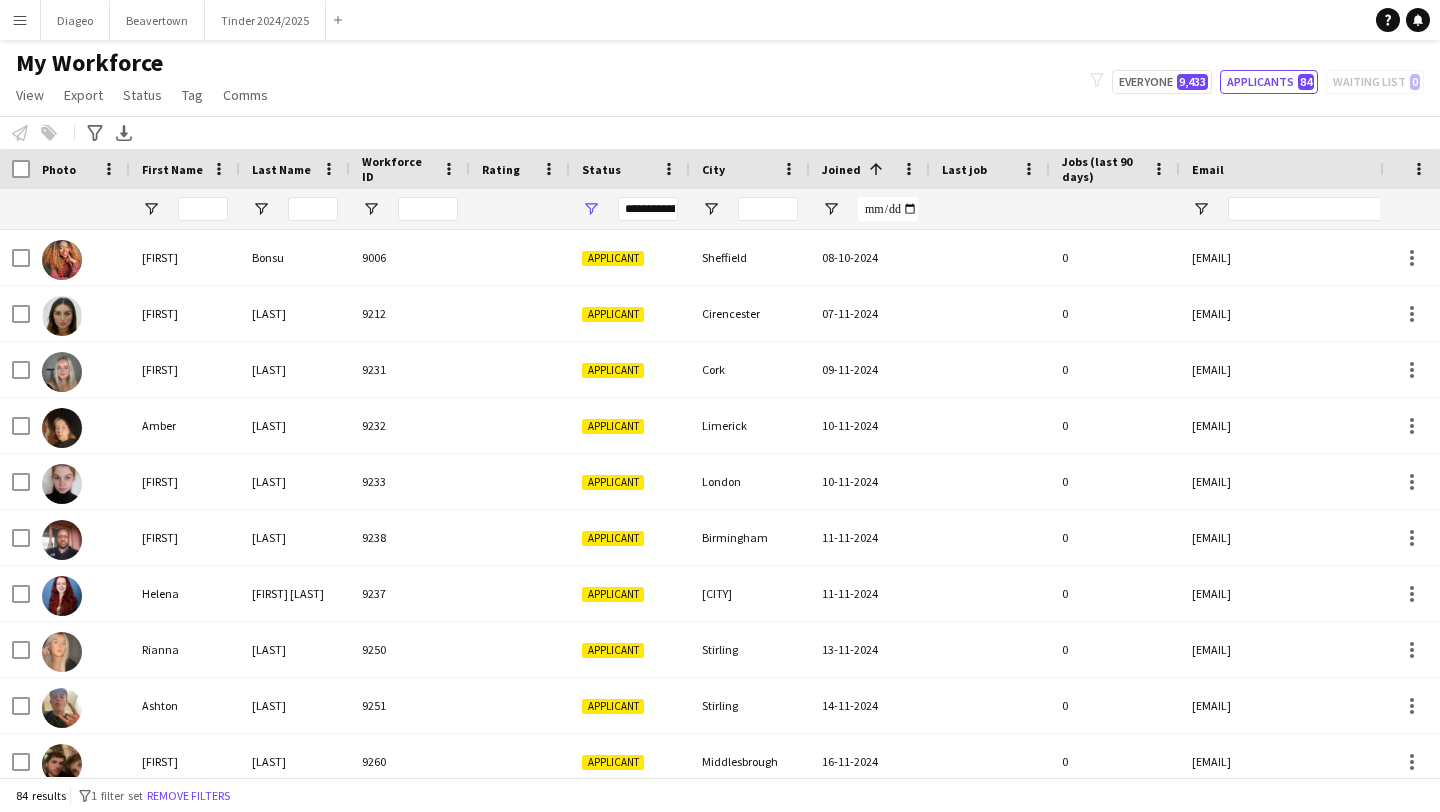 click at bounding box center [295, 209] 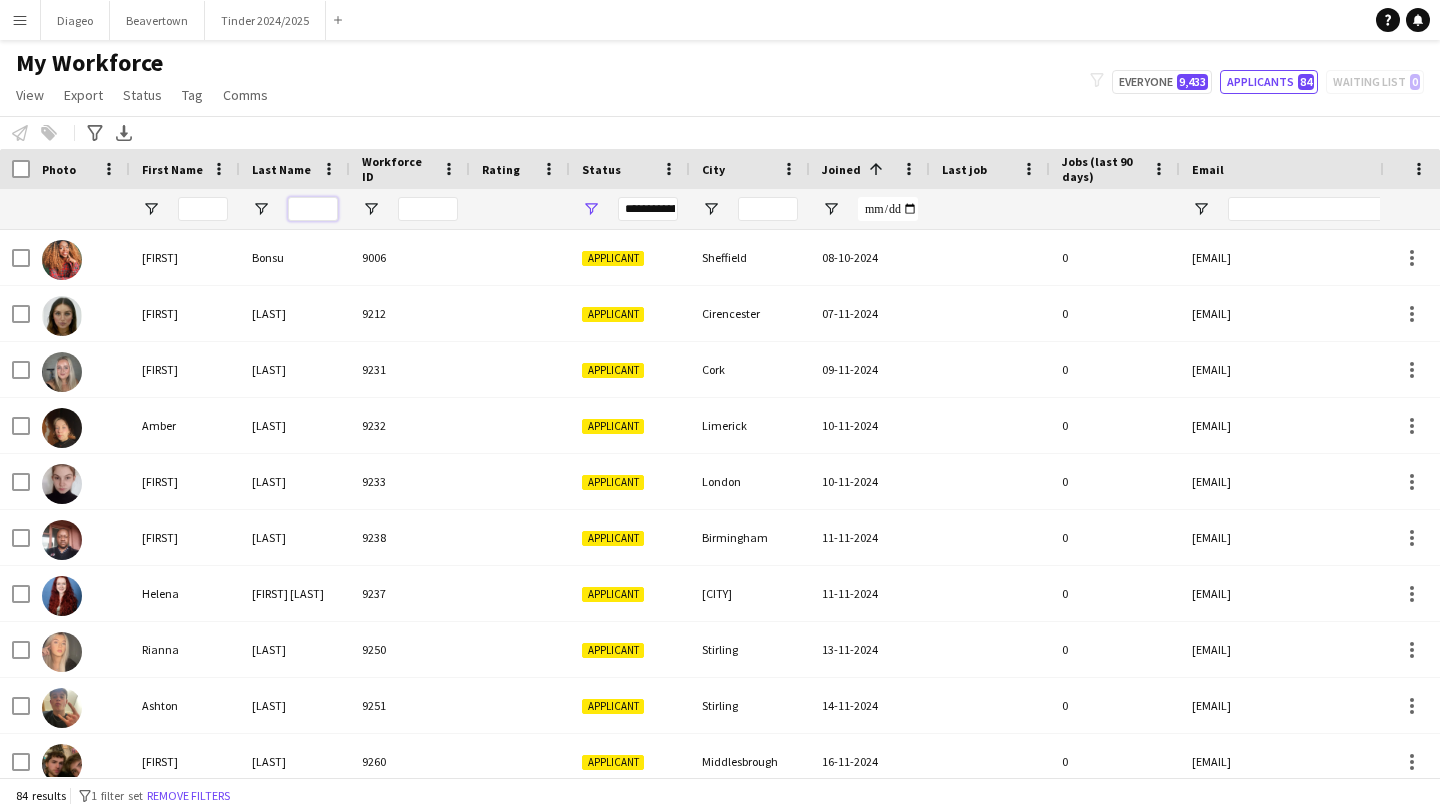 click at bounding box center (313, 209) 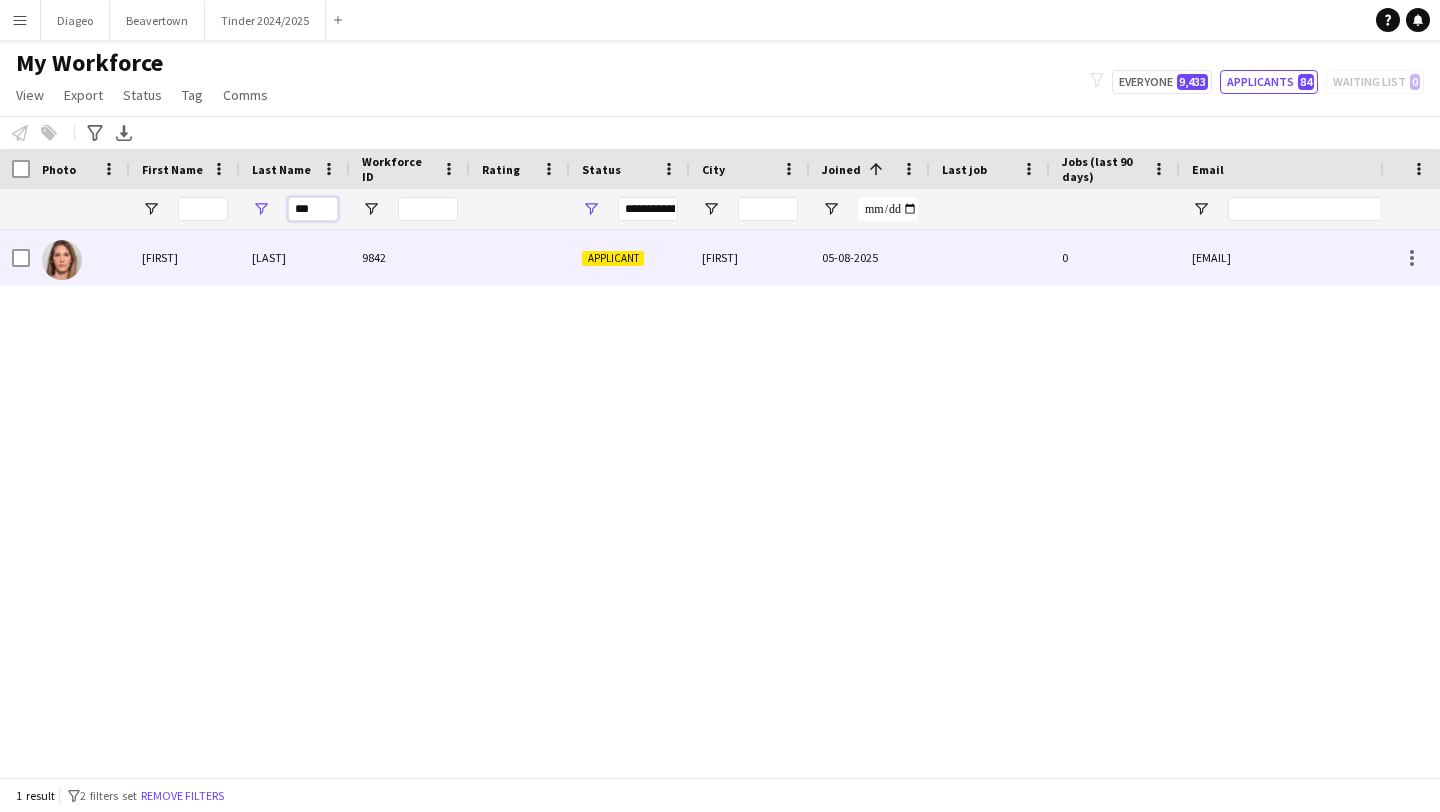 type on "***" 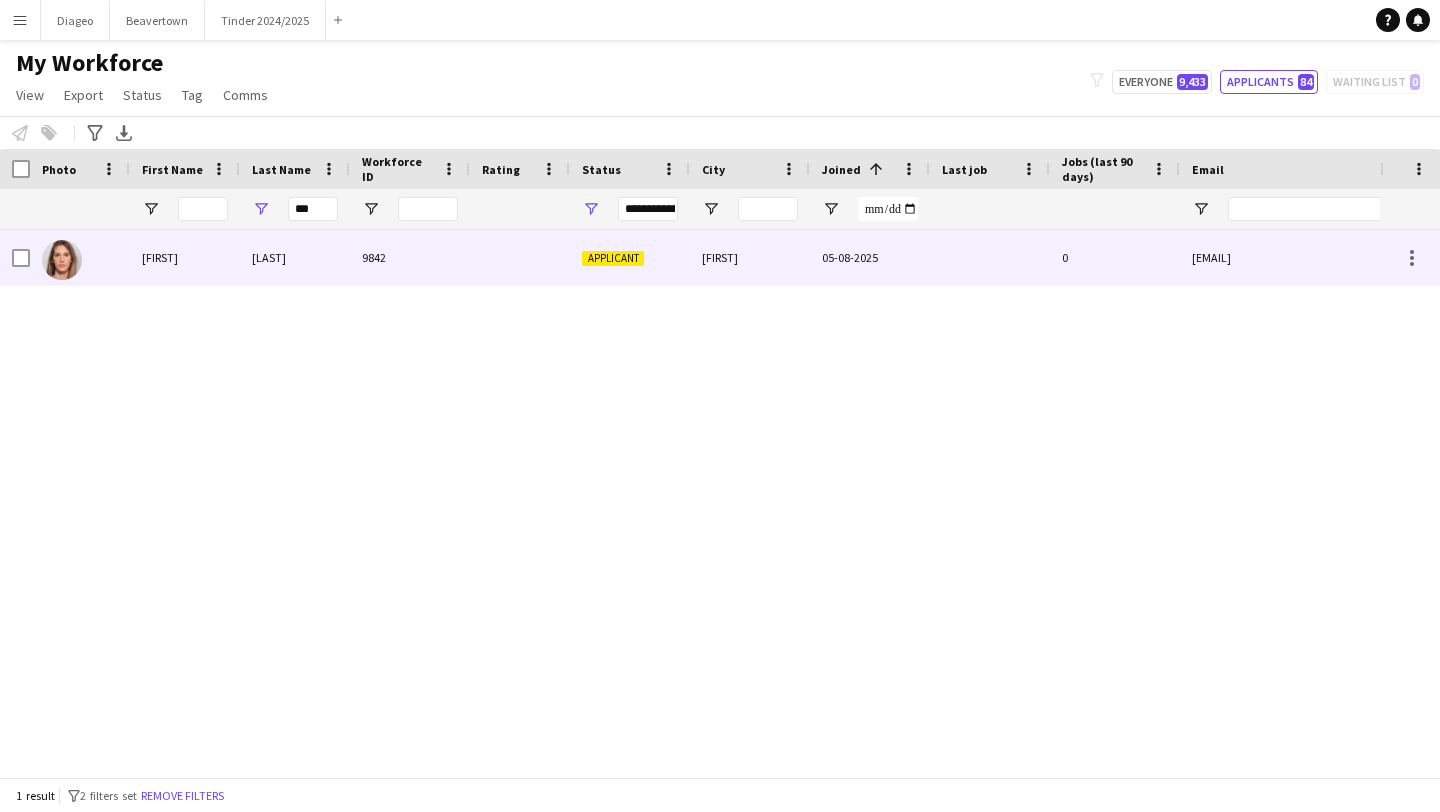 click on "[LAST]" at bounding box center (295, 257) 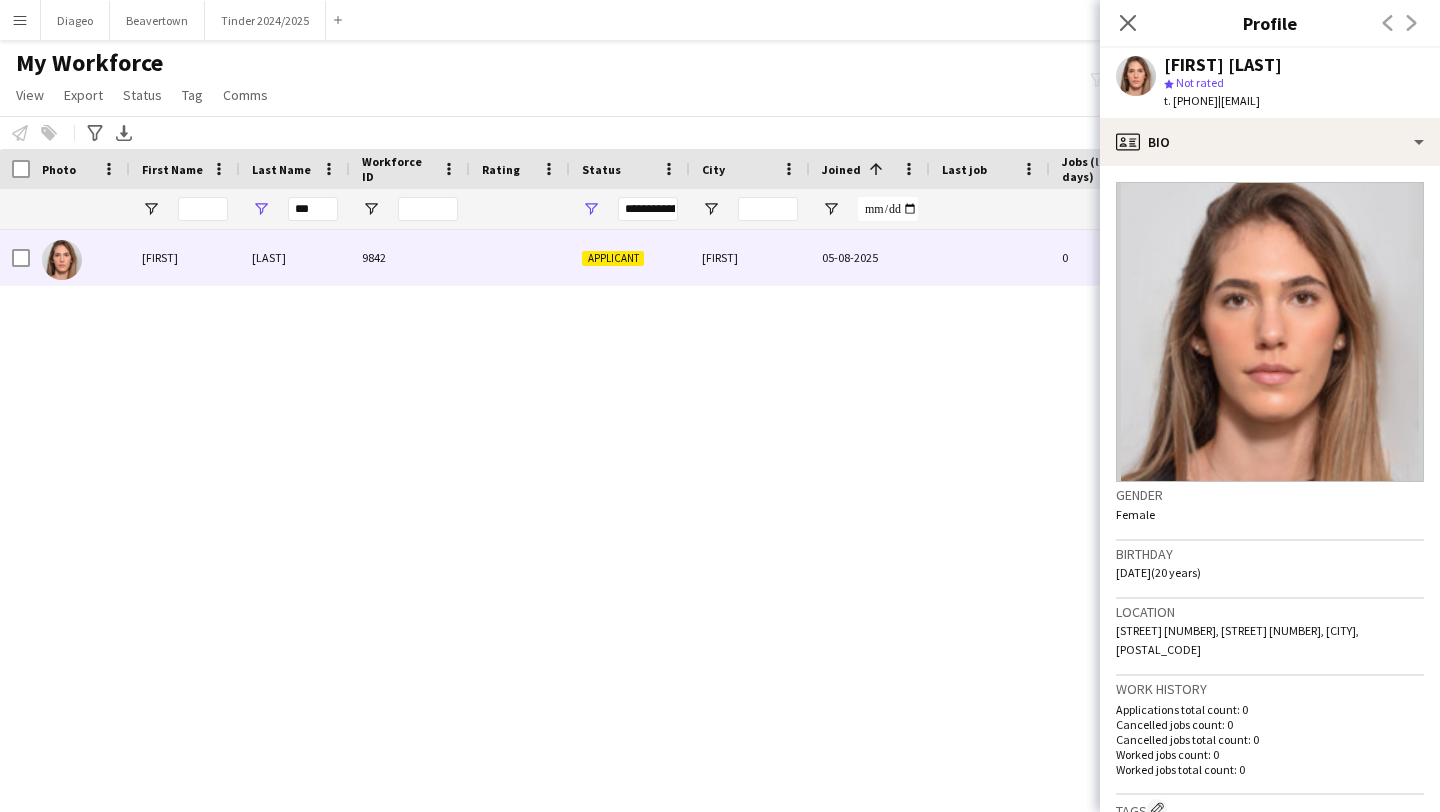 scroll, scrollTop: 504, scrollLeft: 0, axis: vertical 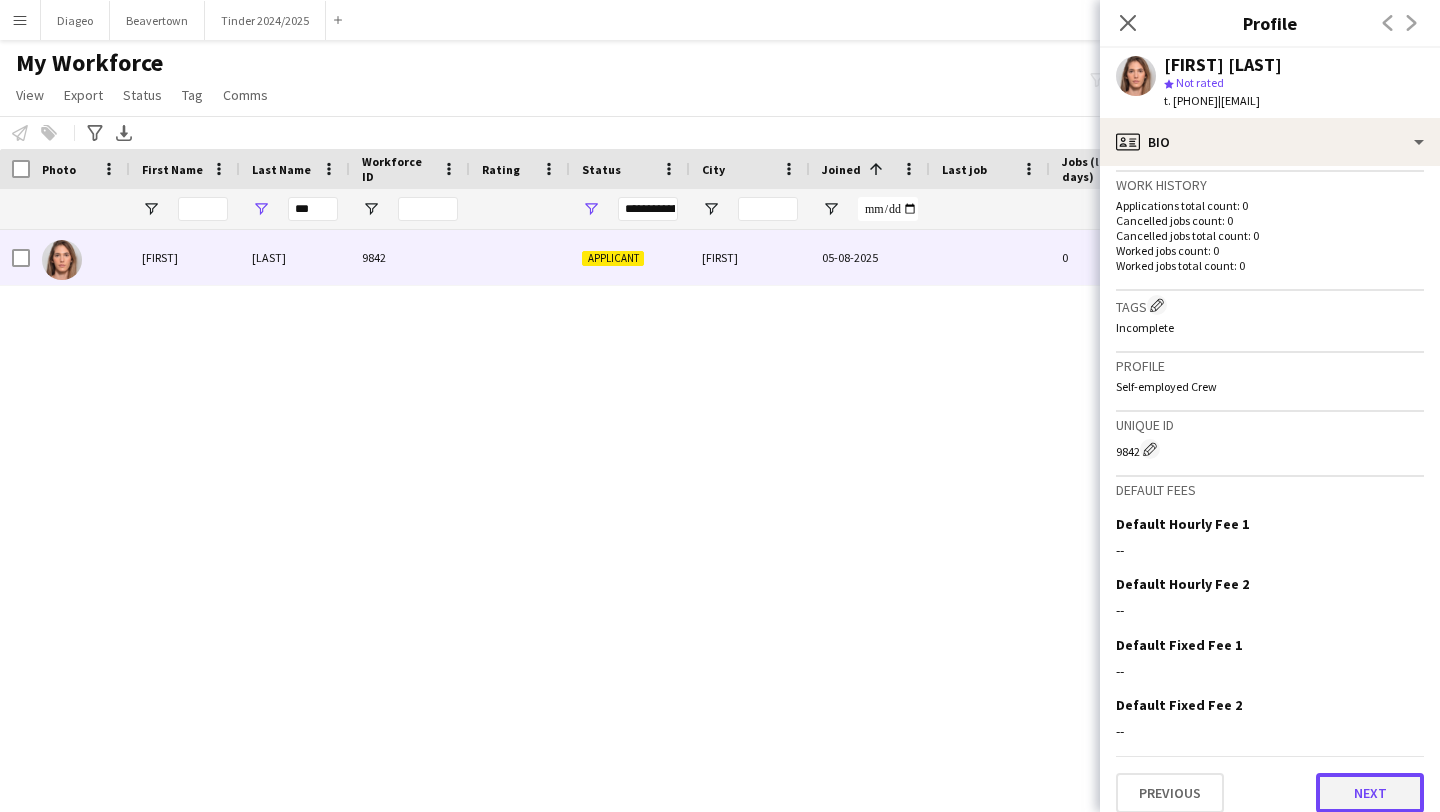 click on "Next" 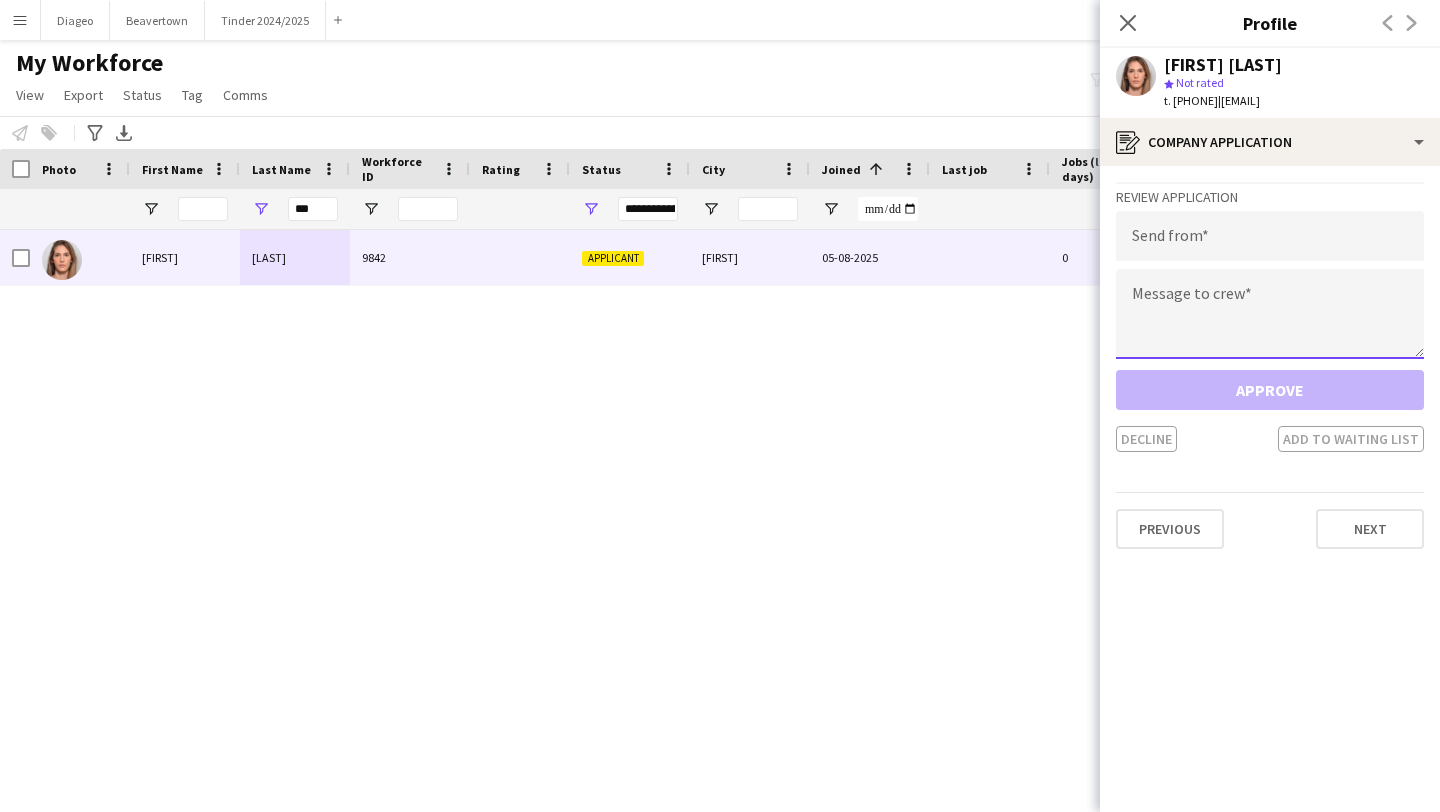 click 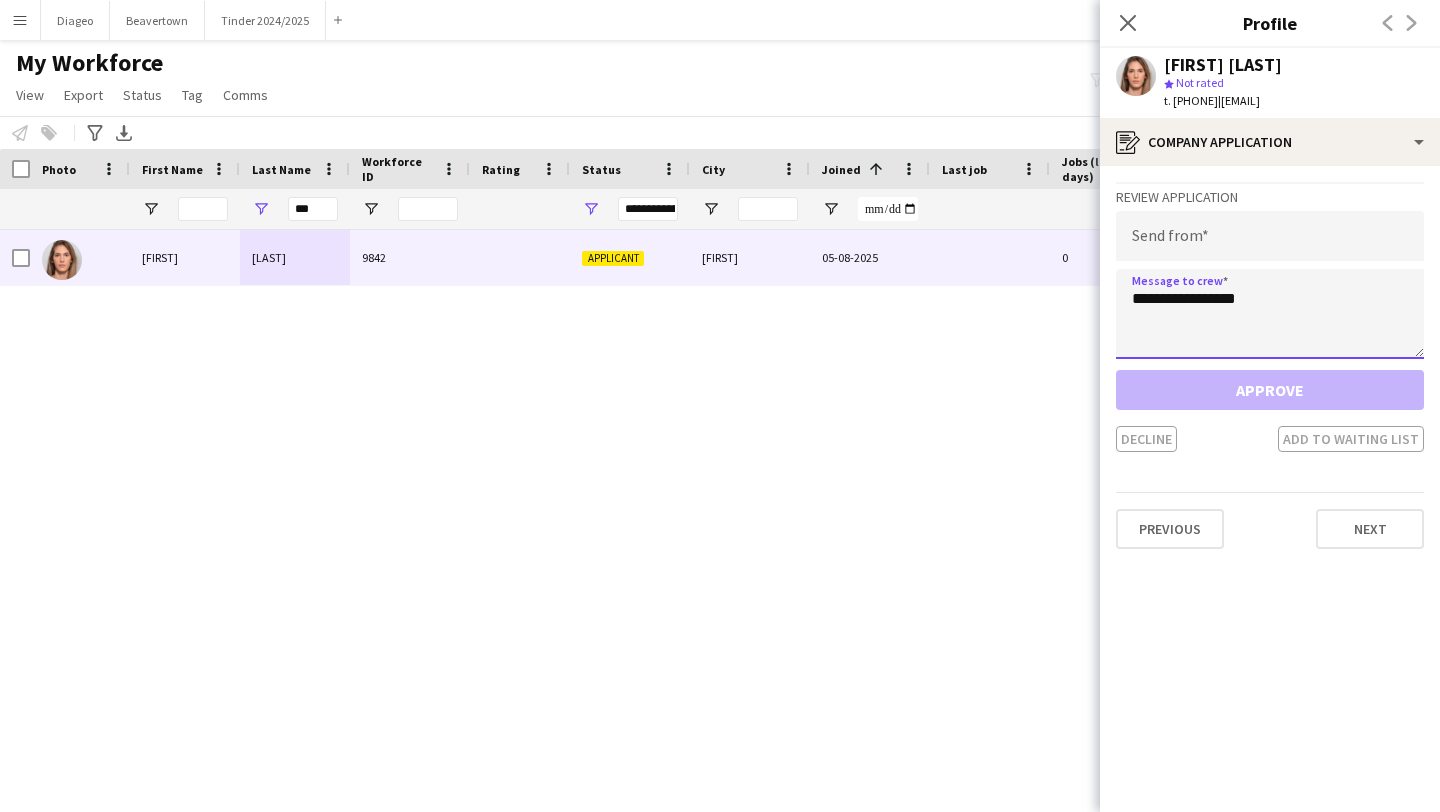 type on "**********" 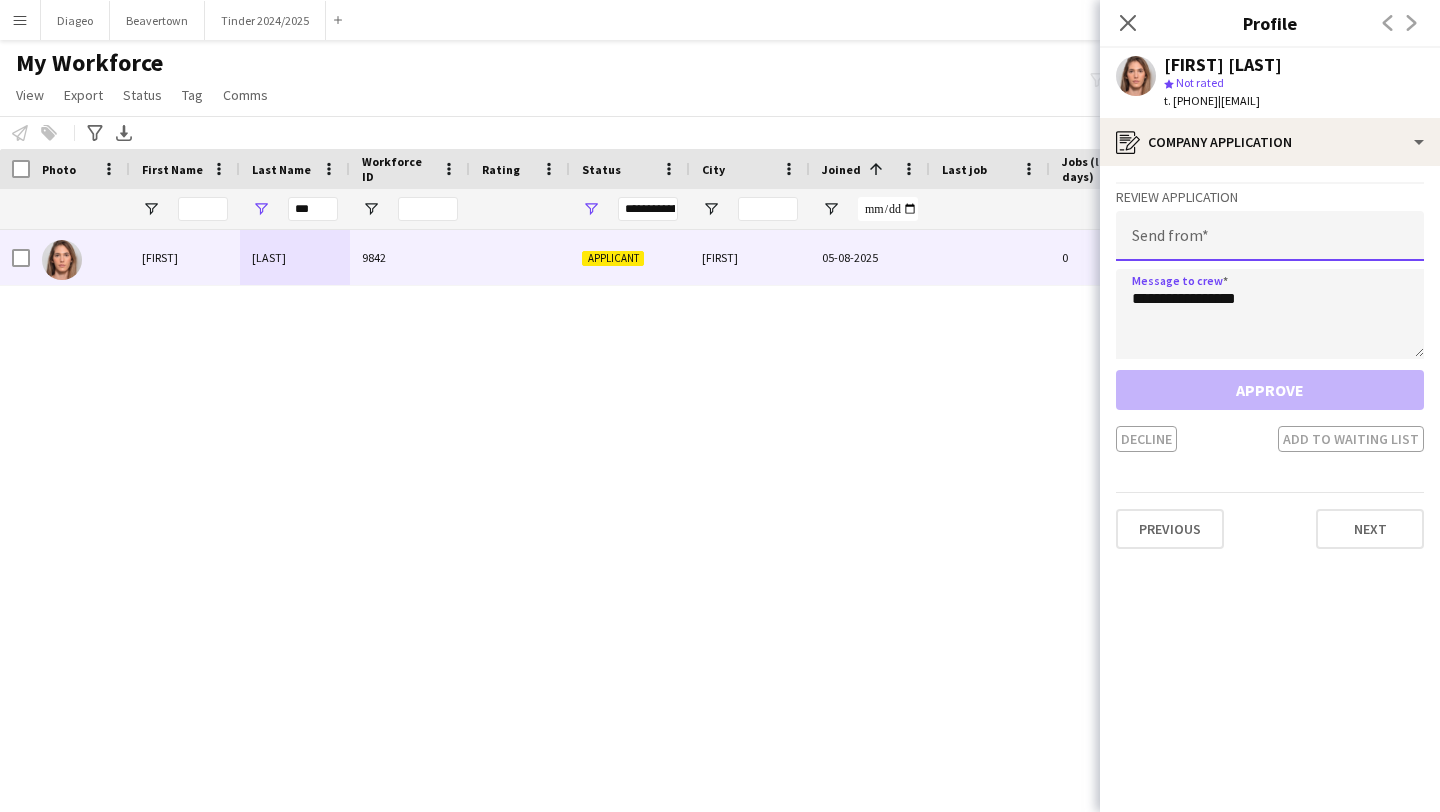 click 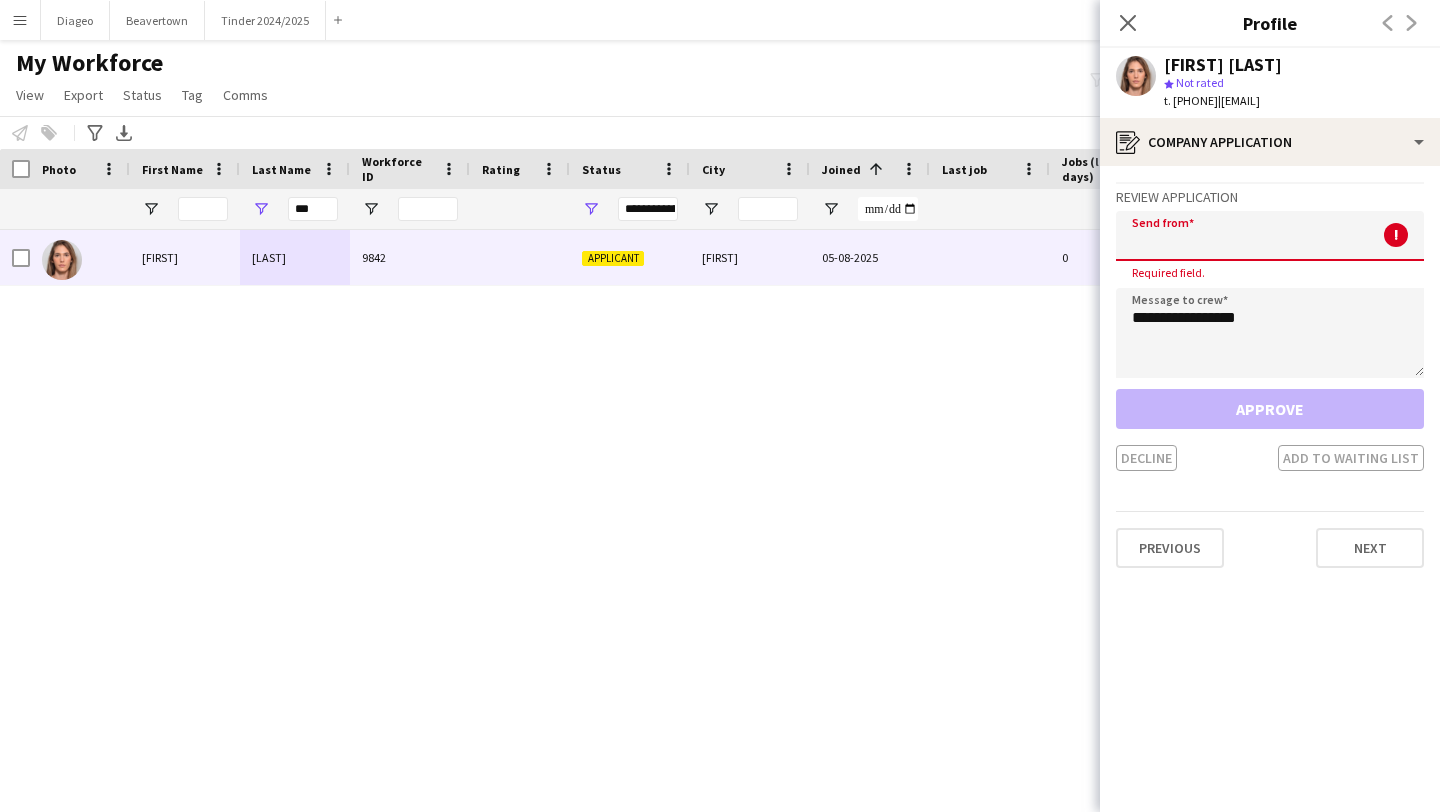 paste on "**********" 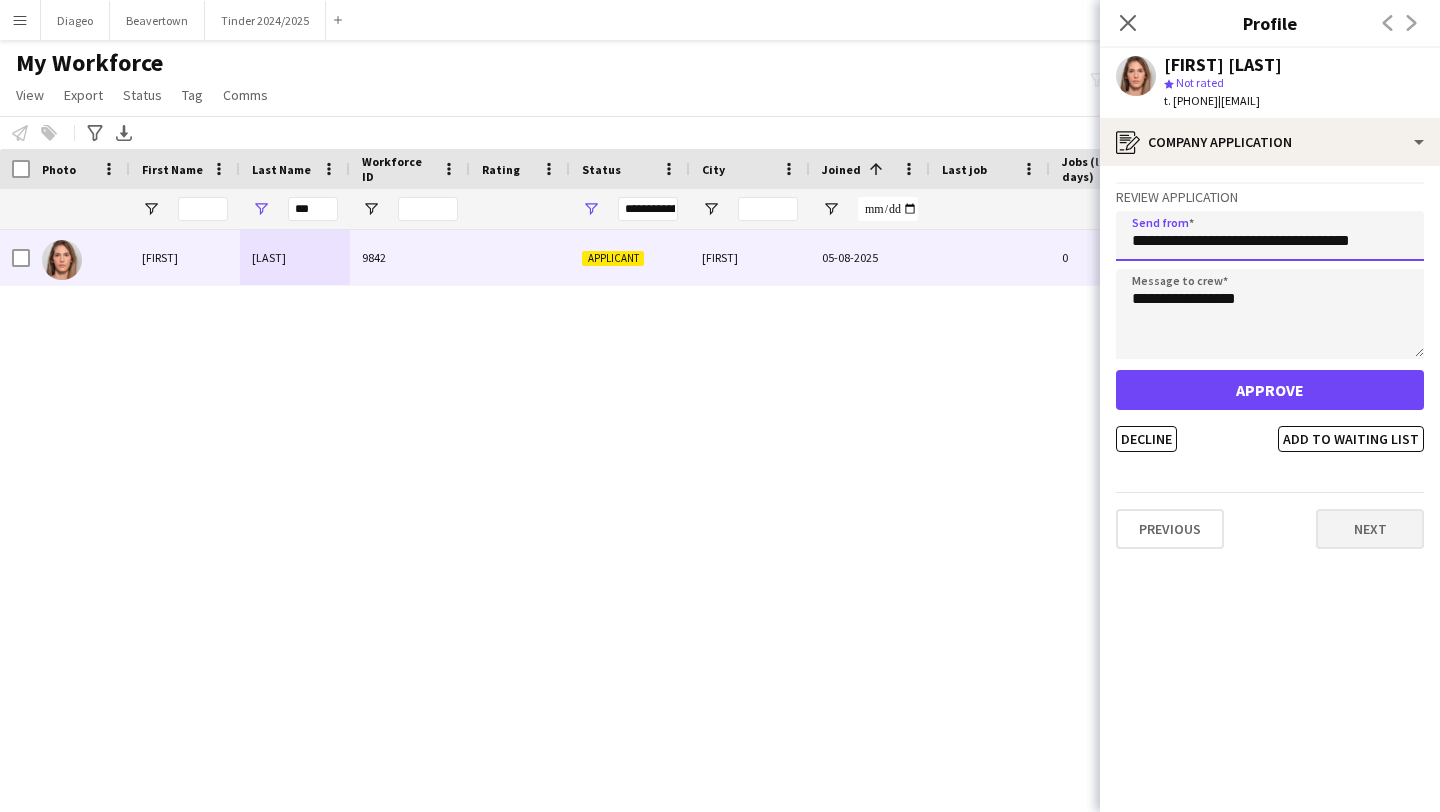 type on "**********" 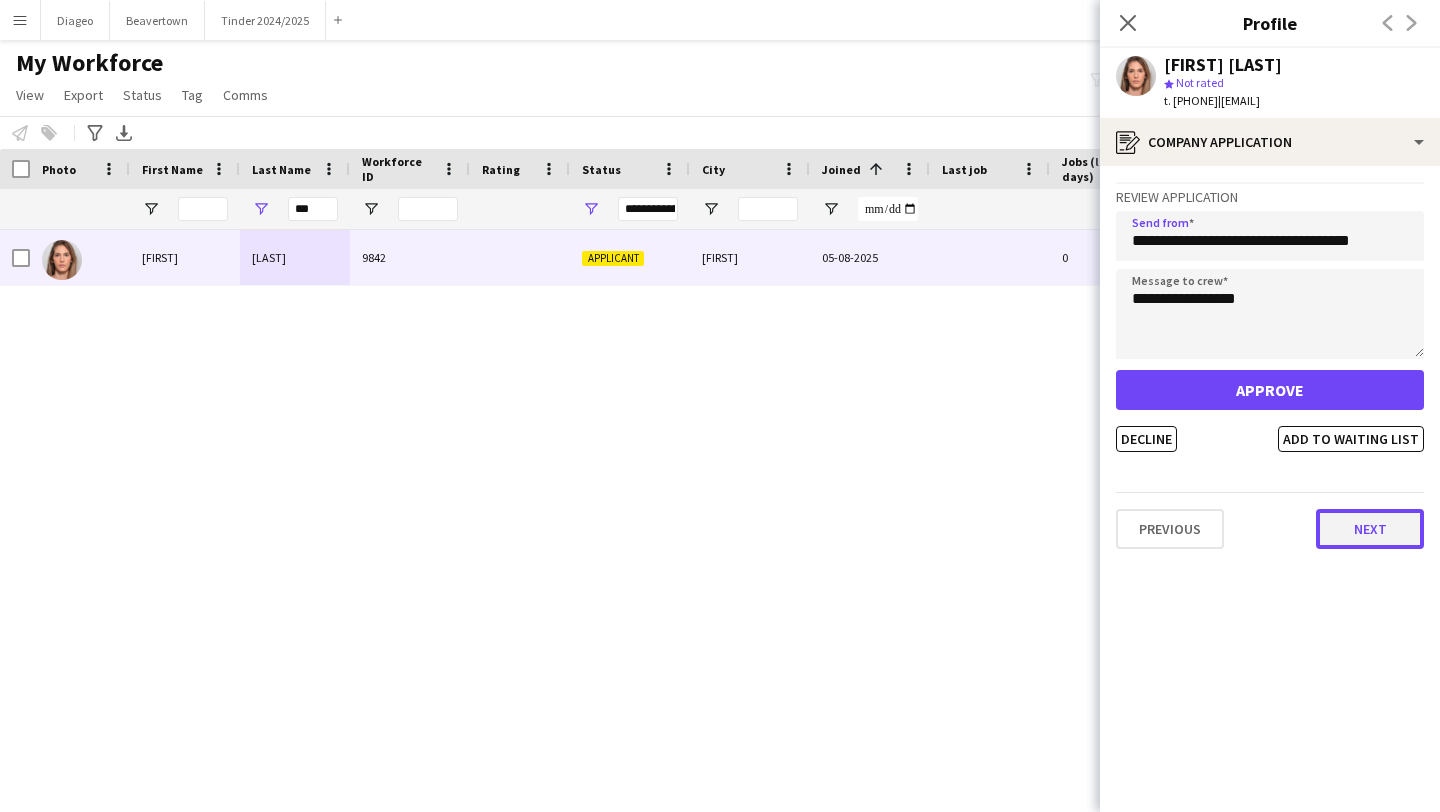 click on "Next" 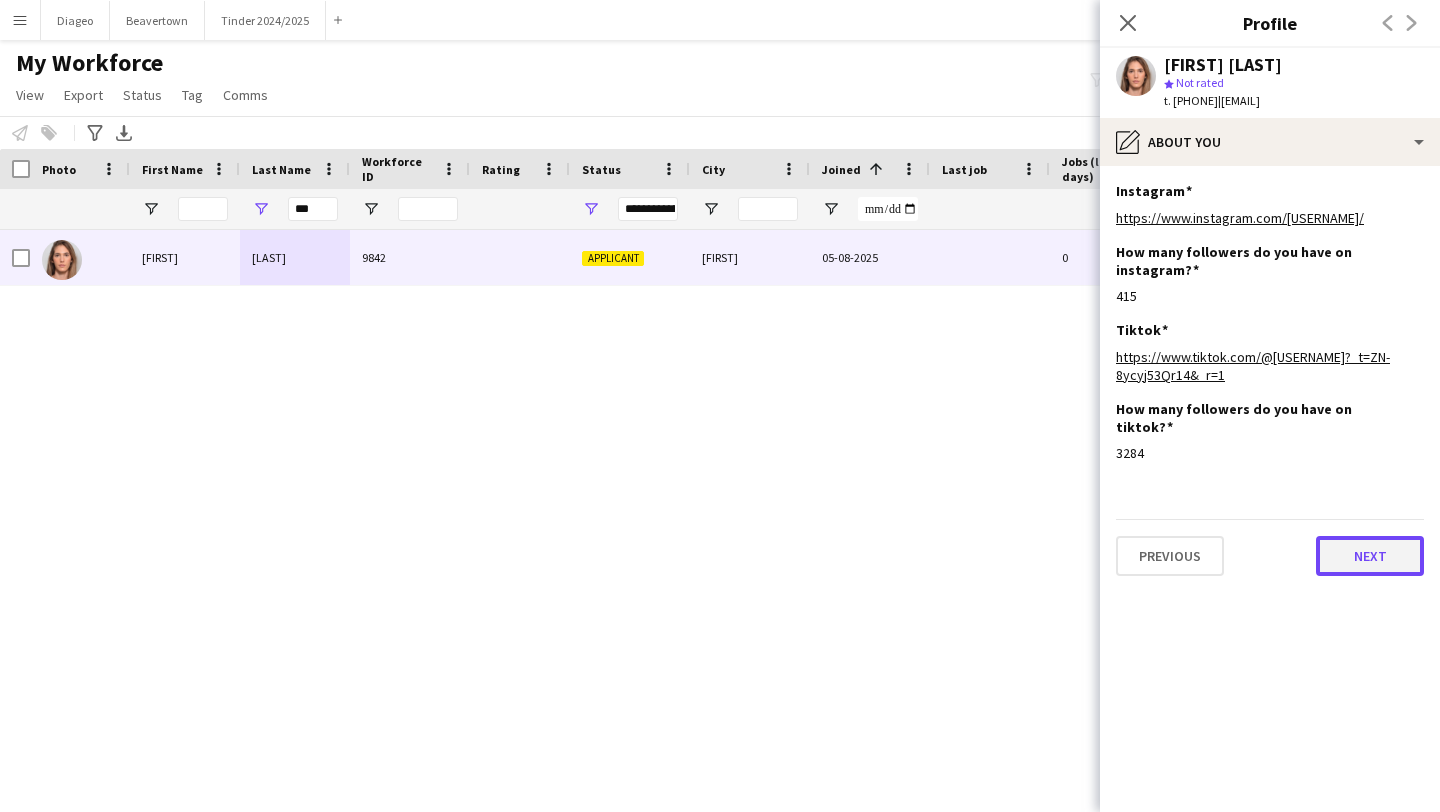 click on "Next" 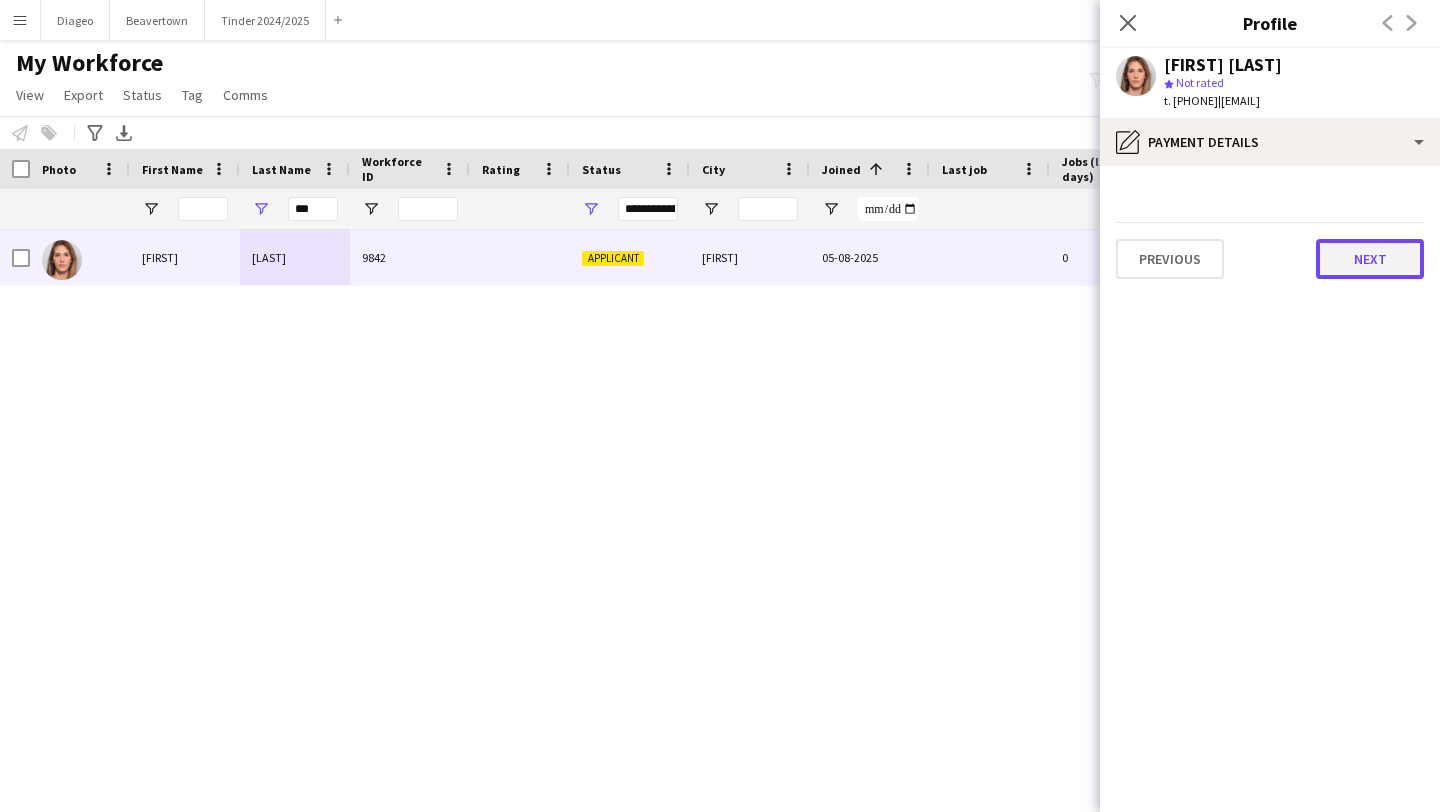 click on "Next" 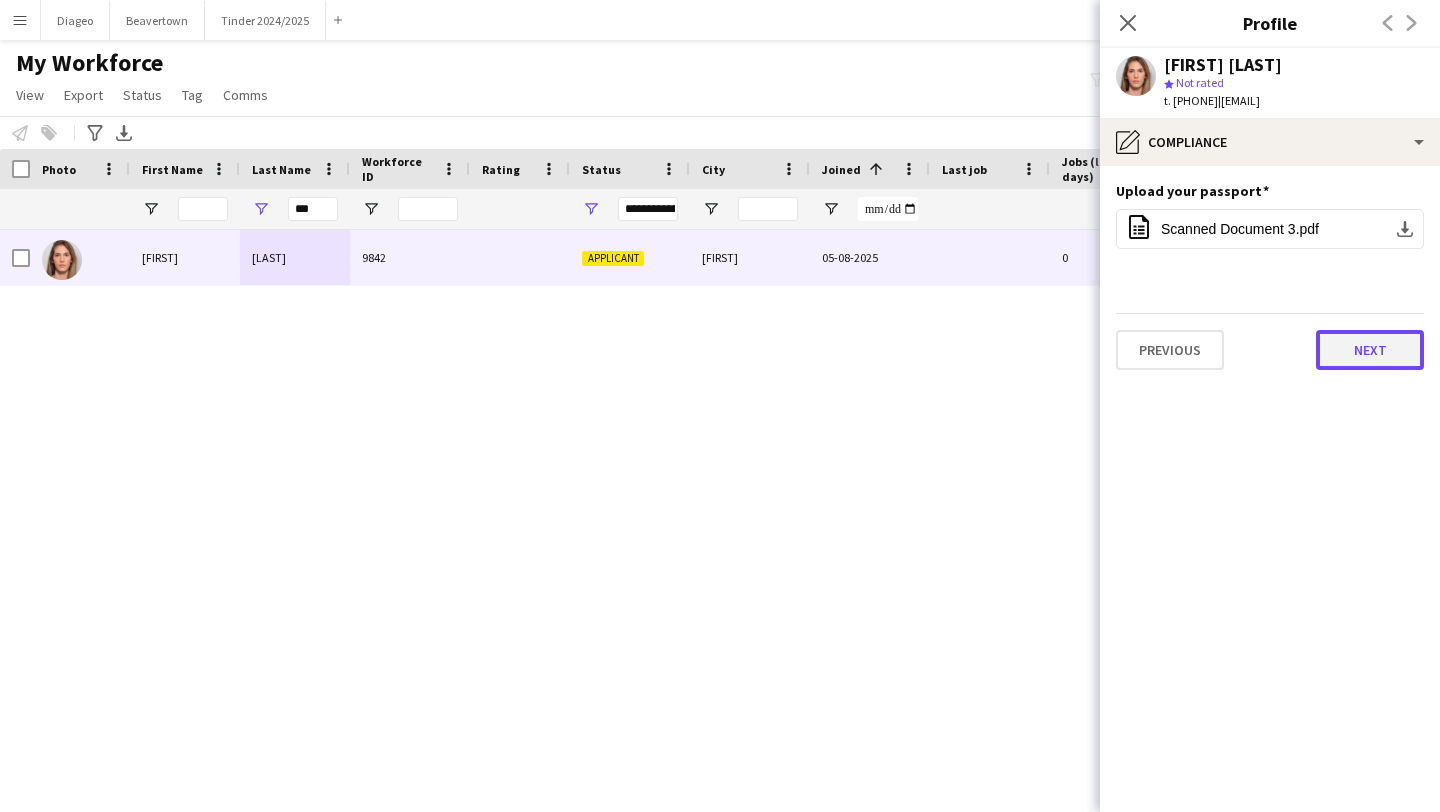 click on "Next" 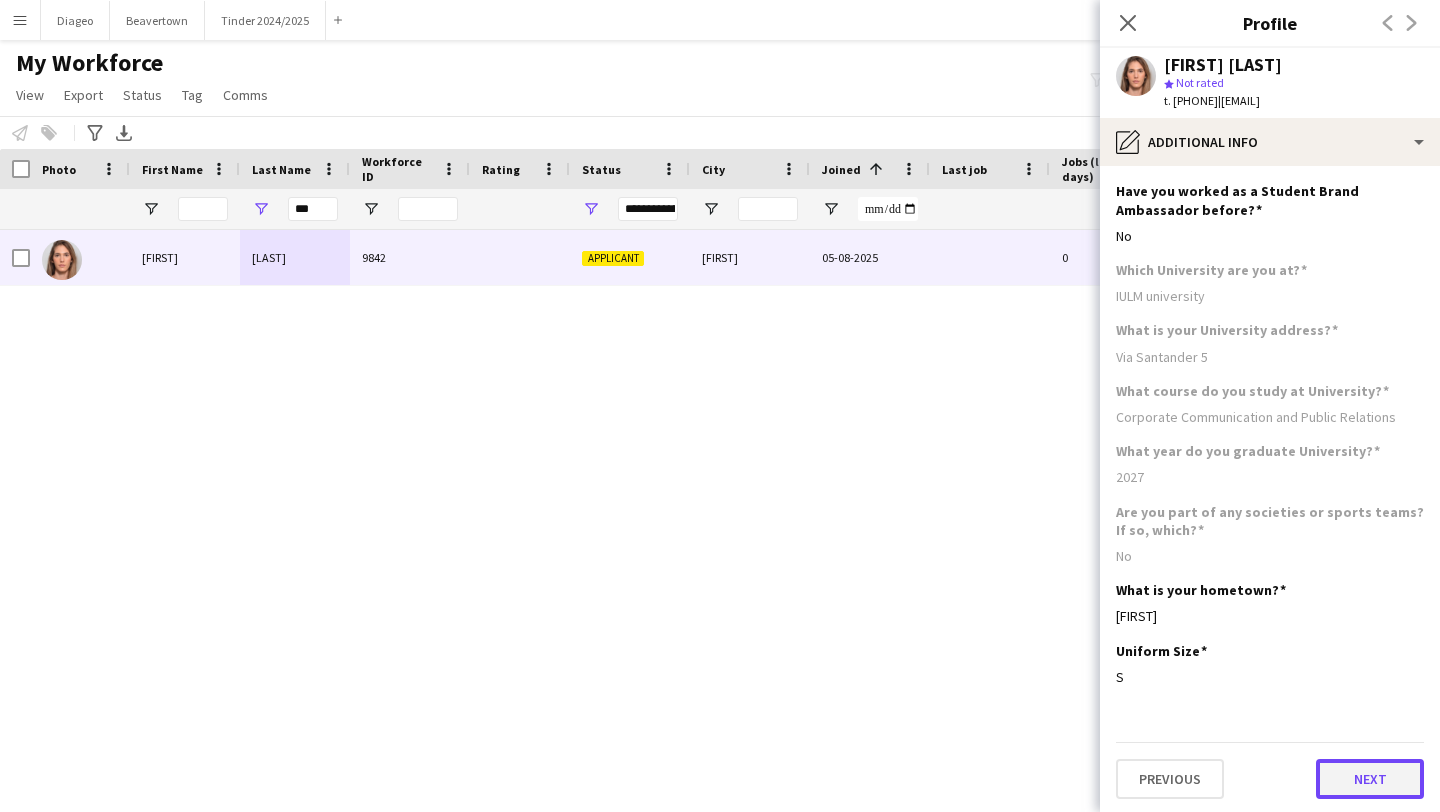 click on "Next" 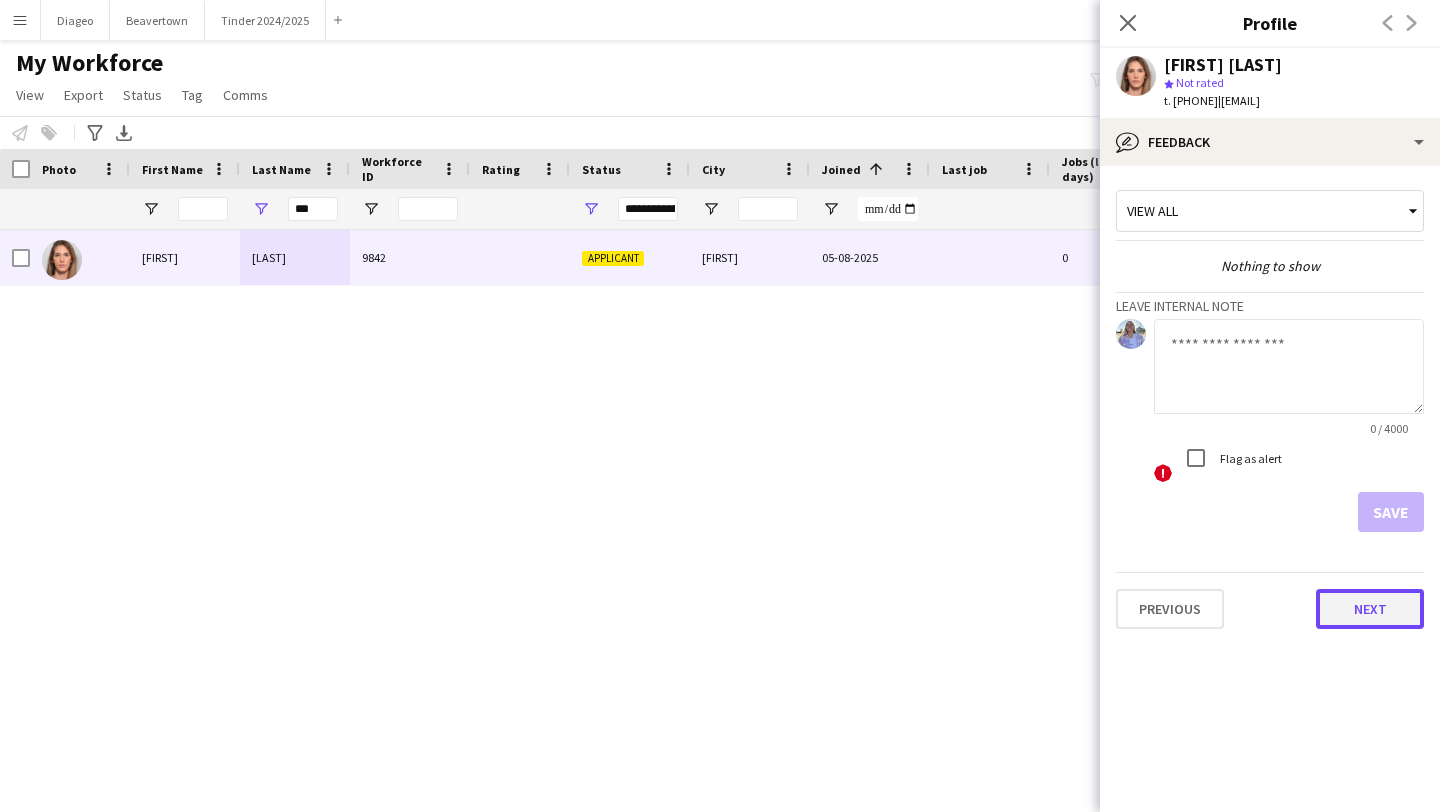 click on "Next" 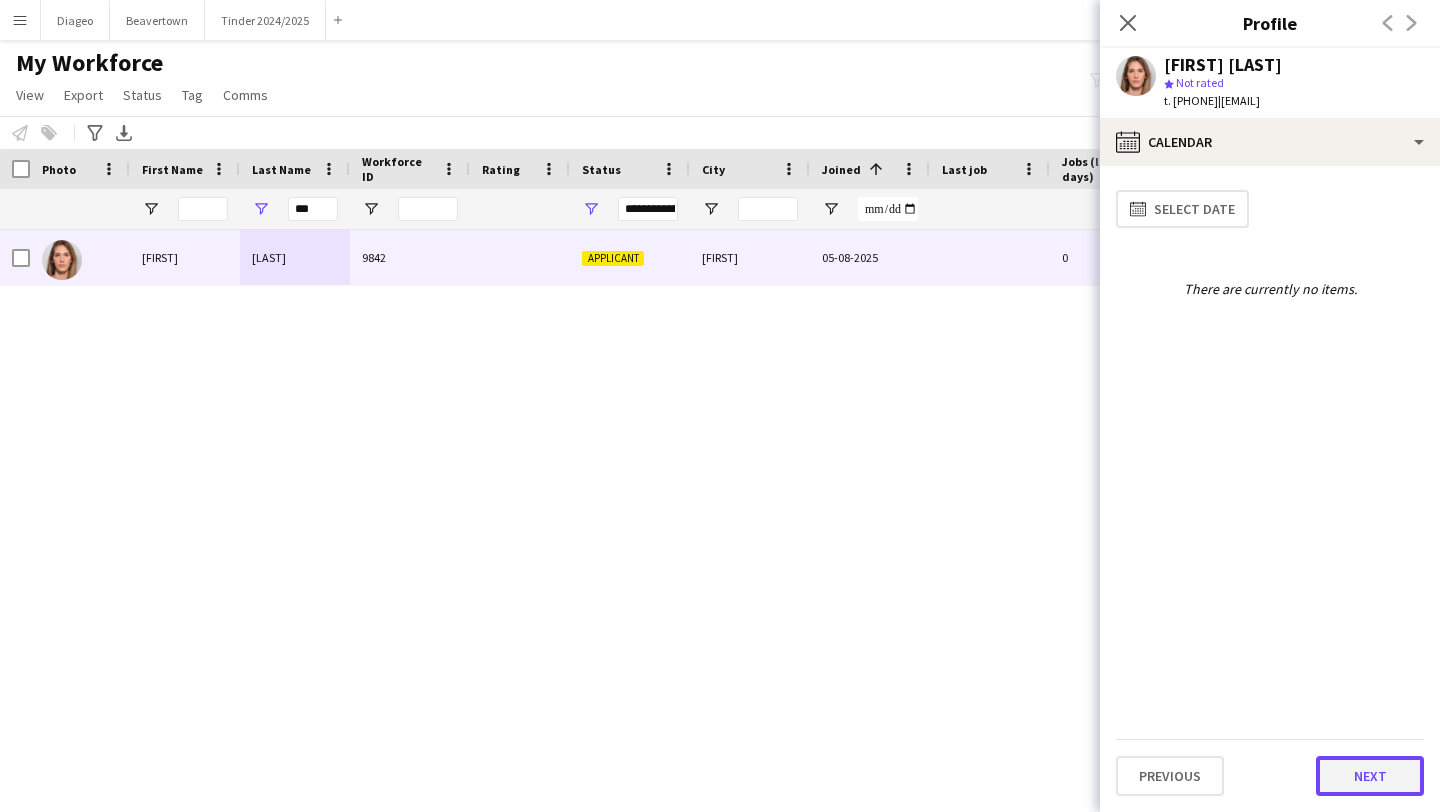 click on "Next" 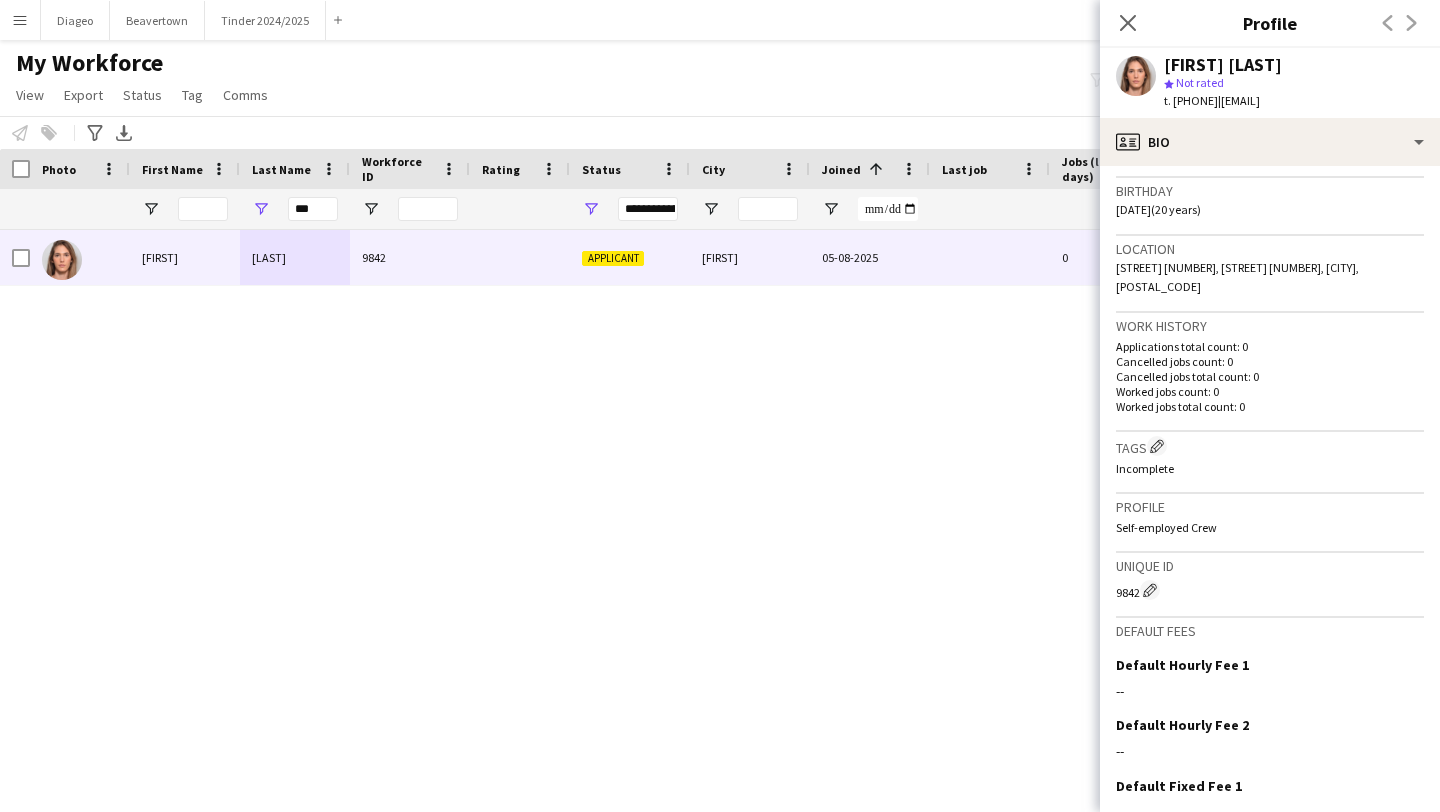 scroll, scrollTop: 504, scrollLeft: 0, axis: vertical 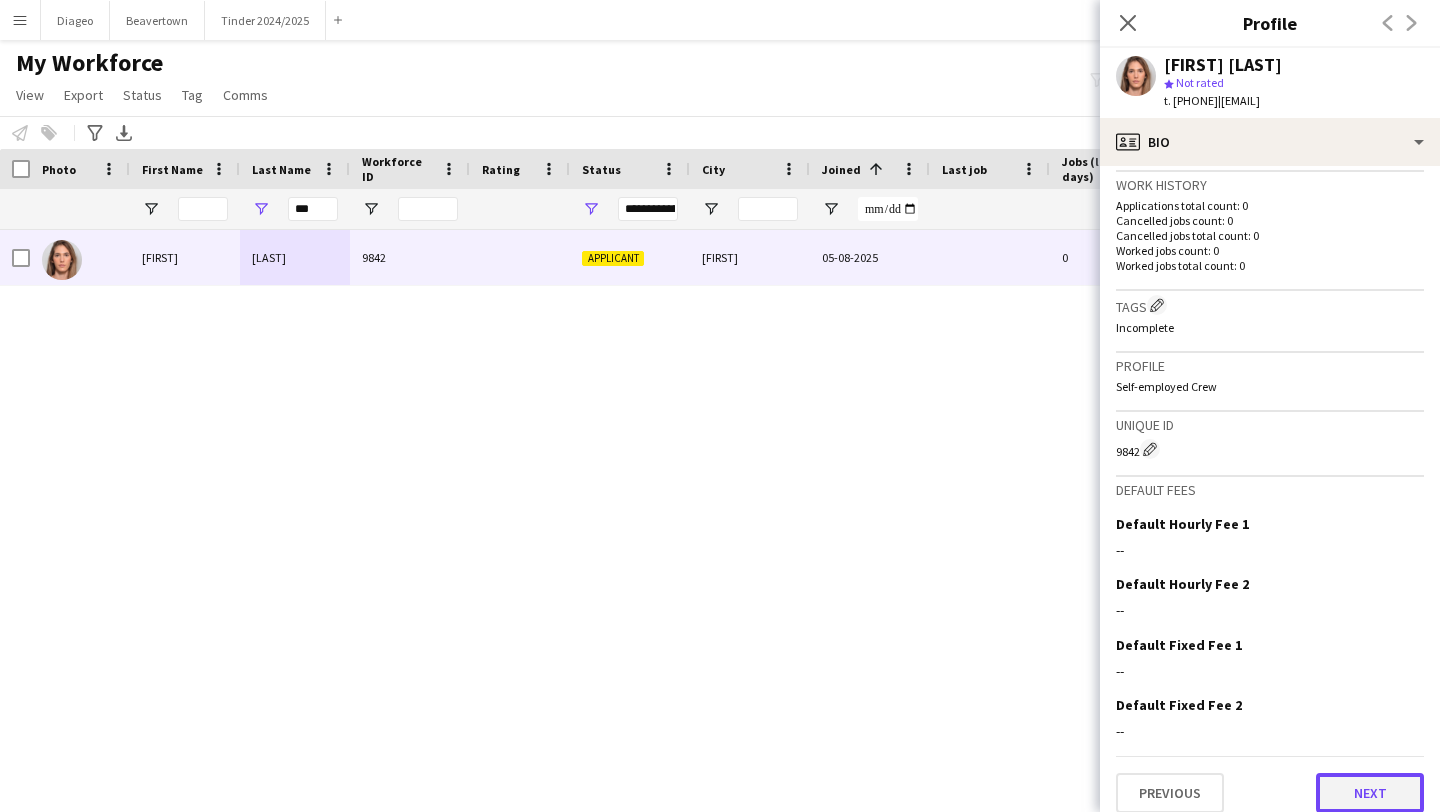click on "Next" 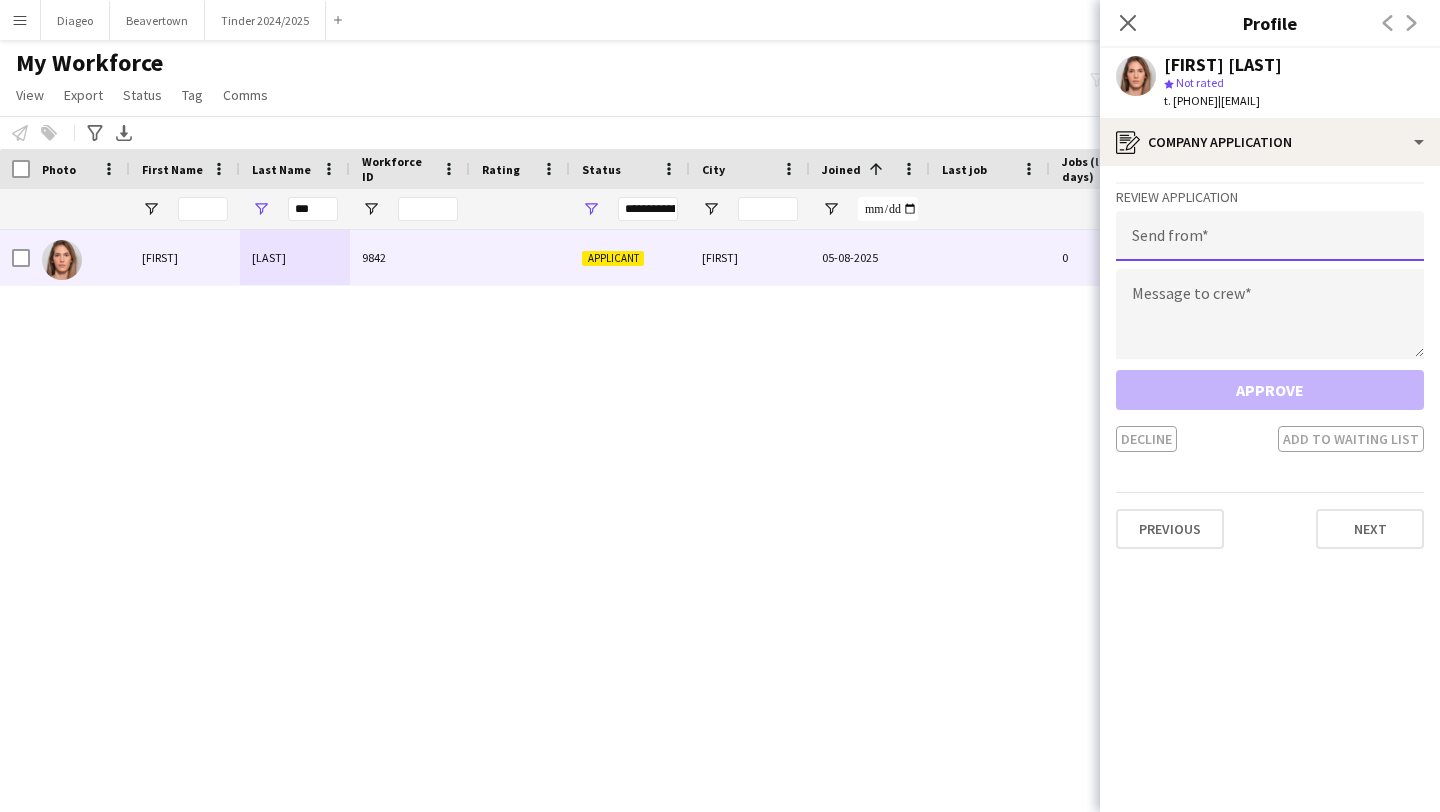 click 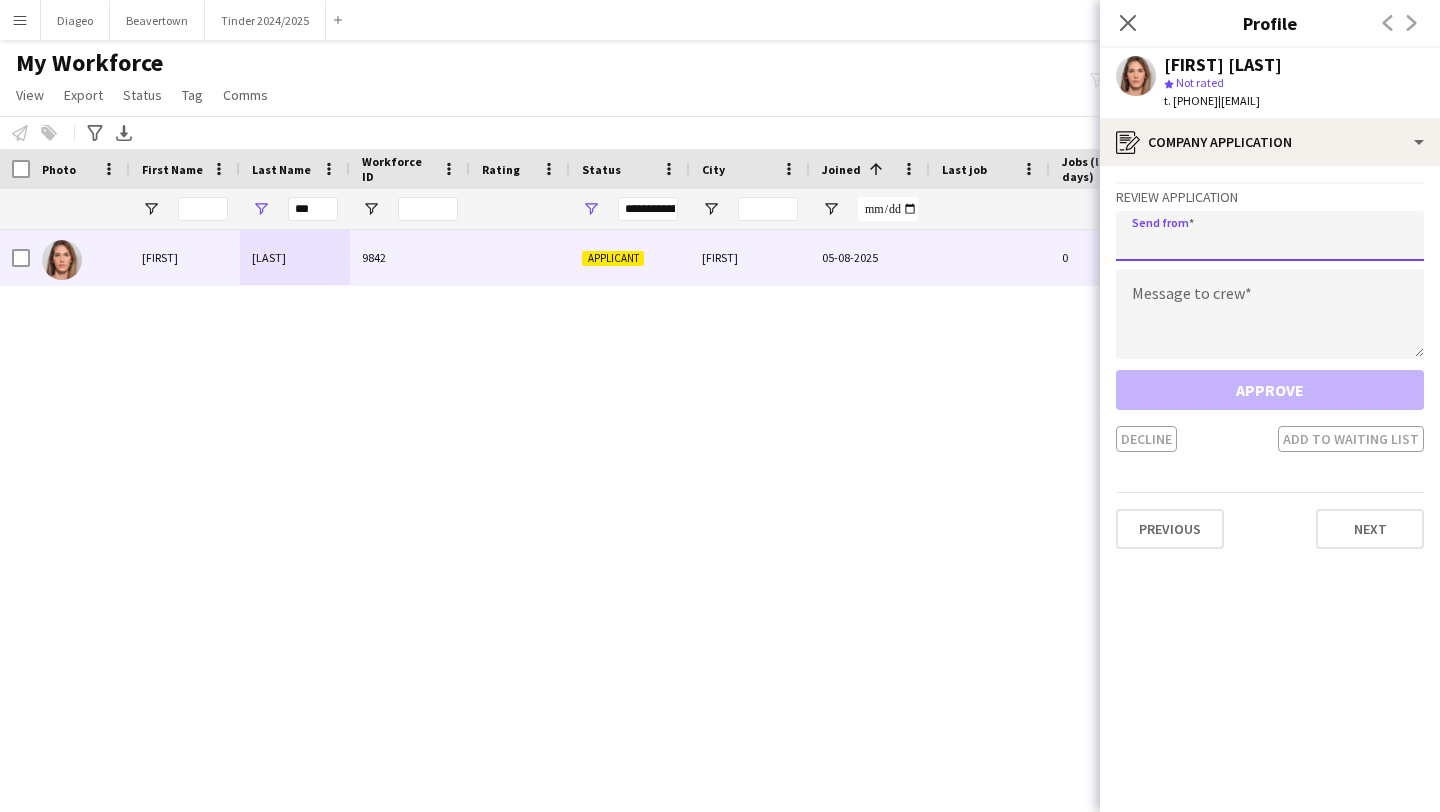 paste on "**********" 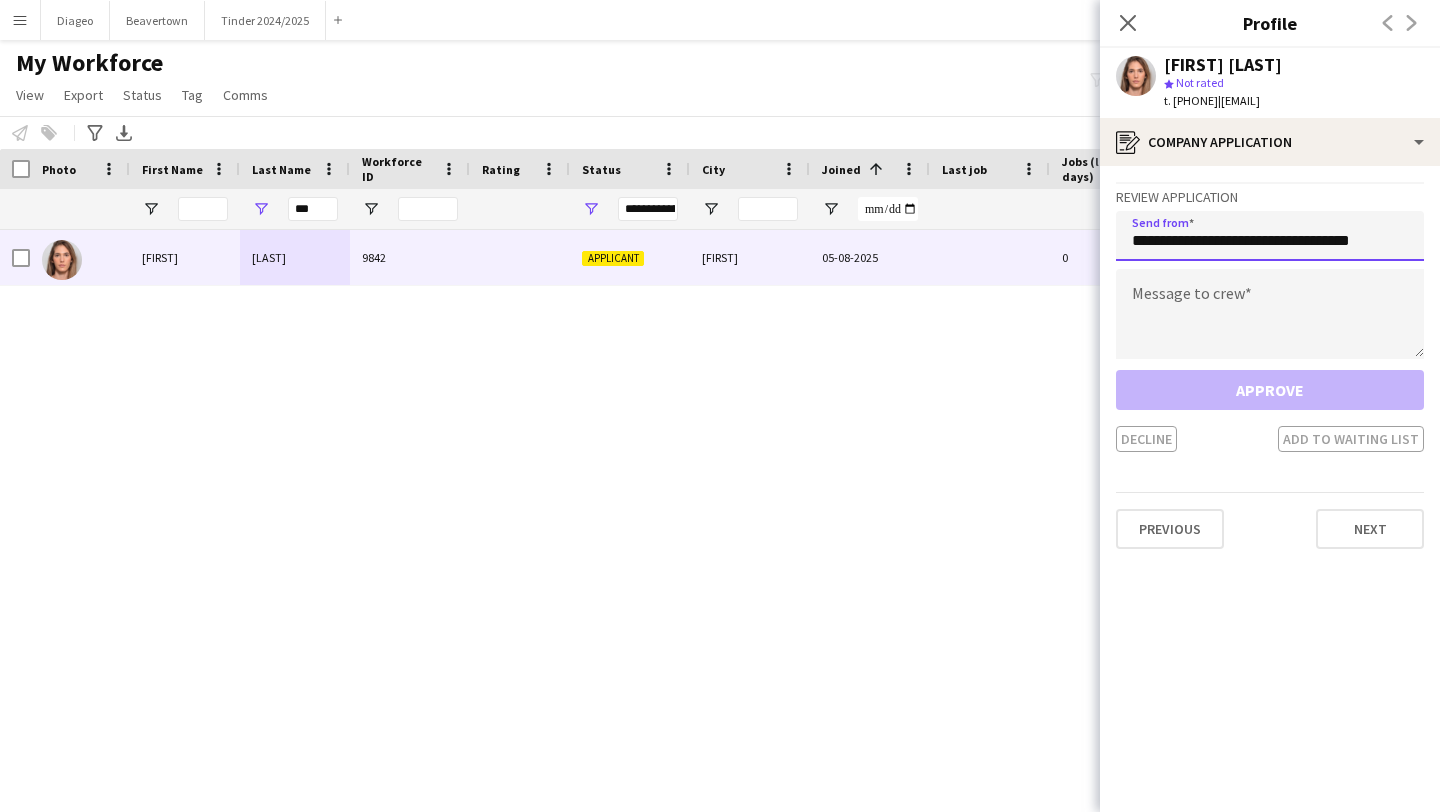 type on "**********" 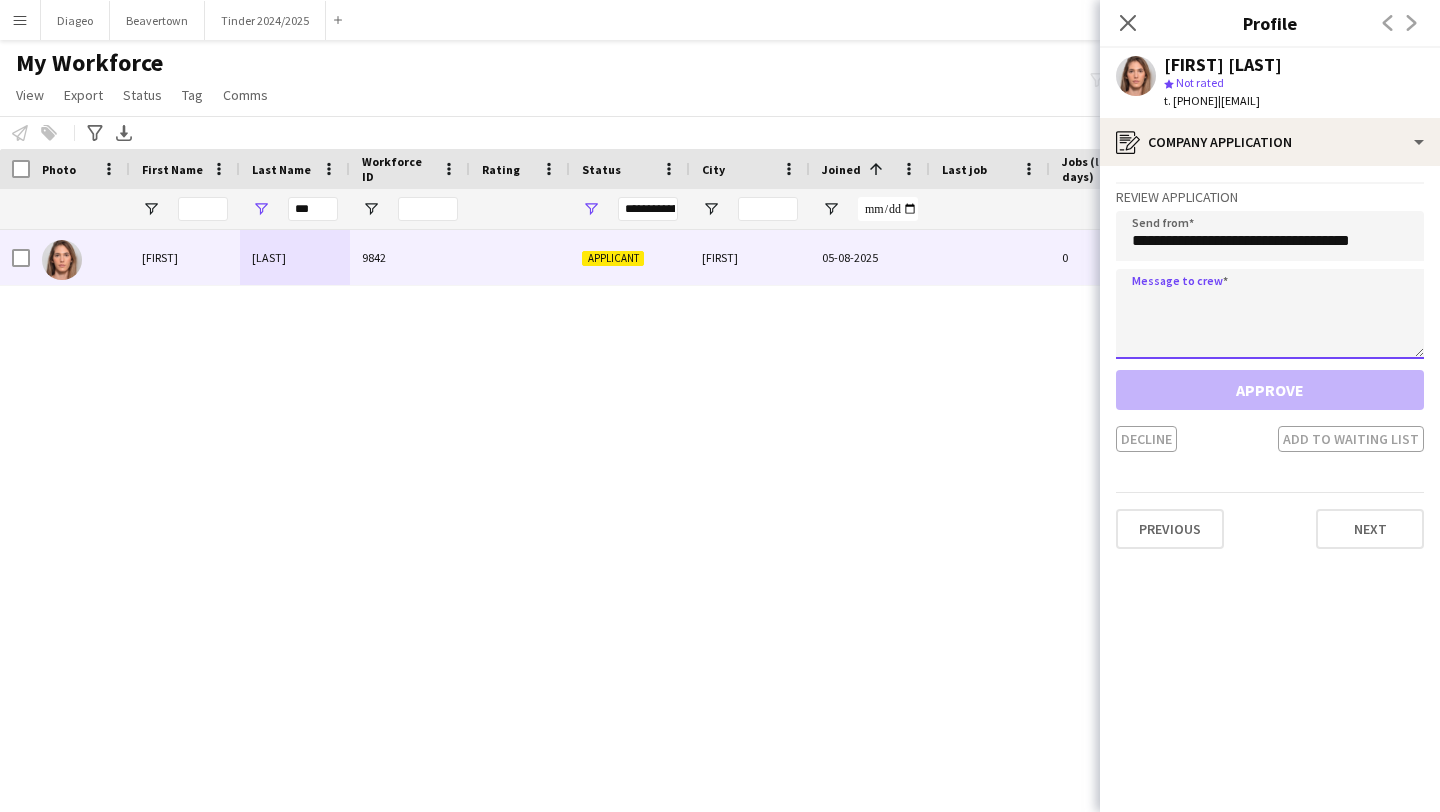 click 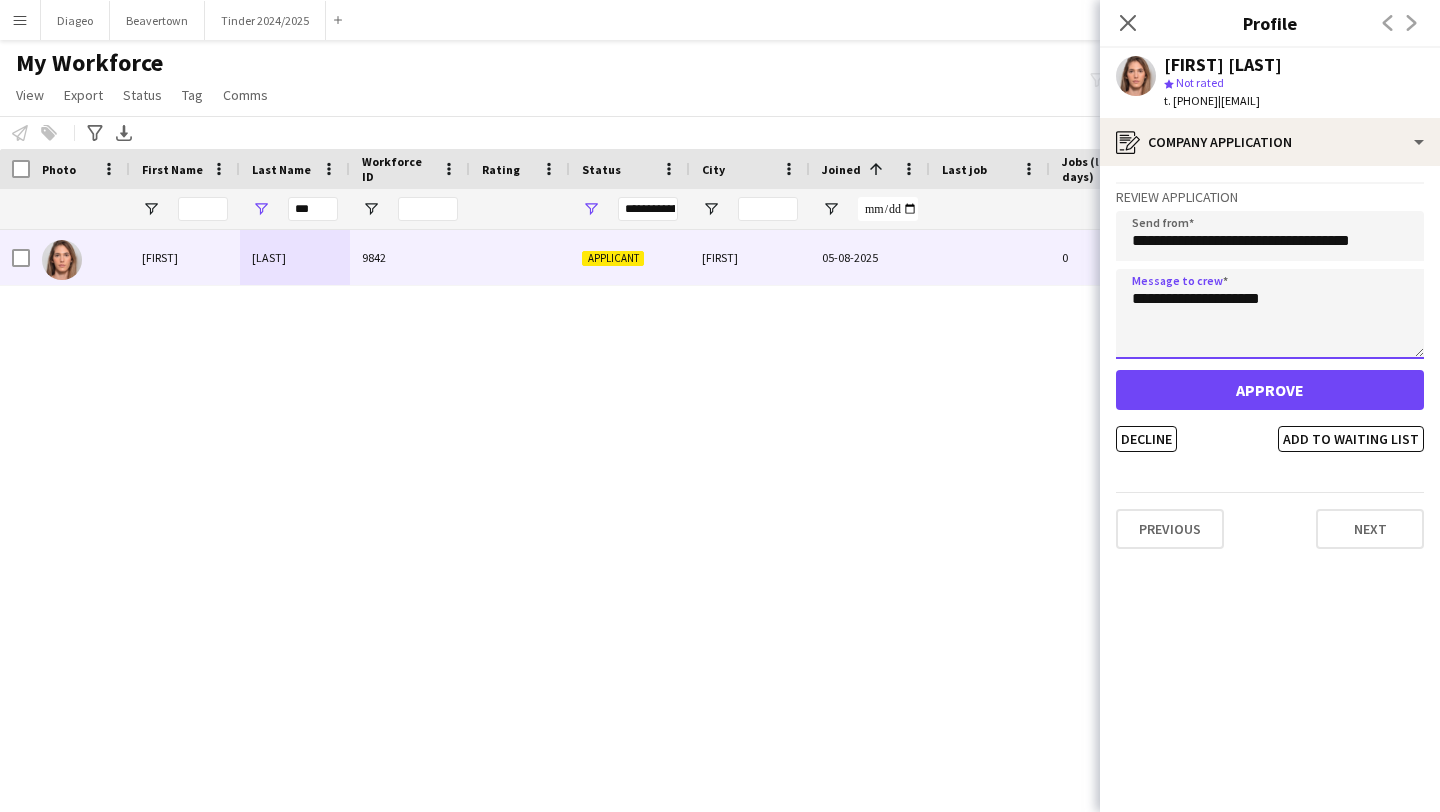 type on "**********" 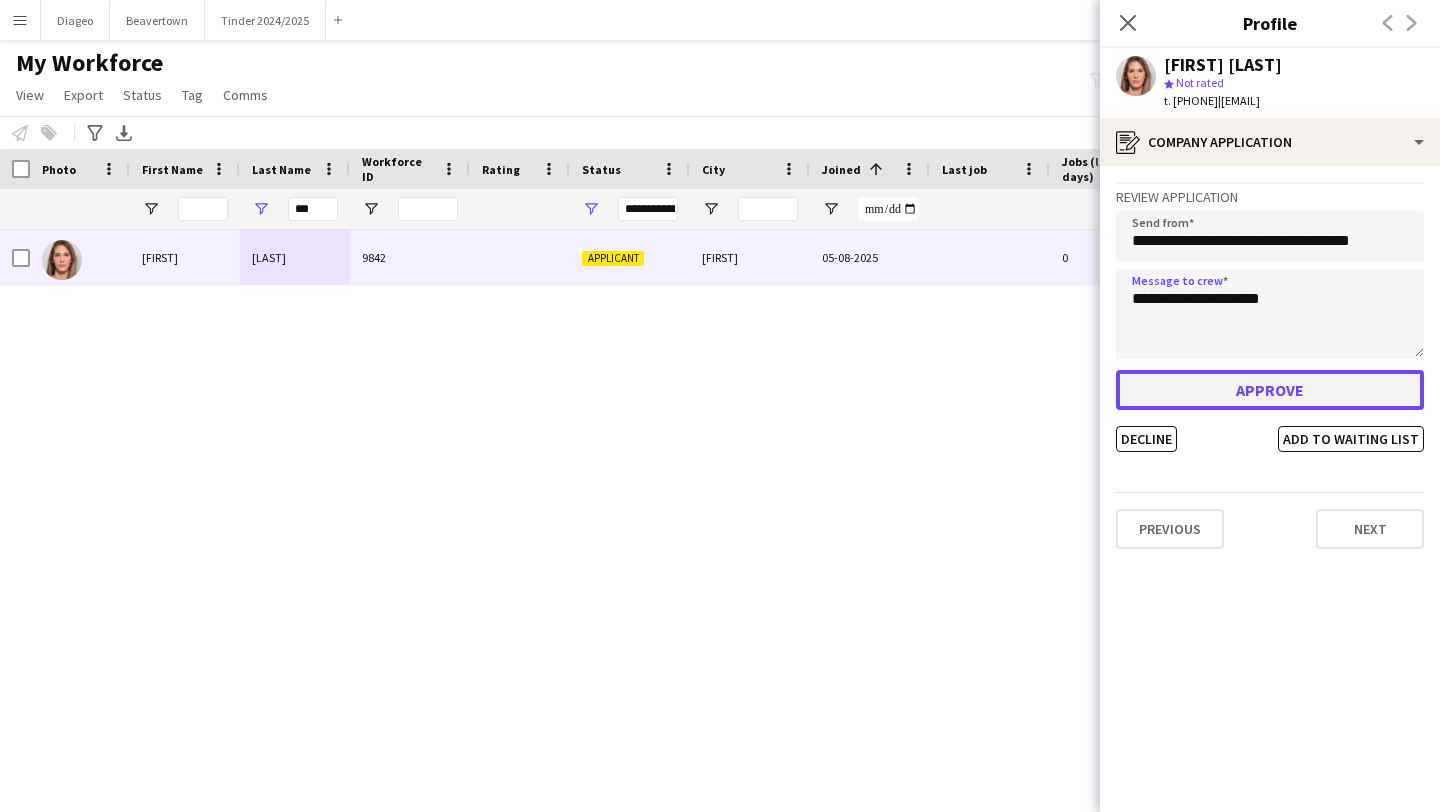 click on "Approve" 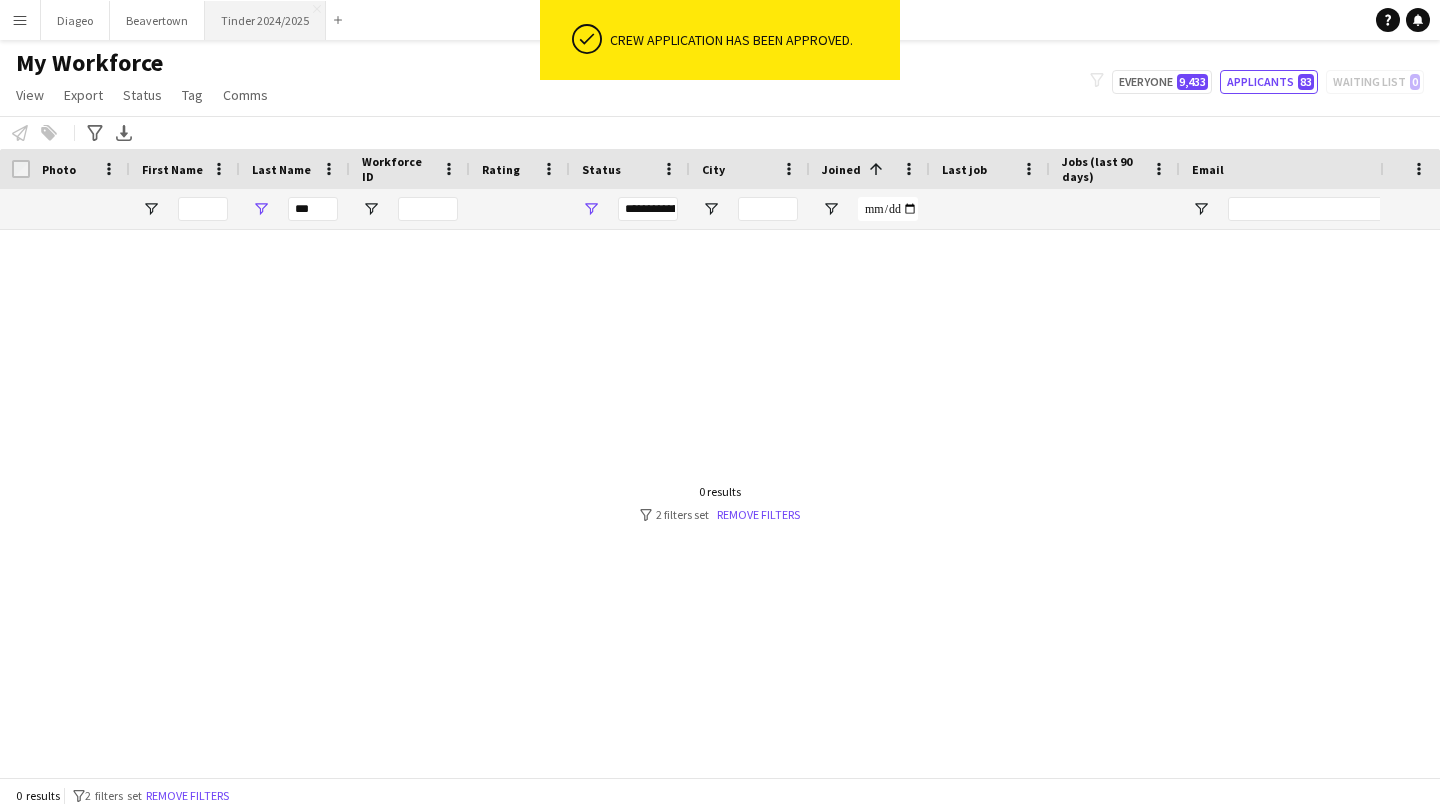 click on "Tinder 2024/2025
Close" at bounding box center (265, 20) 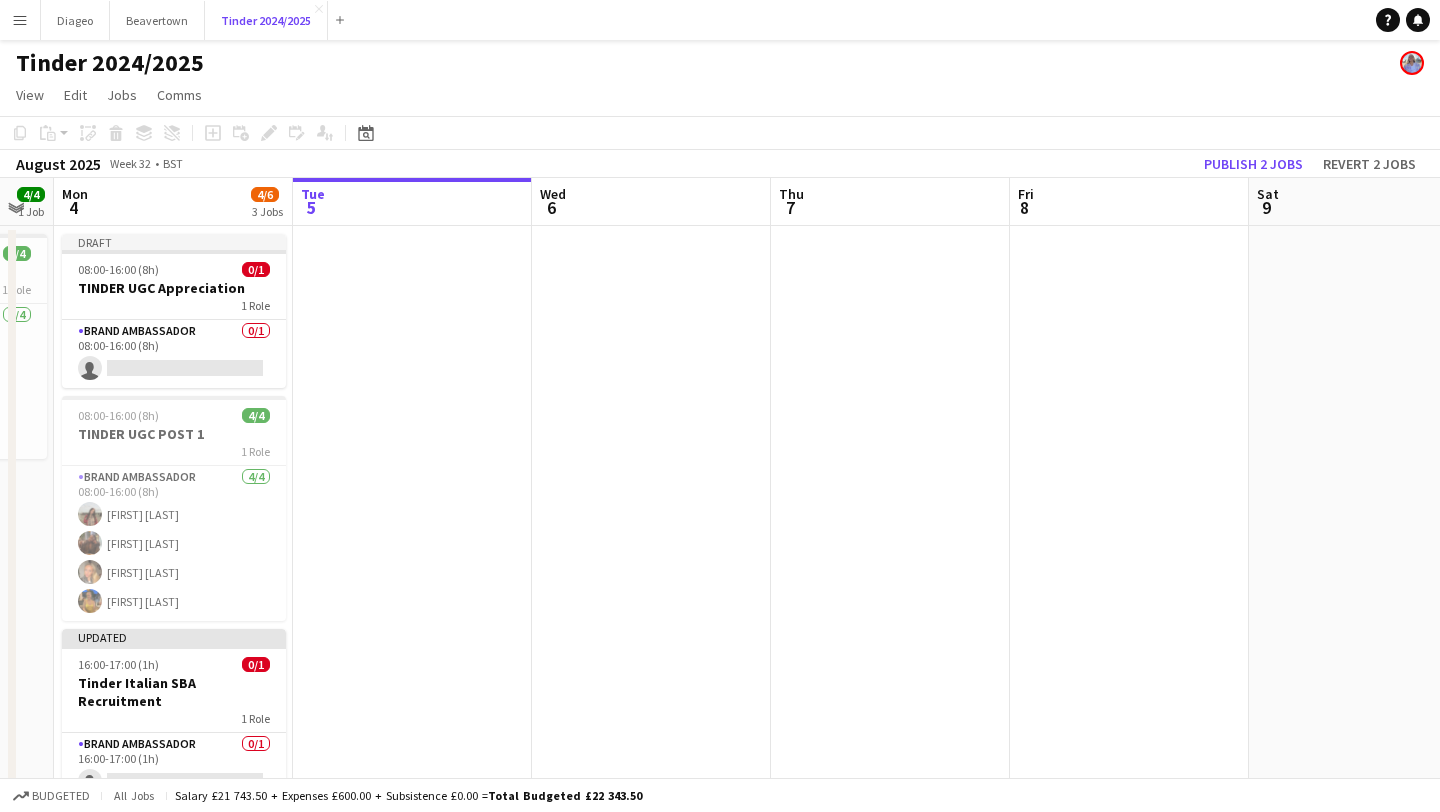scroll, scrollTop: 0, scrollLeft: 414, axis: horizontal 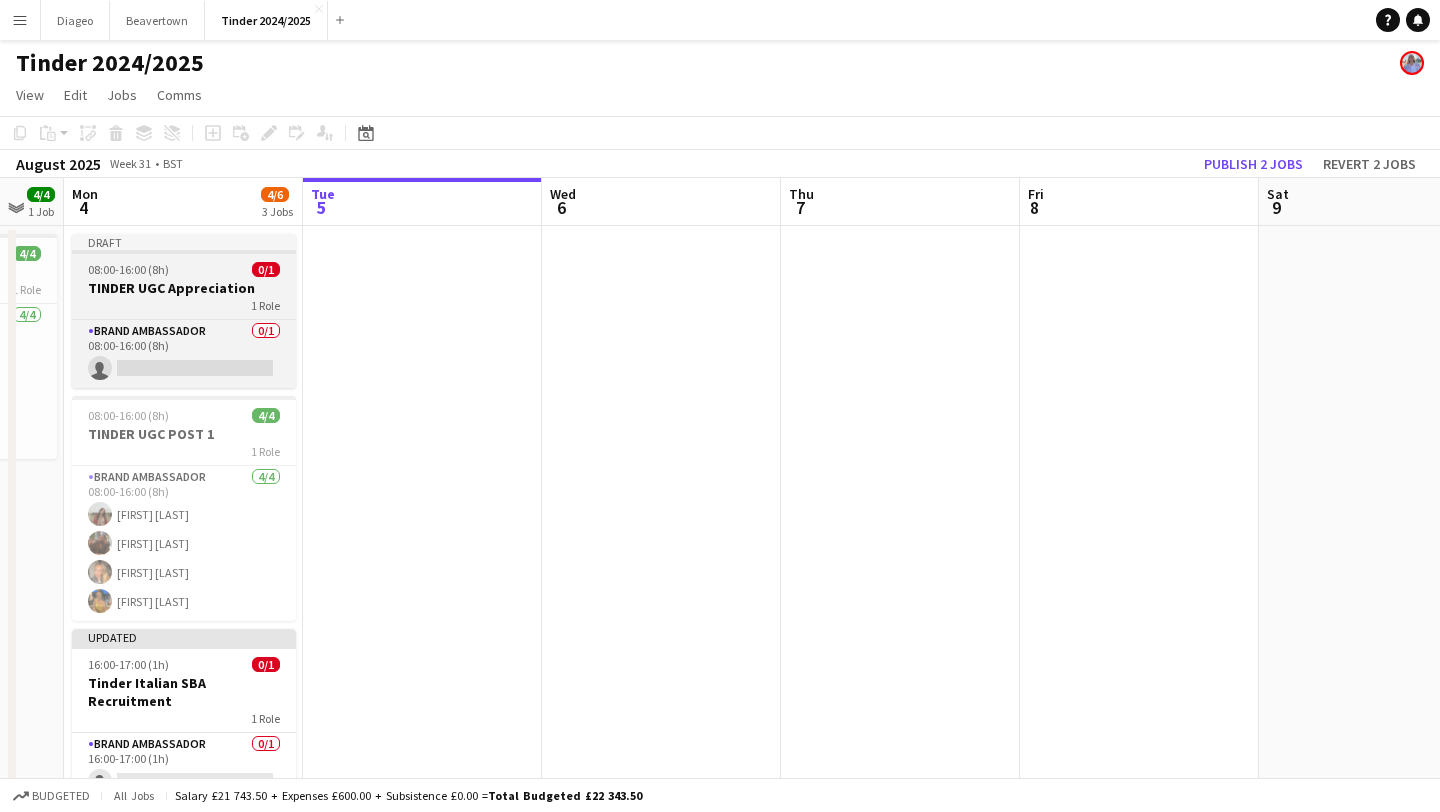 click on "TINDER UGC Appreciation" at bounding box center [184, 288] 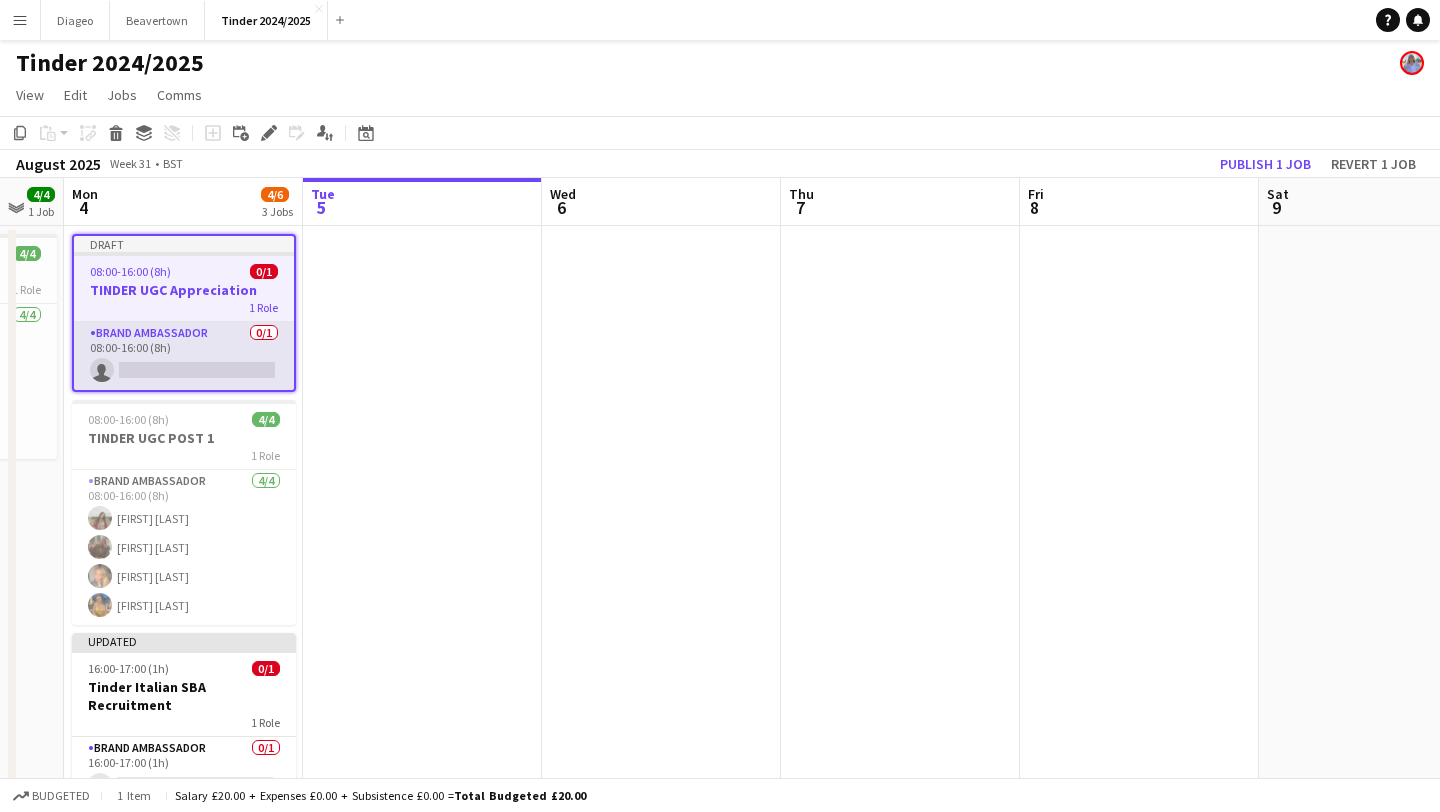 click on "Brand Ambassador   0/1   08:00-16:00 (8h)
single-neutral-actions" at bounding box center (184, 356) 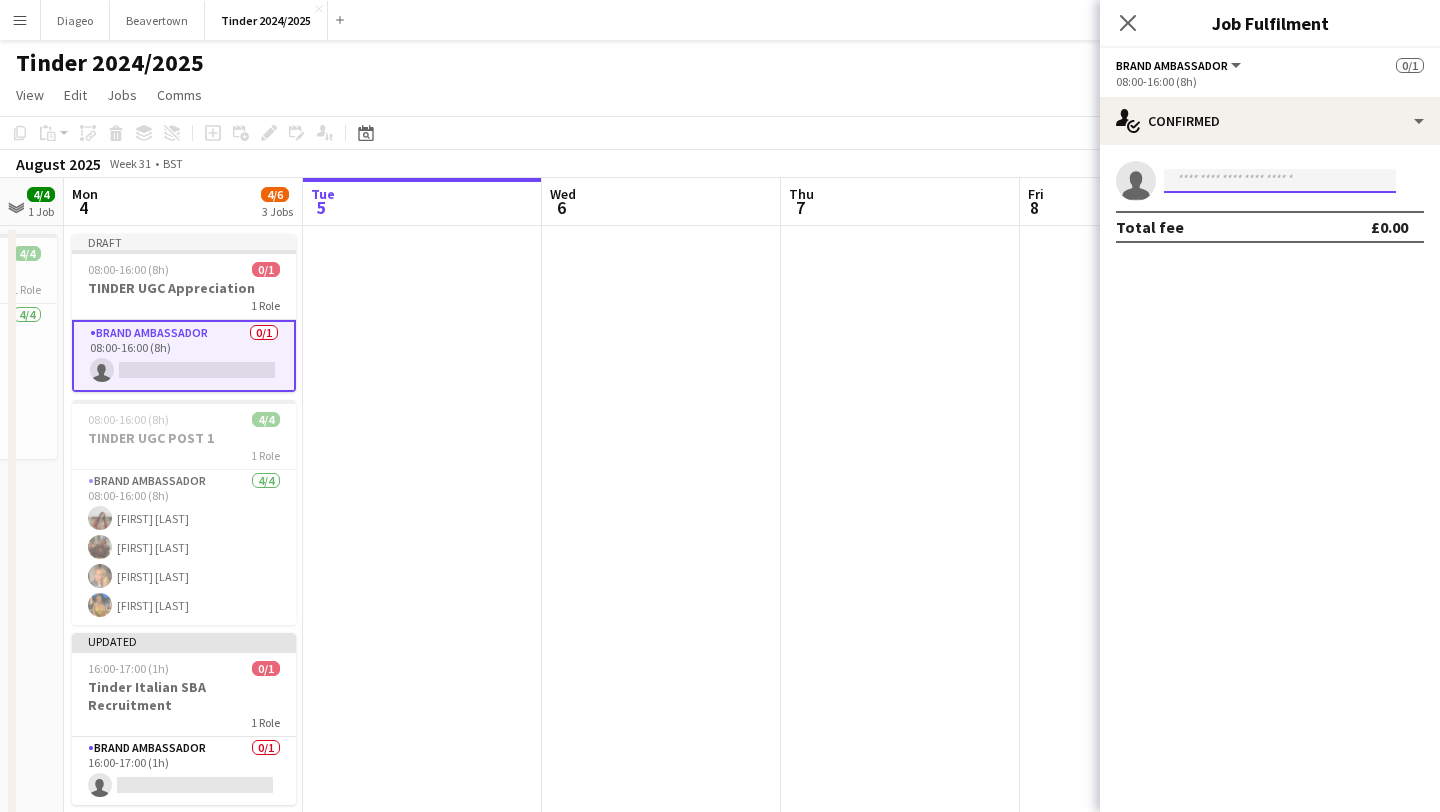 click at bounding box center [1280, 181] 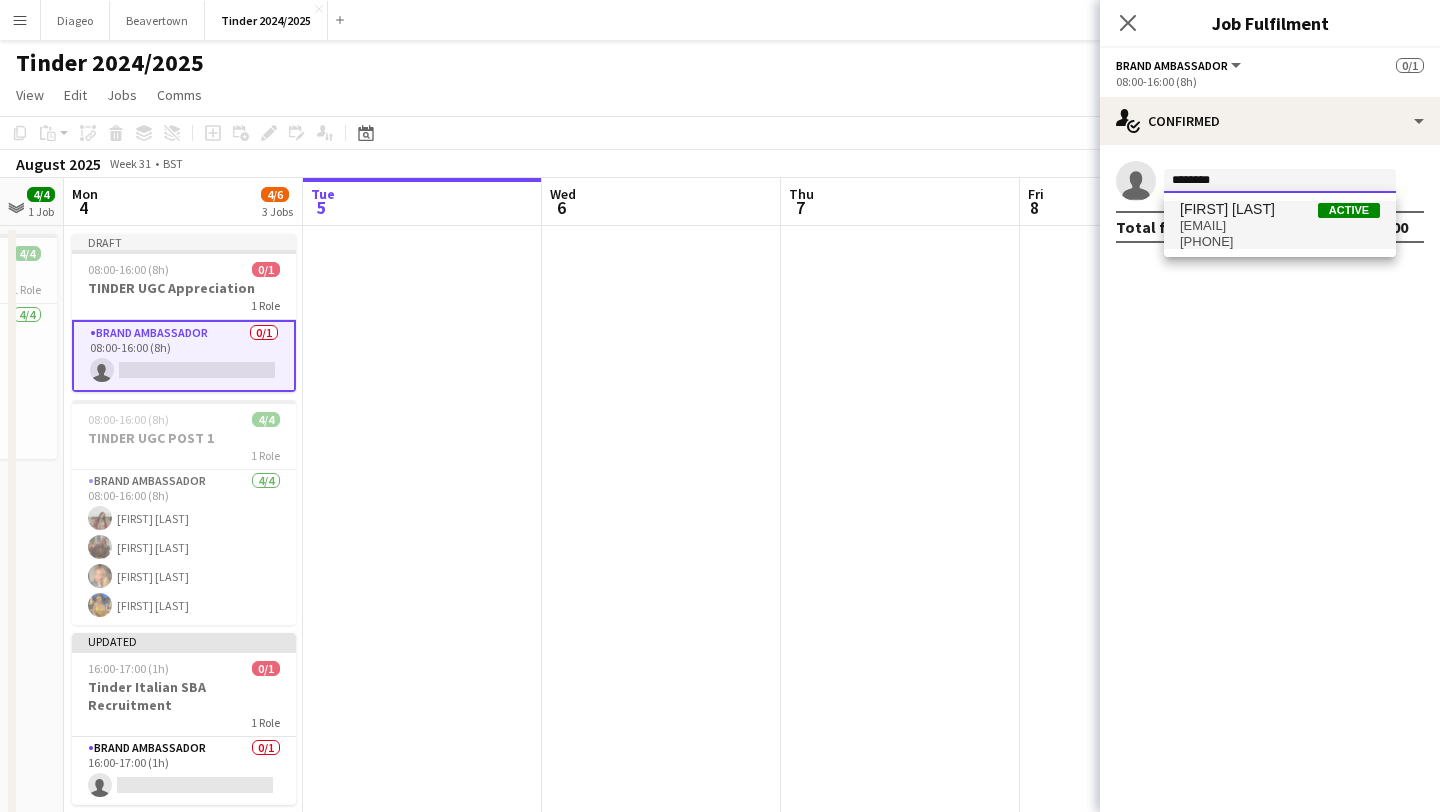 type on "********" 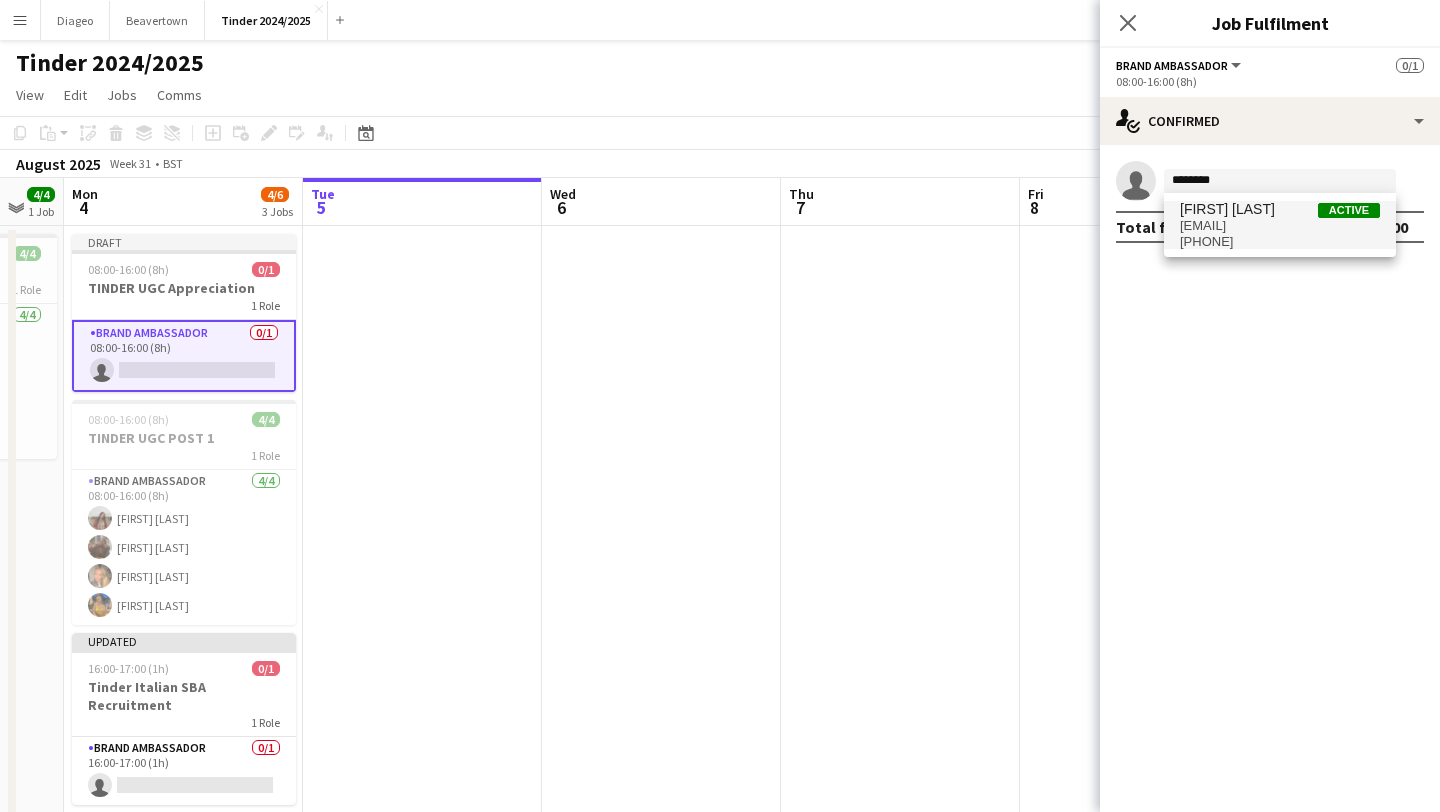 click on "[FIRST] [LAST] Active" at bounding box center [1280, 209] 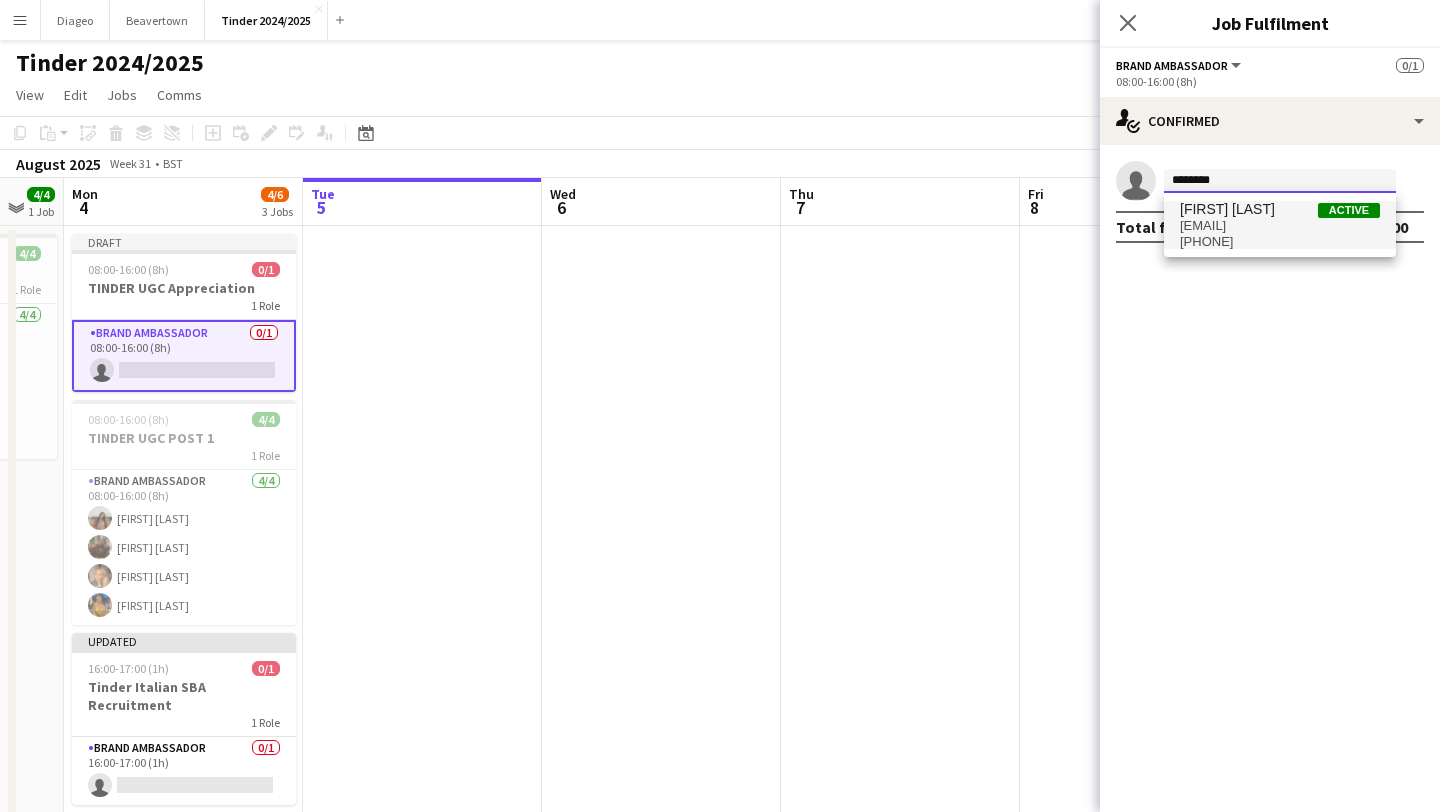 type 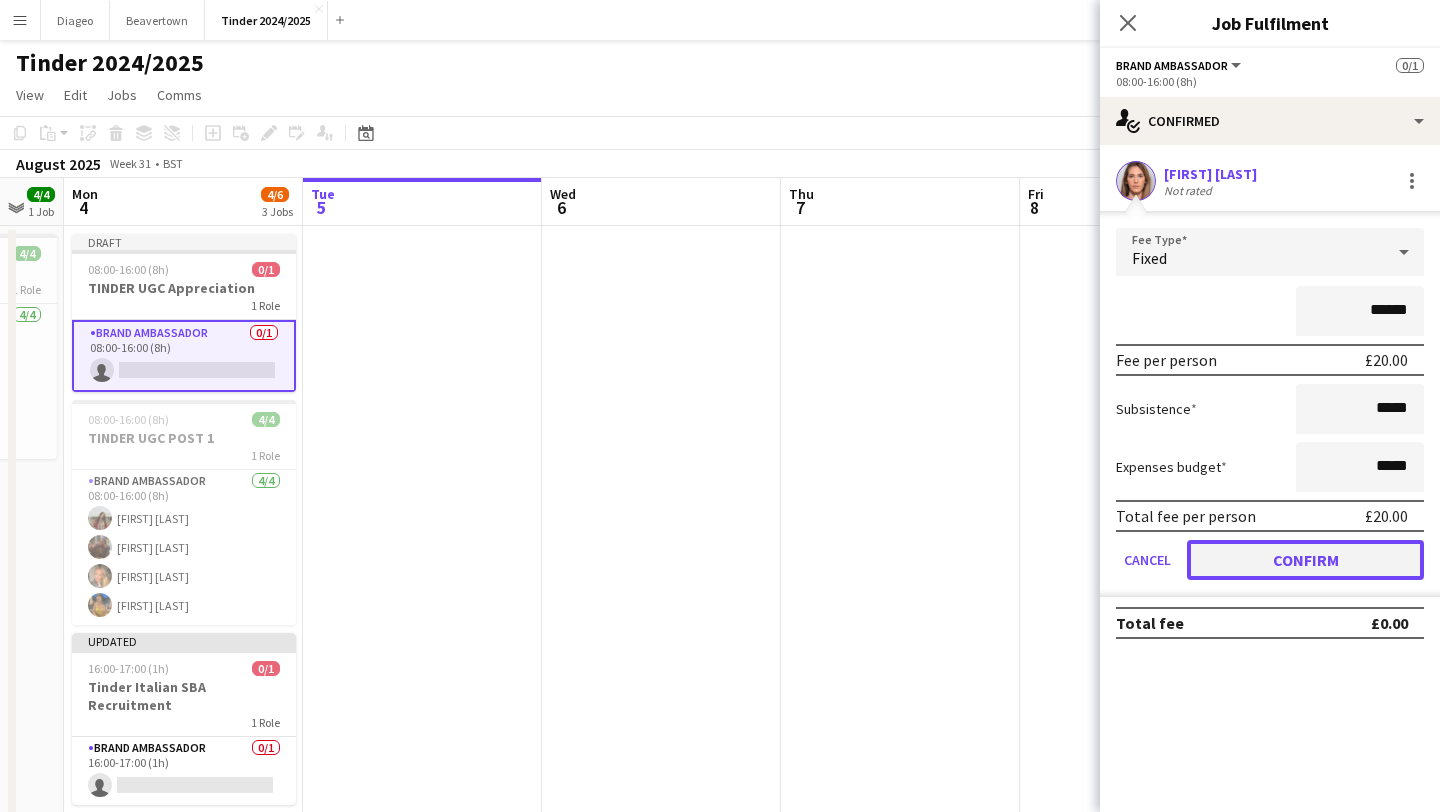click on "Confirm" at bounding box center (1305, 560) 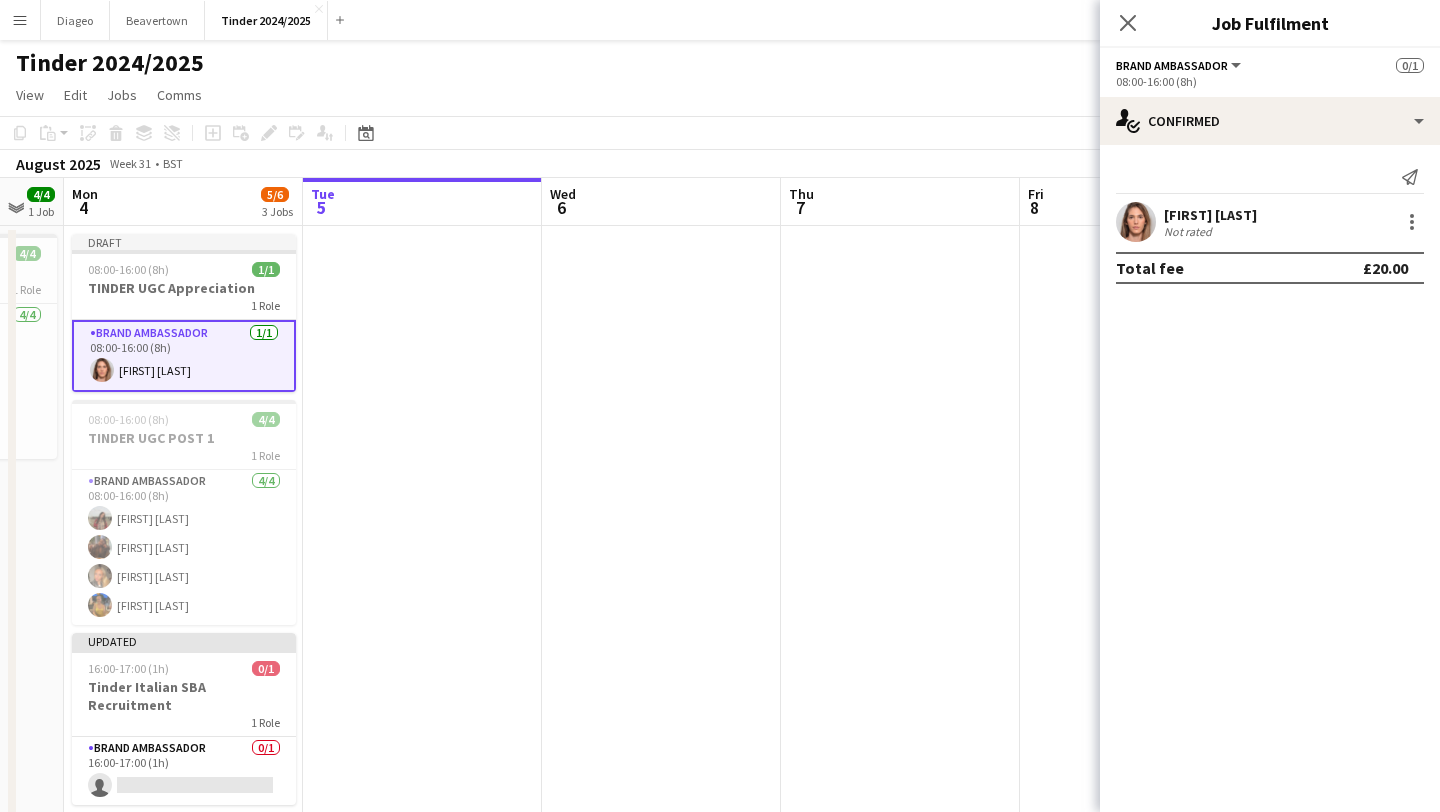 click at bounding box center (422, 545) 